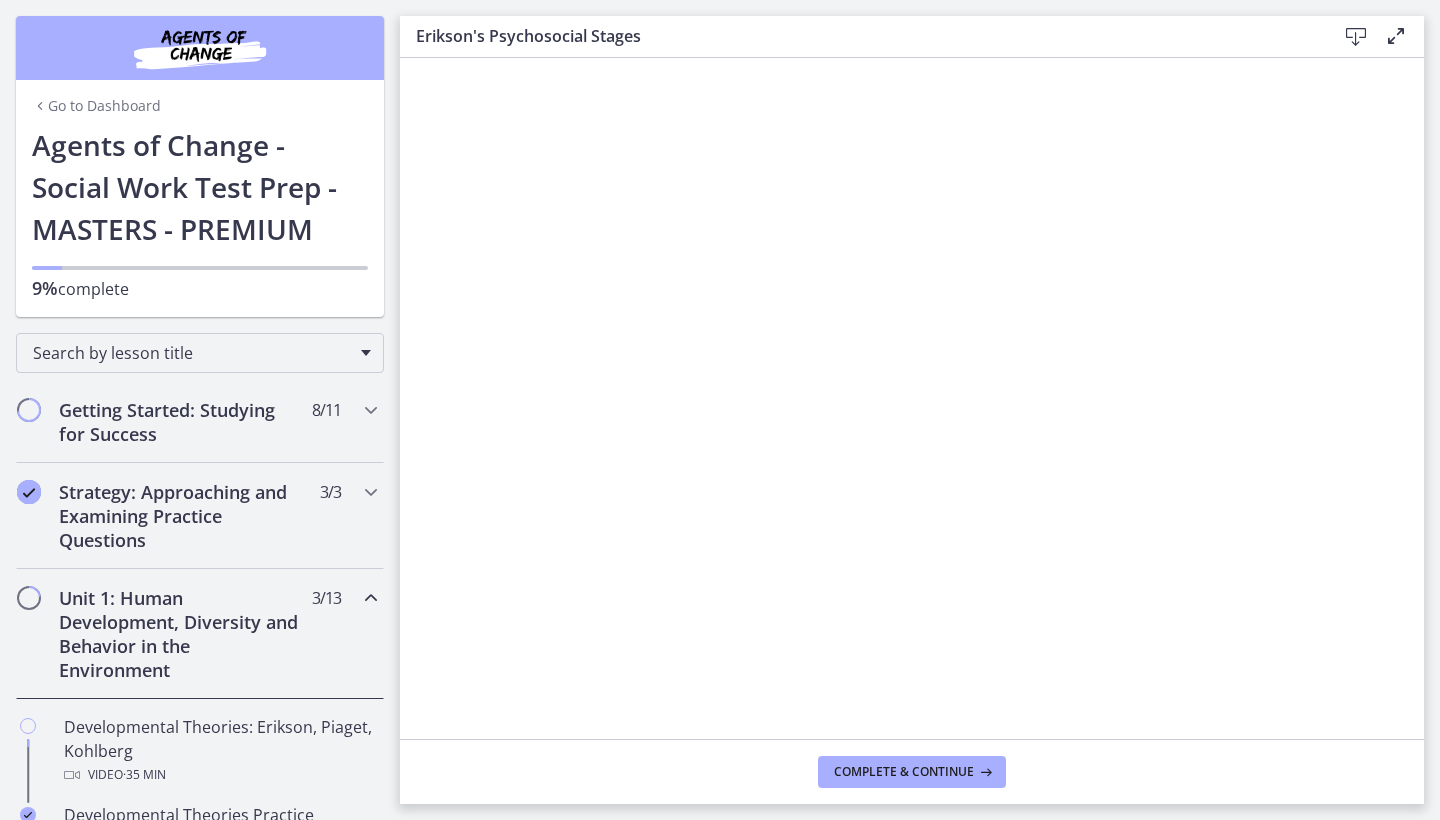 scroll, scrollTop: 0, scrollLeft: 0, axis: both 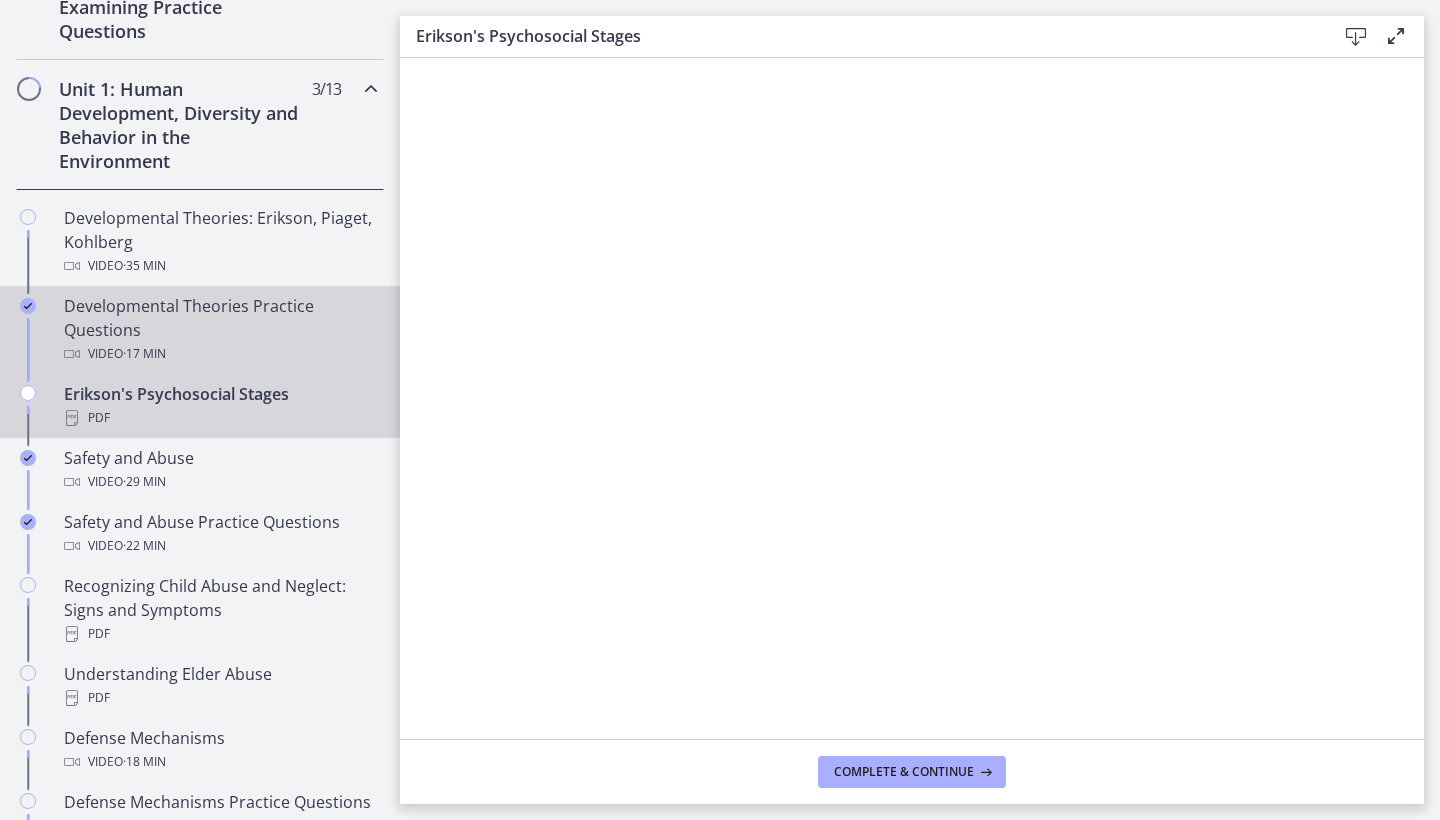 click on "Developmental Theories Practice Questions
Video
·  17 min" at bounding box center [220, 330] 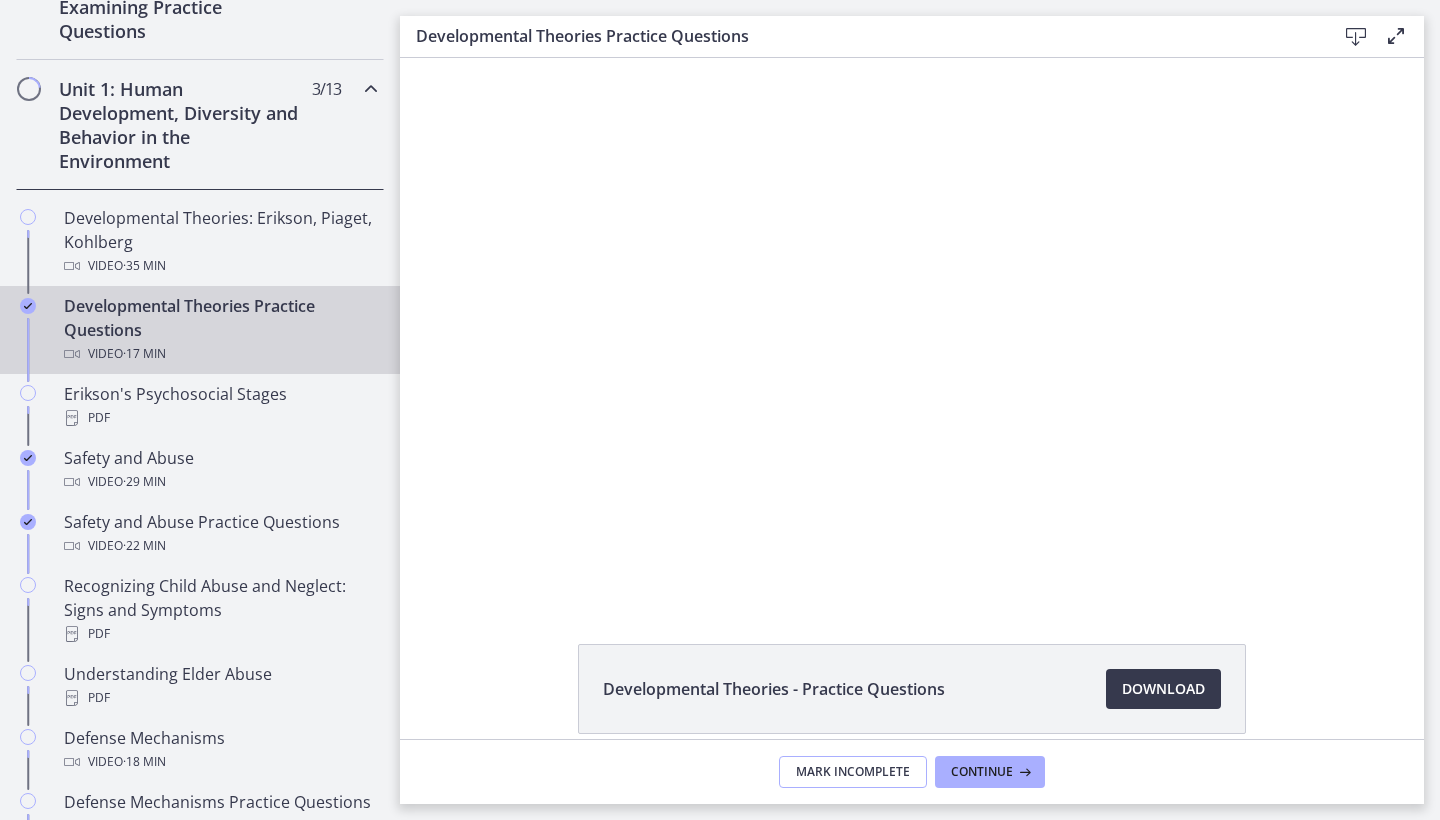 scroll, scrollTop: 0, scrollLeft: 0, axis: both 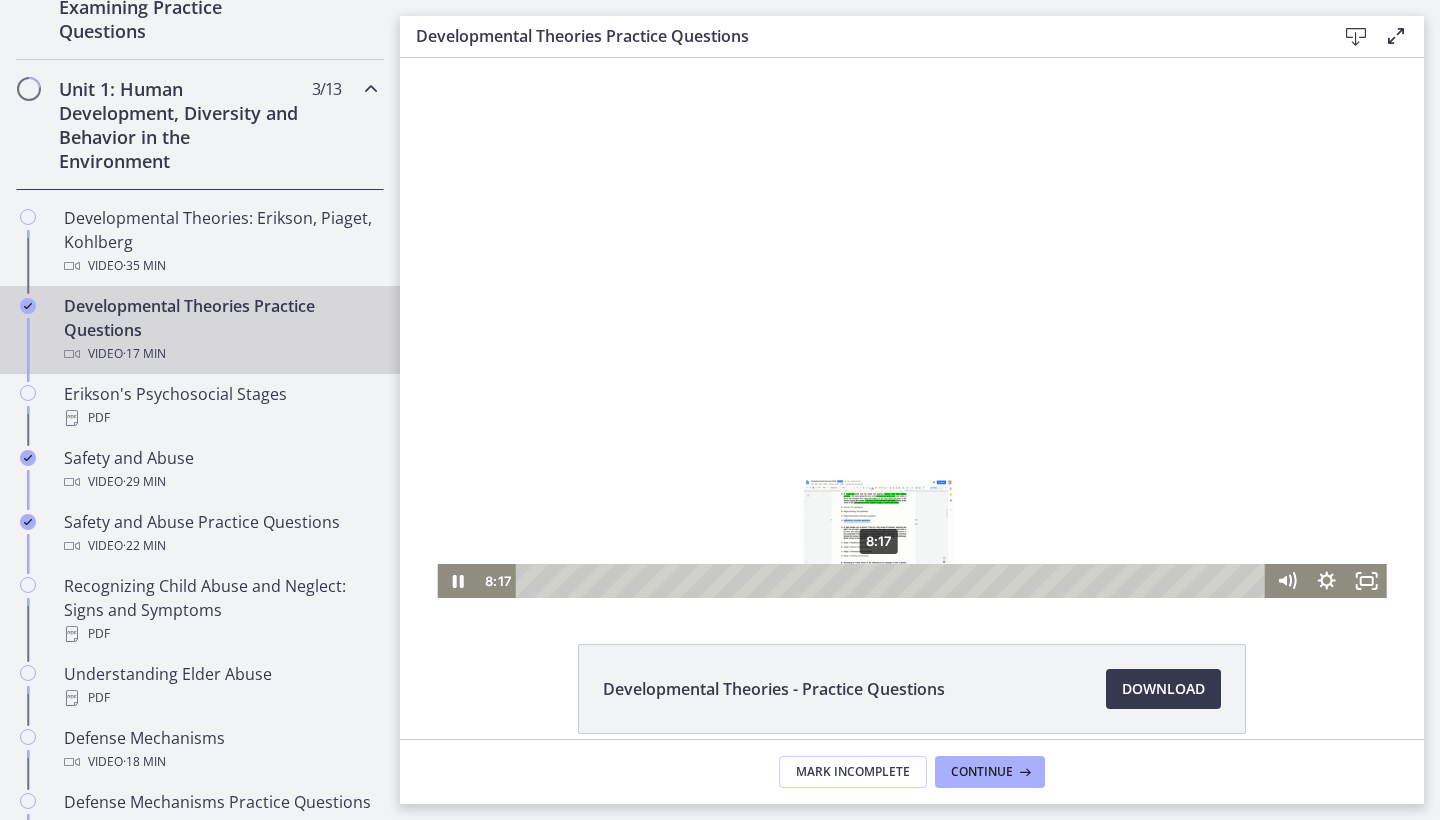 click on "8:17" at bounding box center [894, 581] 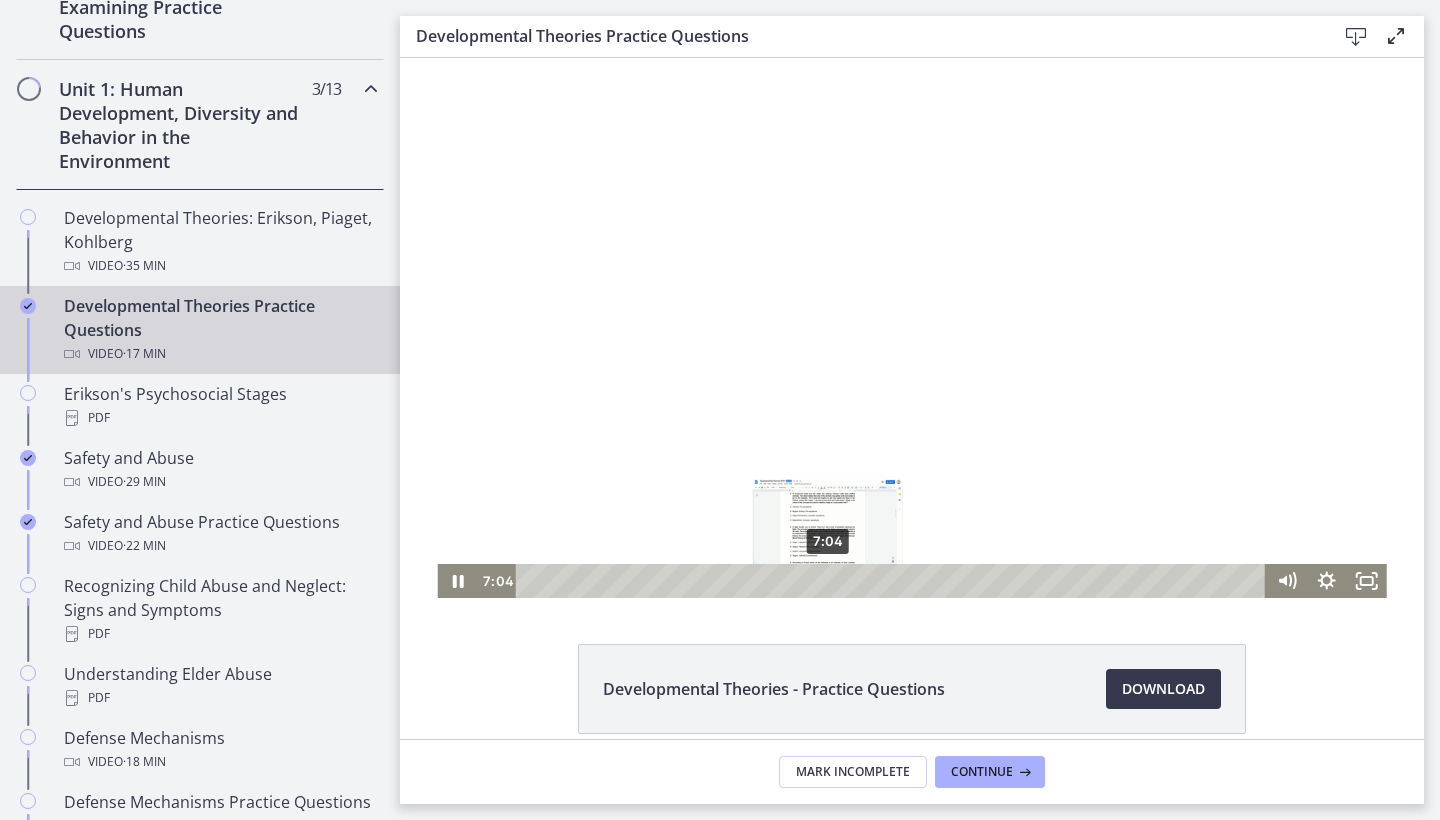 click on "7:04" at bounding box center [894, 581] 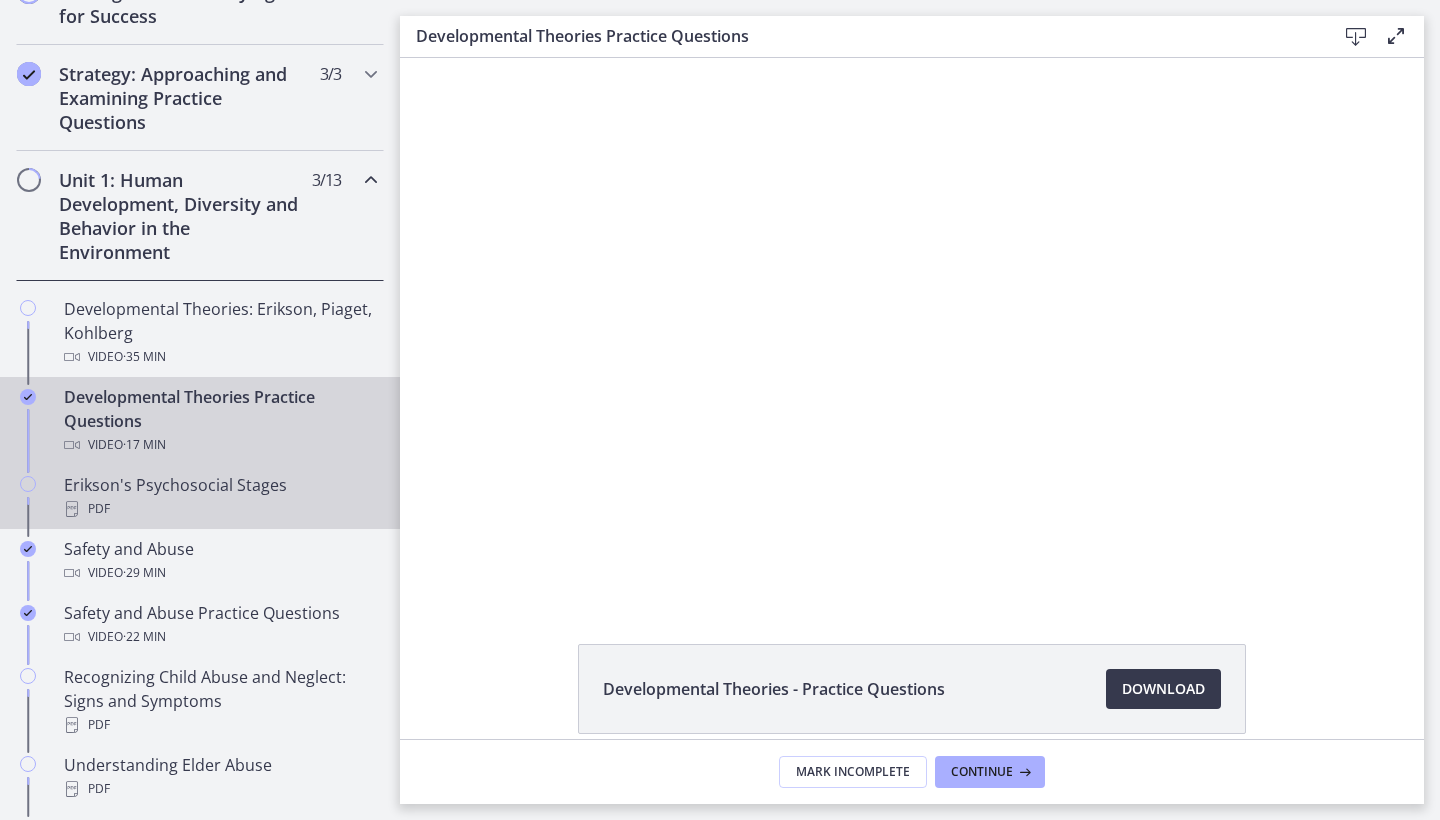 scroll, scrollTop: 417, scrollLeft: 0, axis: vertical 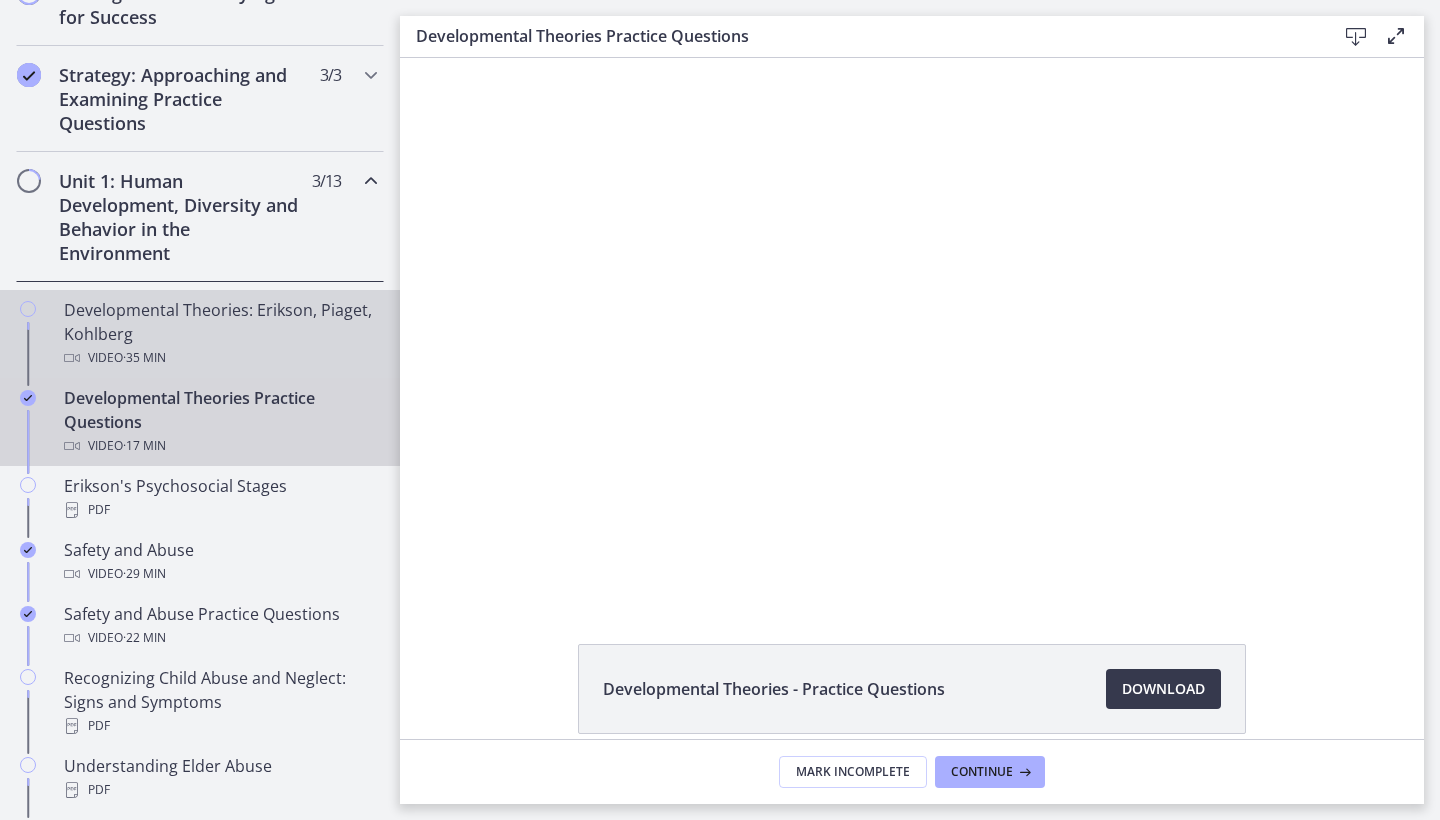 click on "Developmental Theories: Erikson, Piaget, Kohlberg
Video
·  35 min" at bounding box center (220, 334) 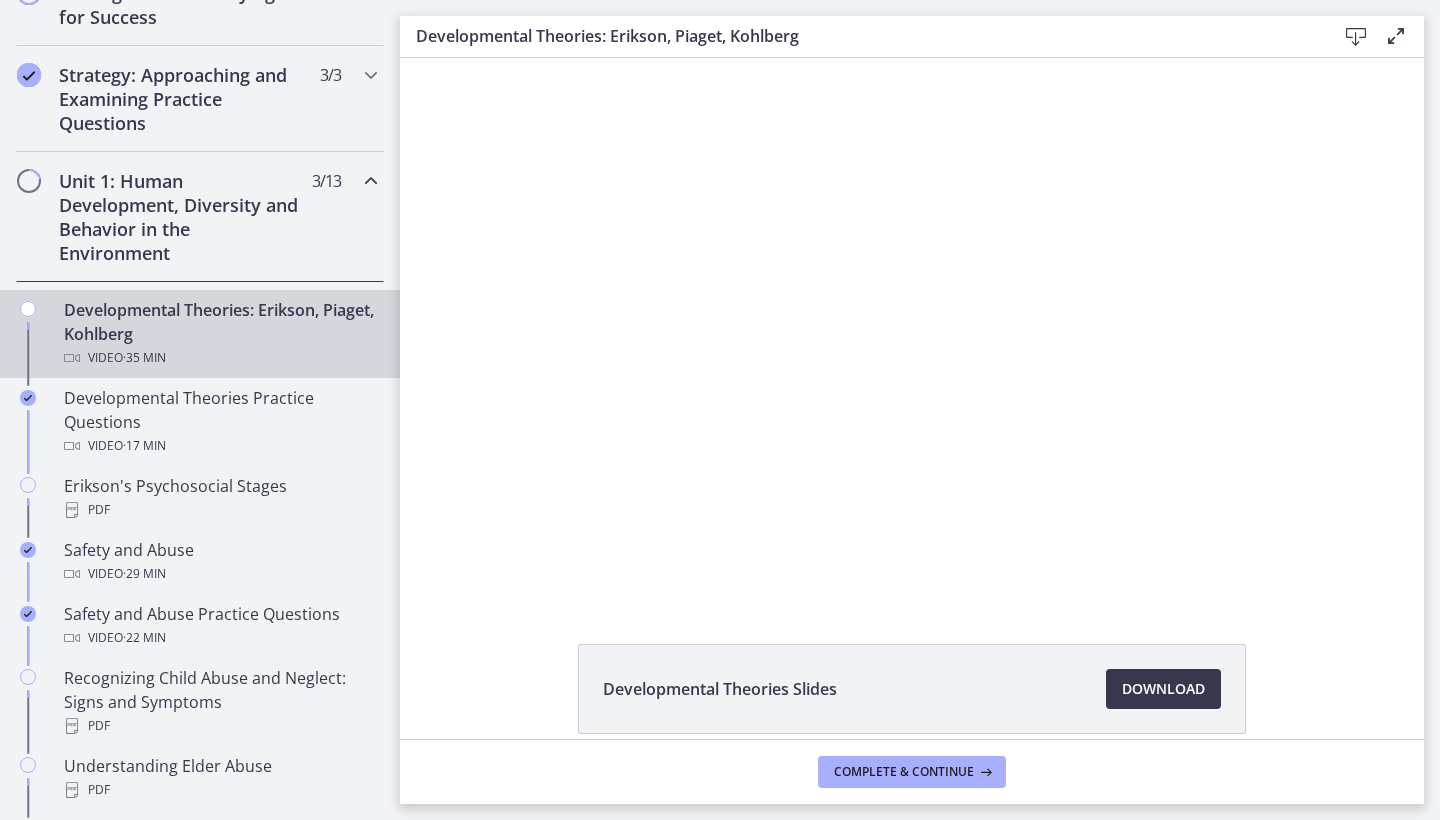 scroll, scrollTop: 0, scrollLeft: 0, axis: both 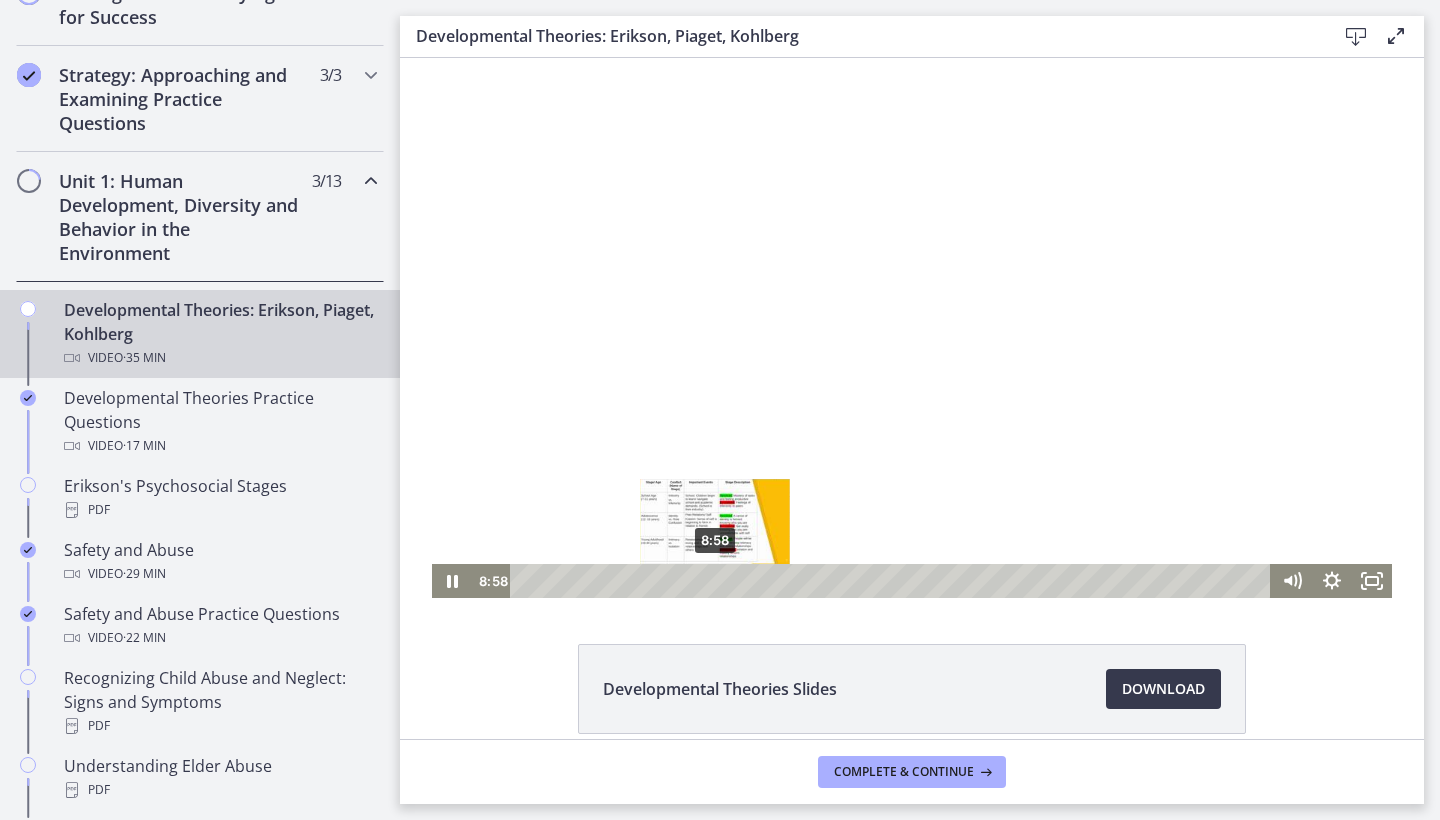 click on "8:58" at bounding box center [893, 581] 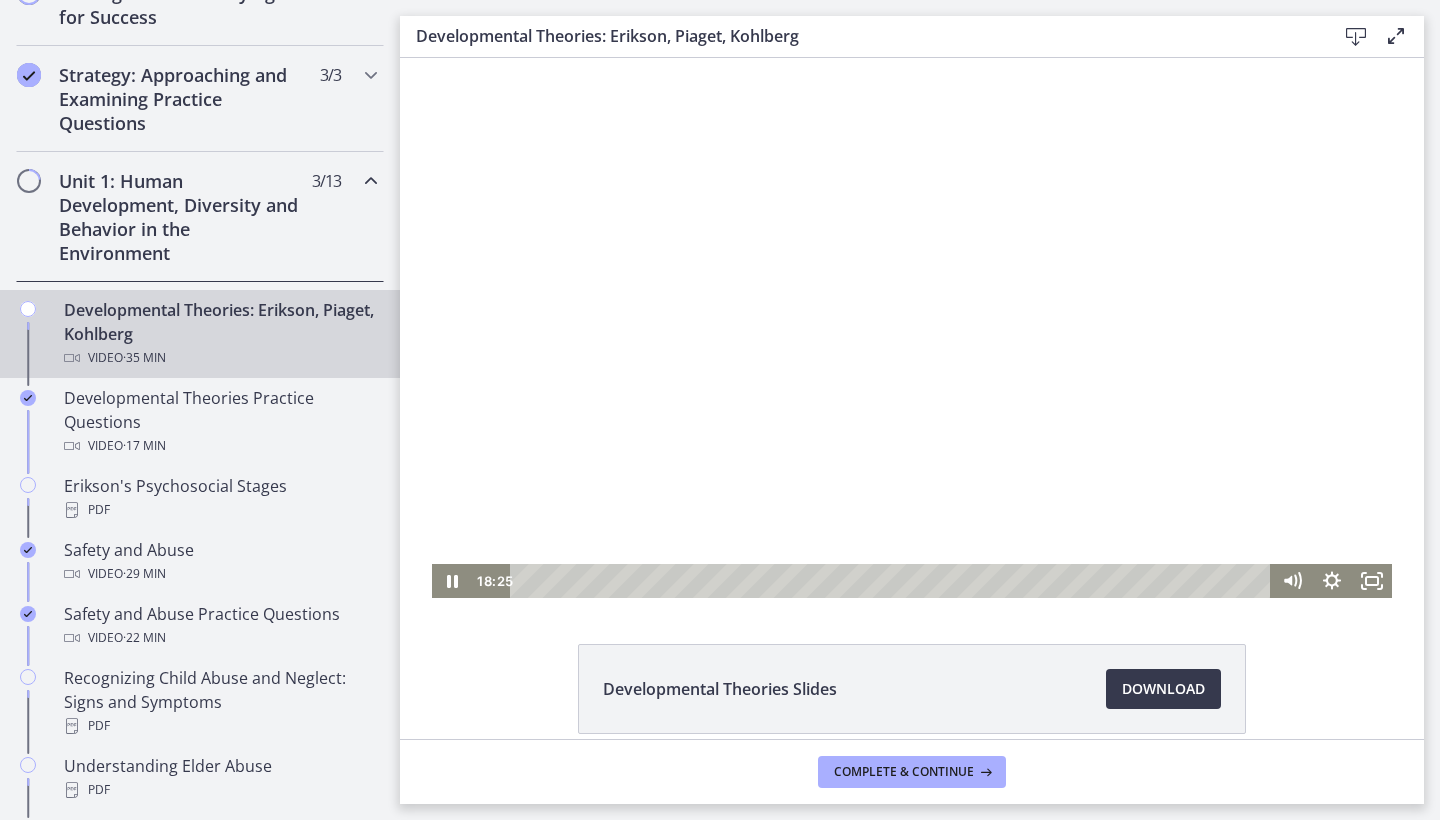 click at bounding box center (912, 328) 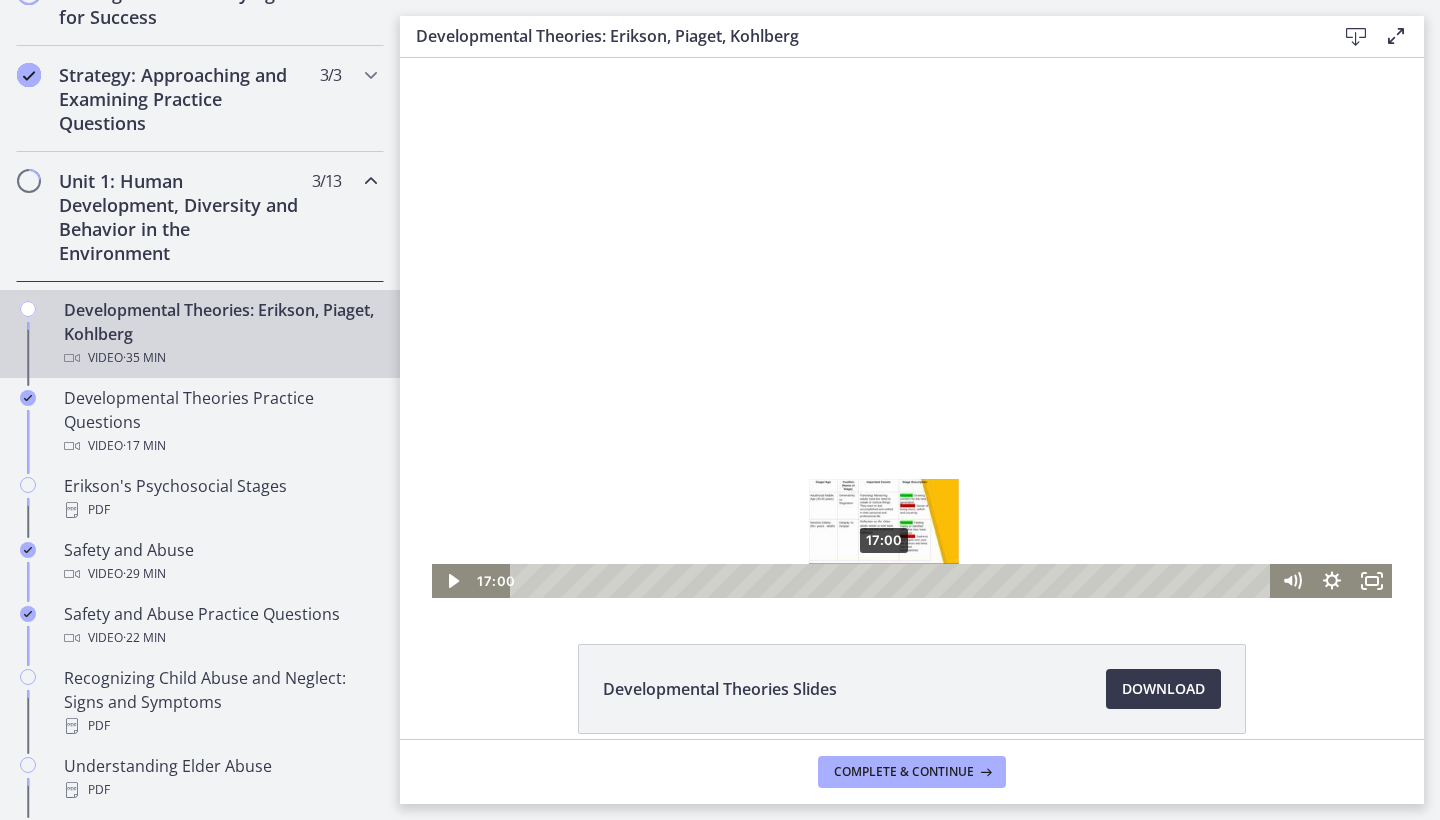 click on "17:00" at bounding box center [893, 581] 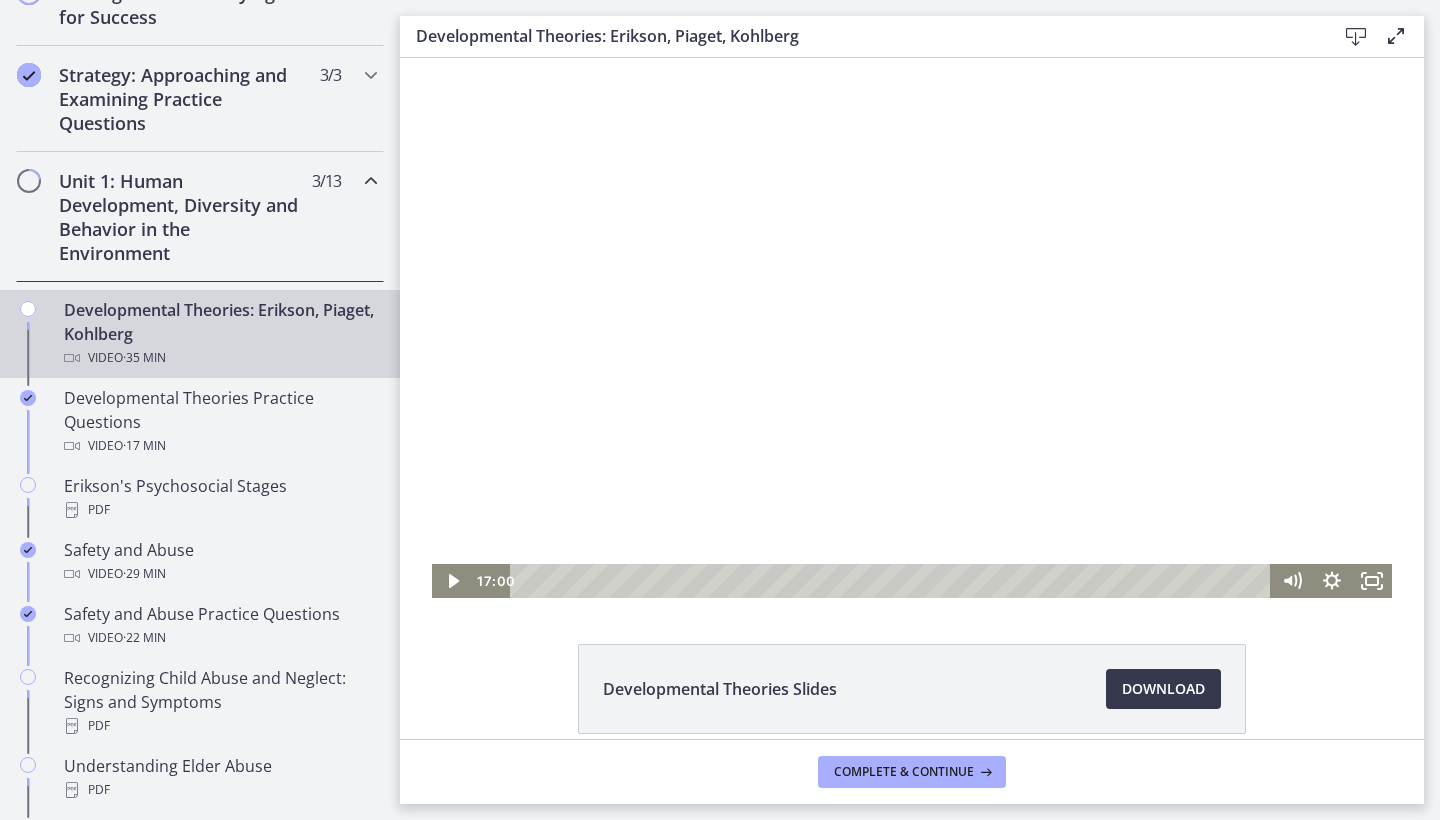 click at bounding box center (912, 328) 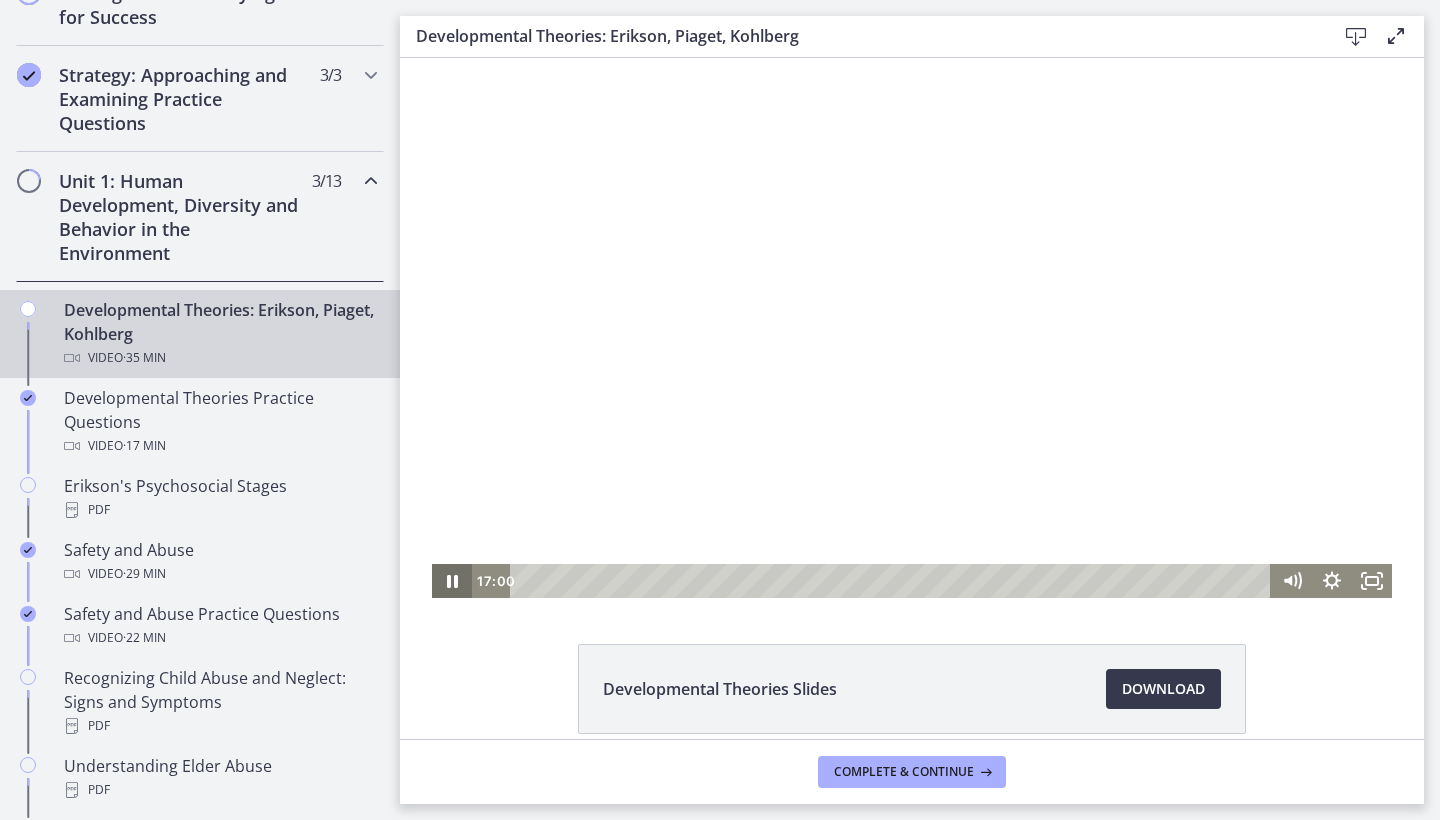 click 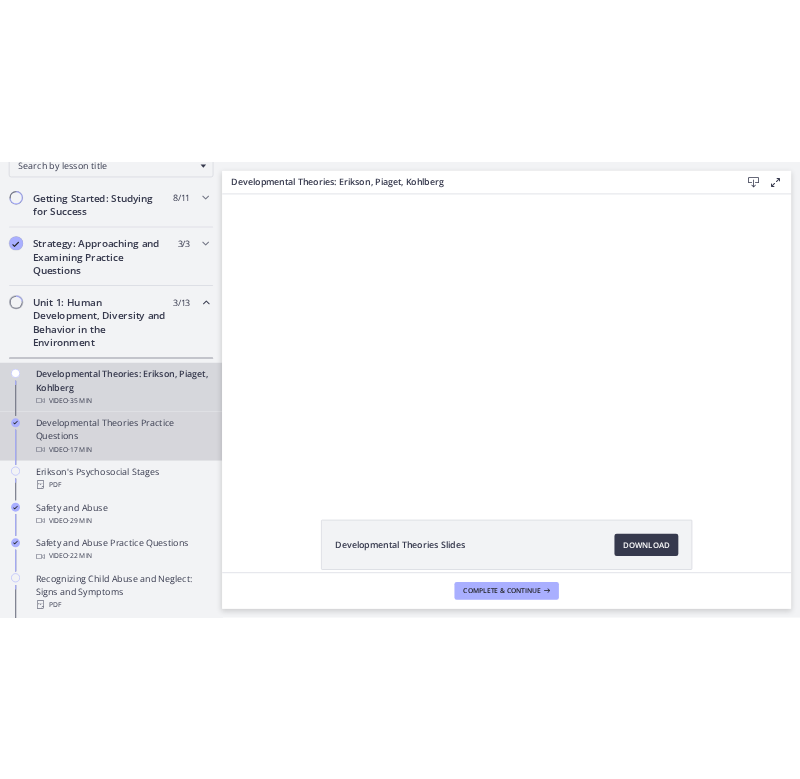 scroll, scrollTop: 325, scrollLeft: 0, axis: vertical 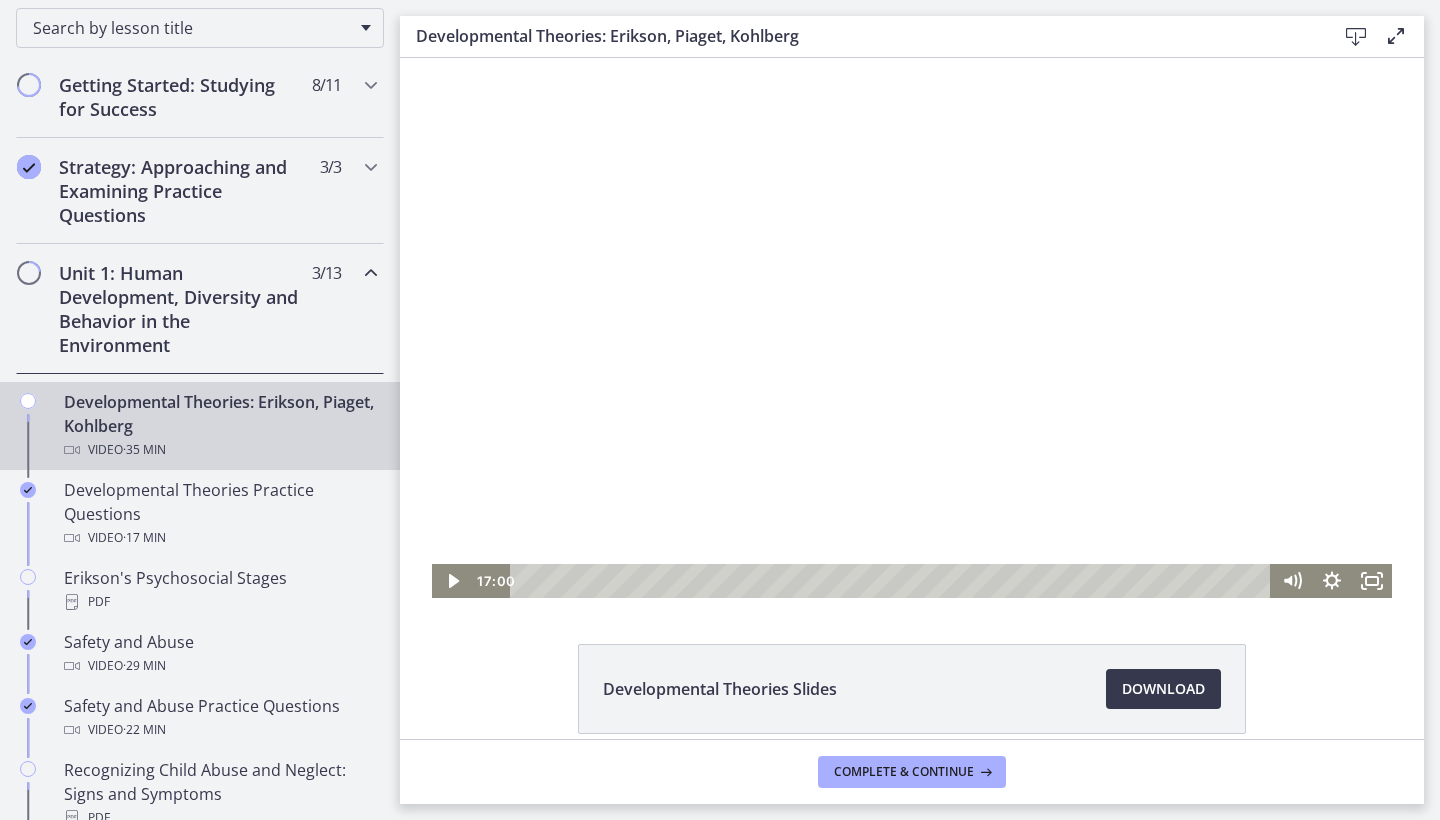 click at bounding box center (912, 328) 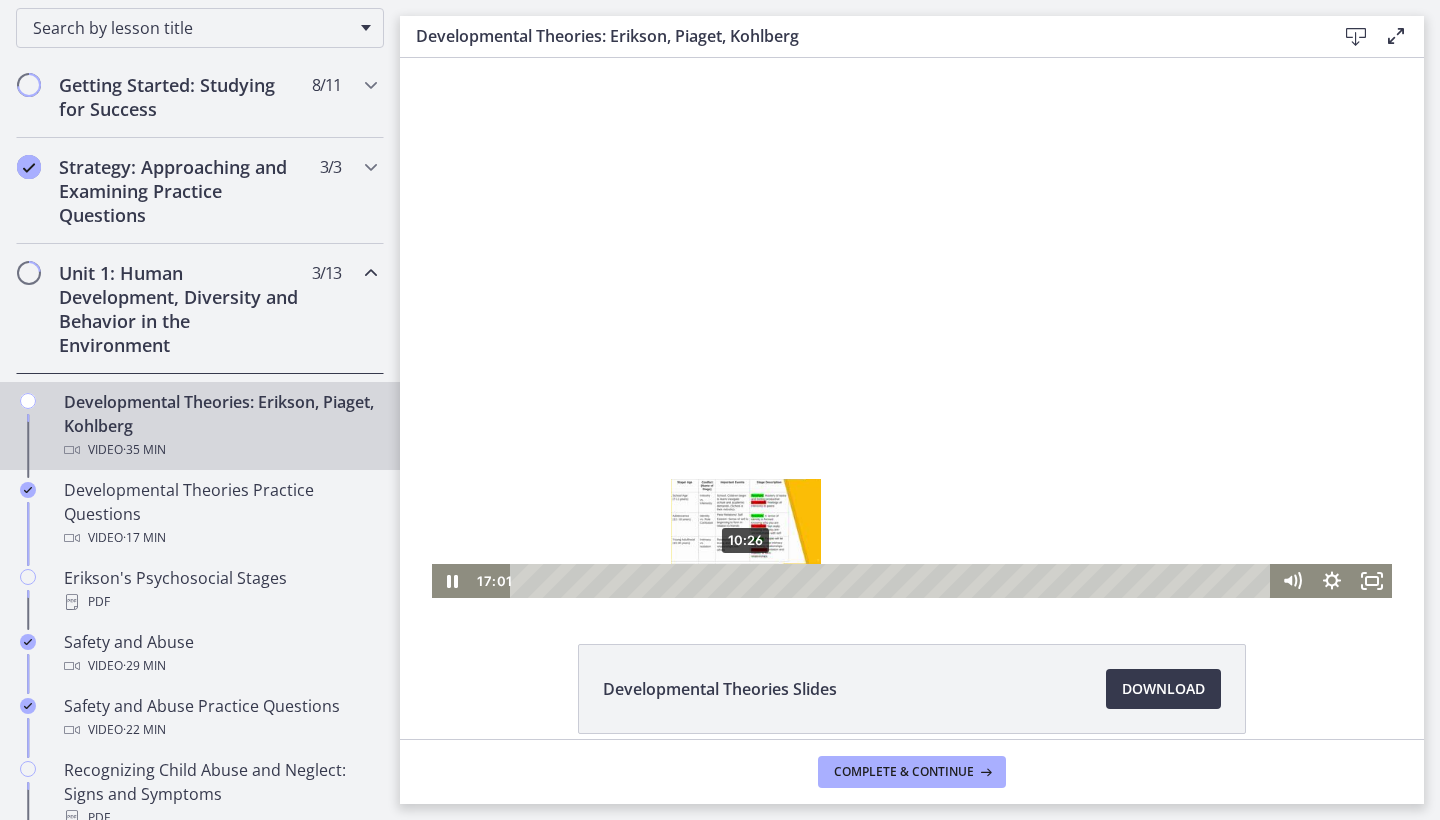 click on "10:26" at bounding box center [893, 581] 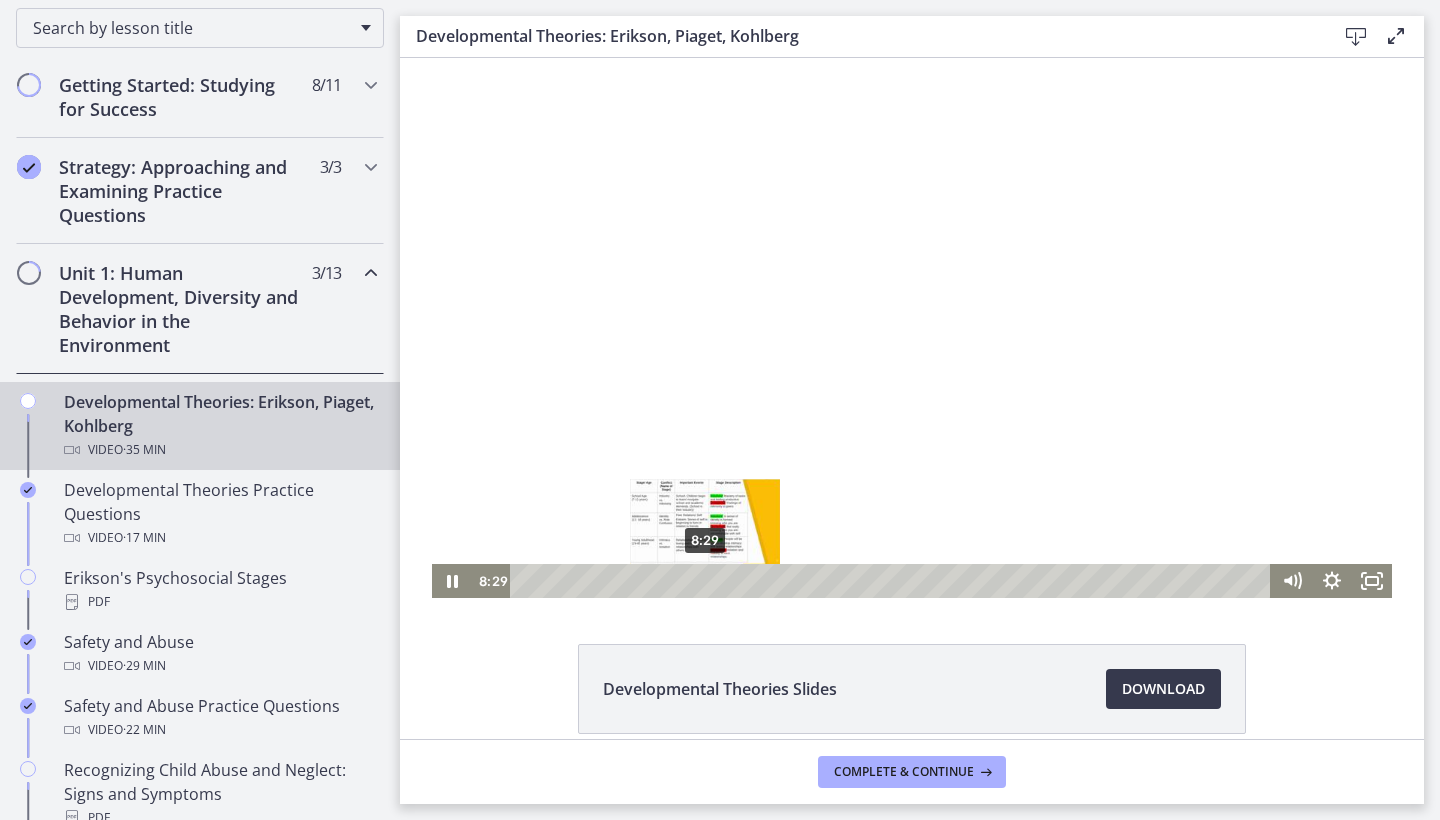 click on "8:29" at bounding box center [893, 581] 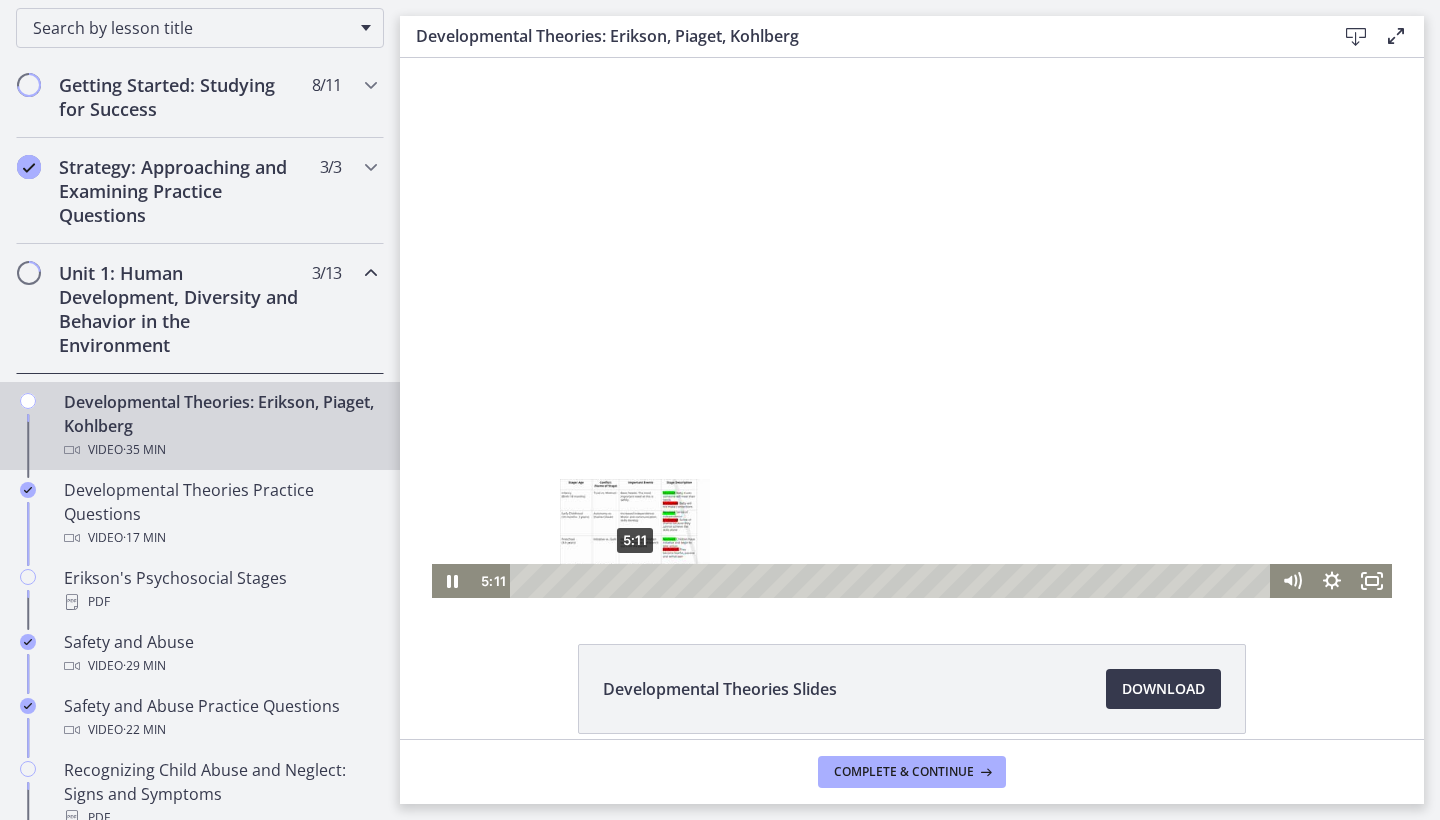 click on "5:11" at bounding box center (893, 581) 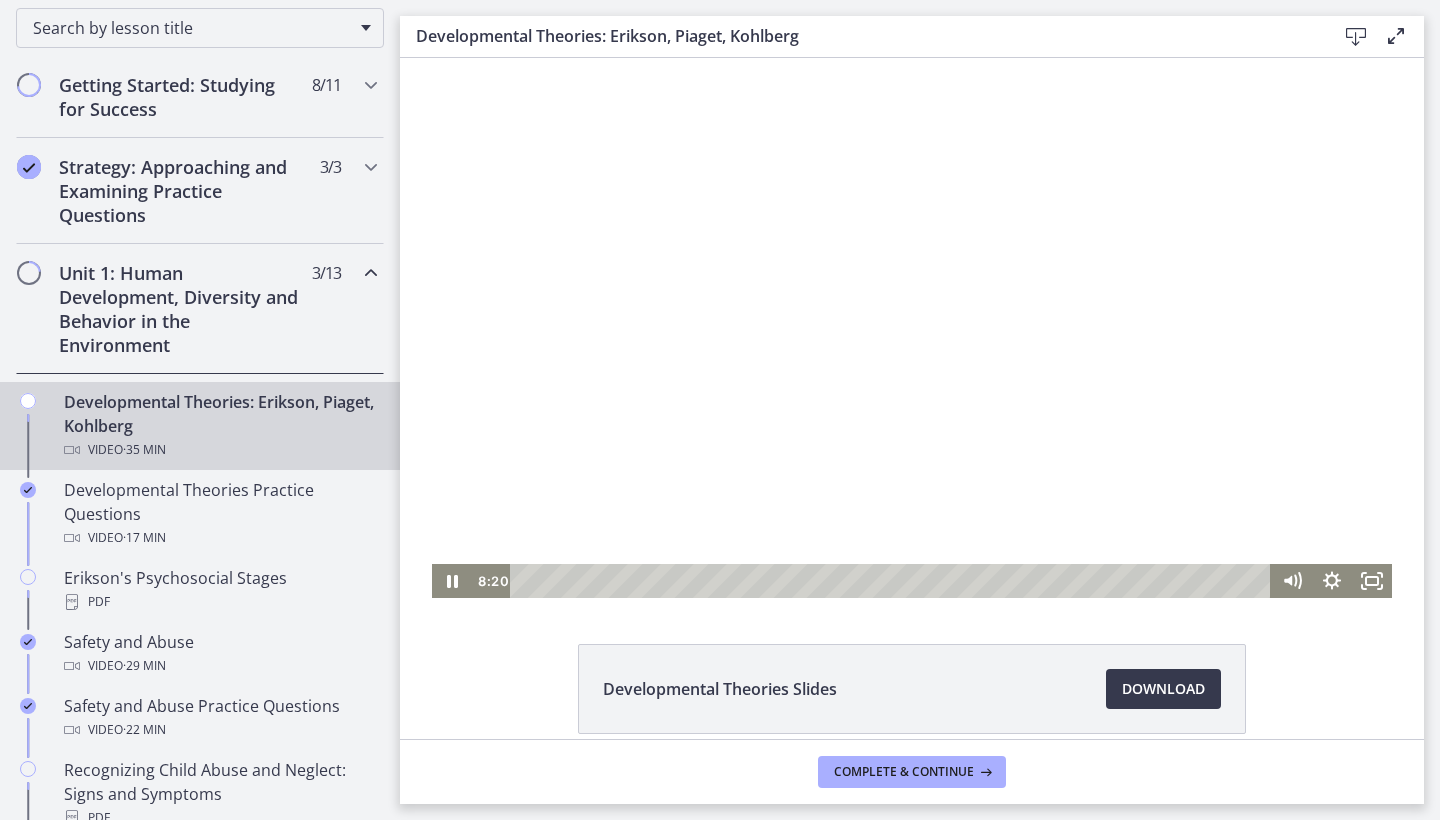 click at bounding box center (912, 328) 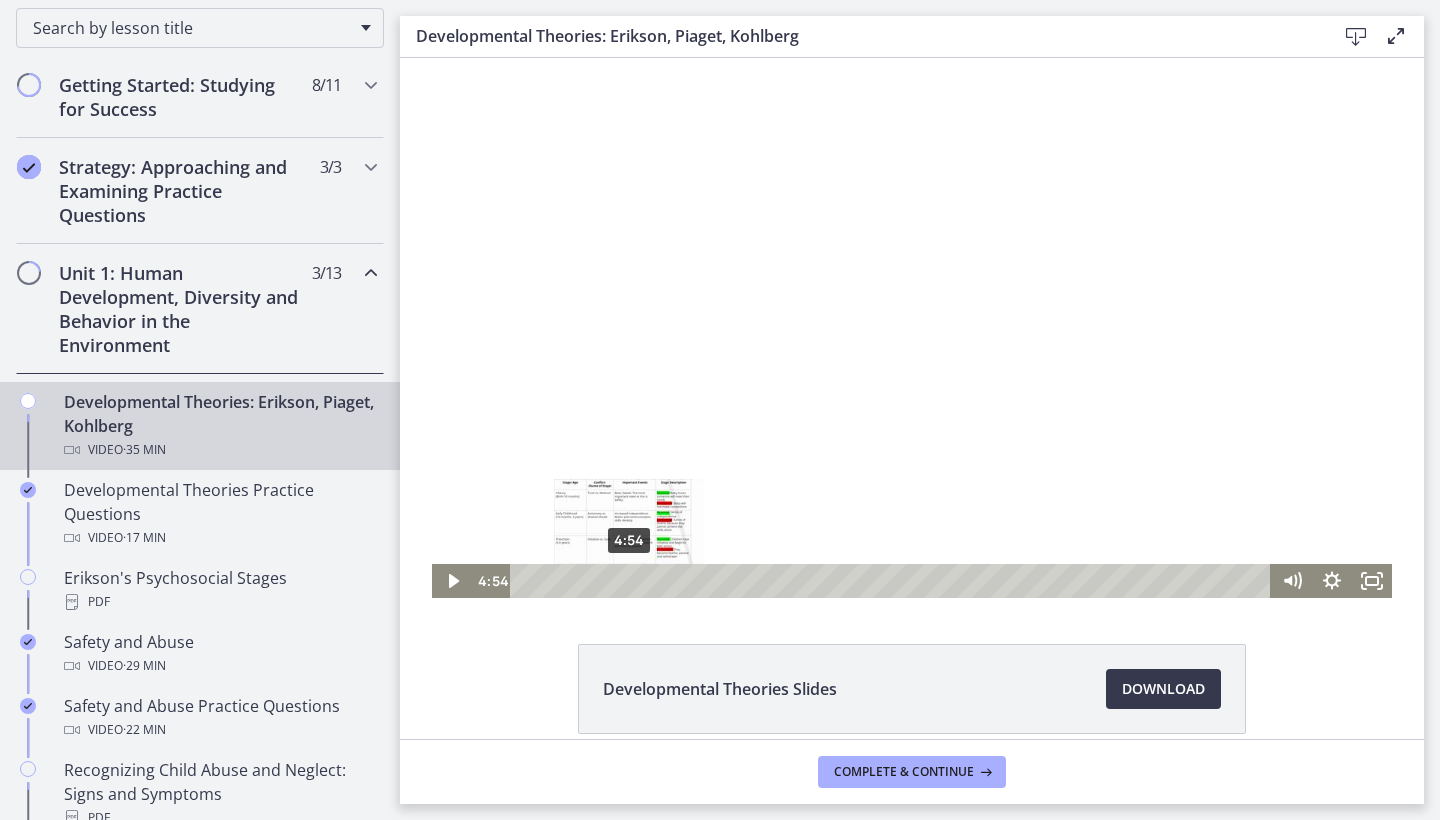 click on "4:54" at bounding box center (893, 581) 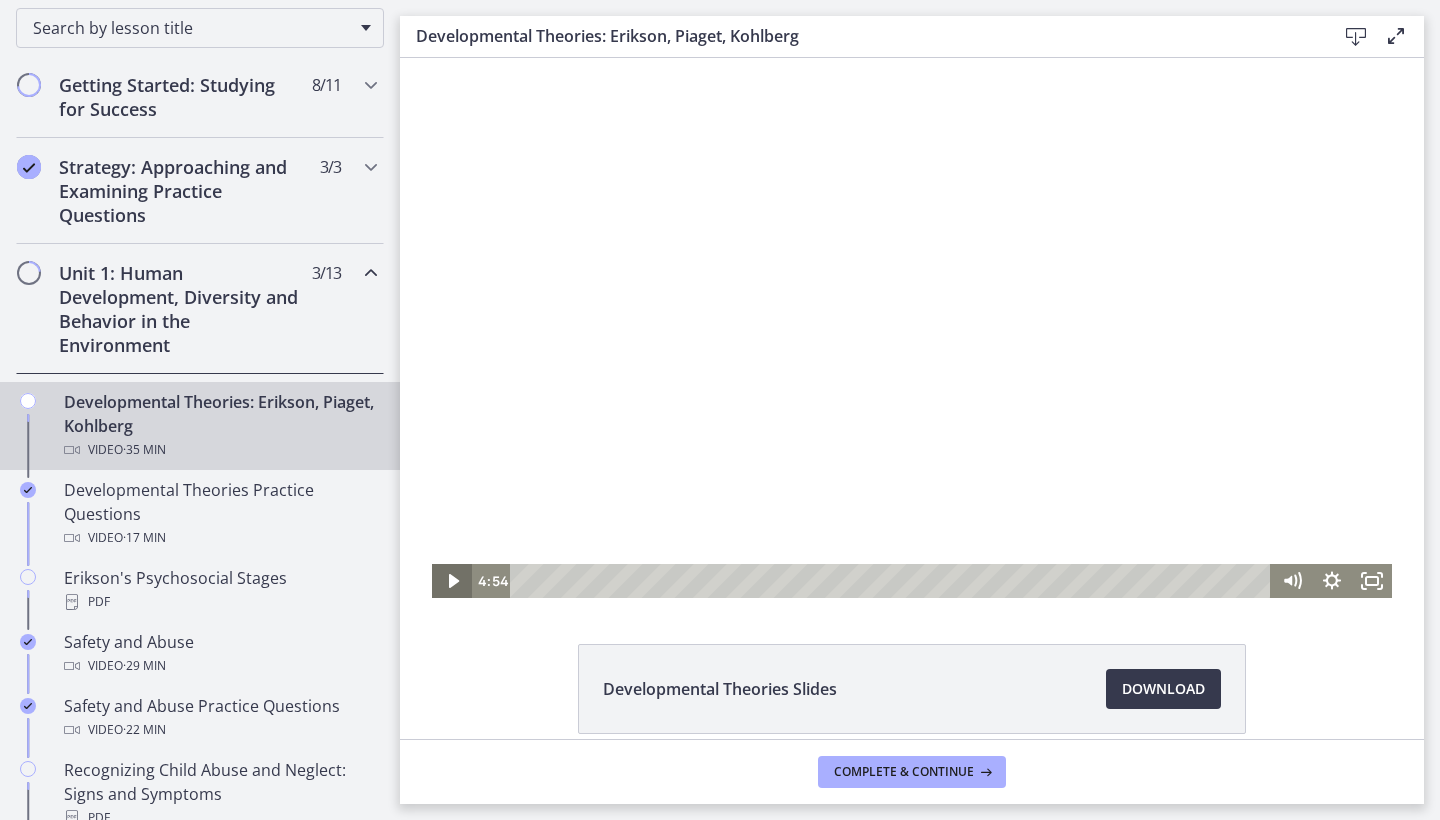 click 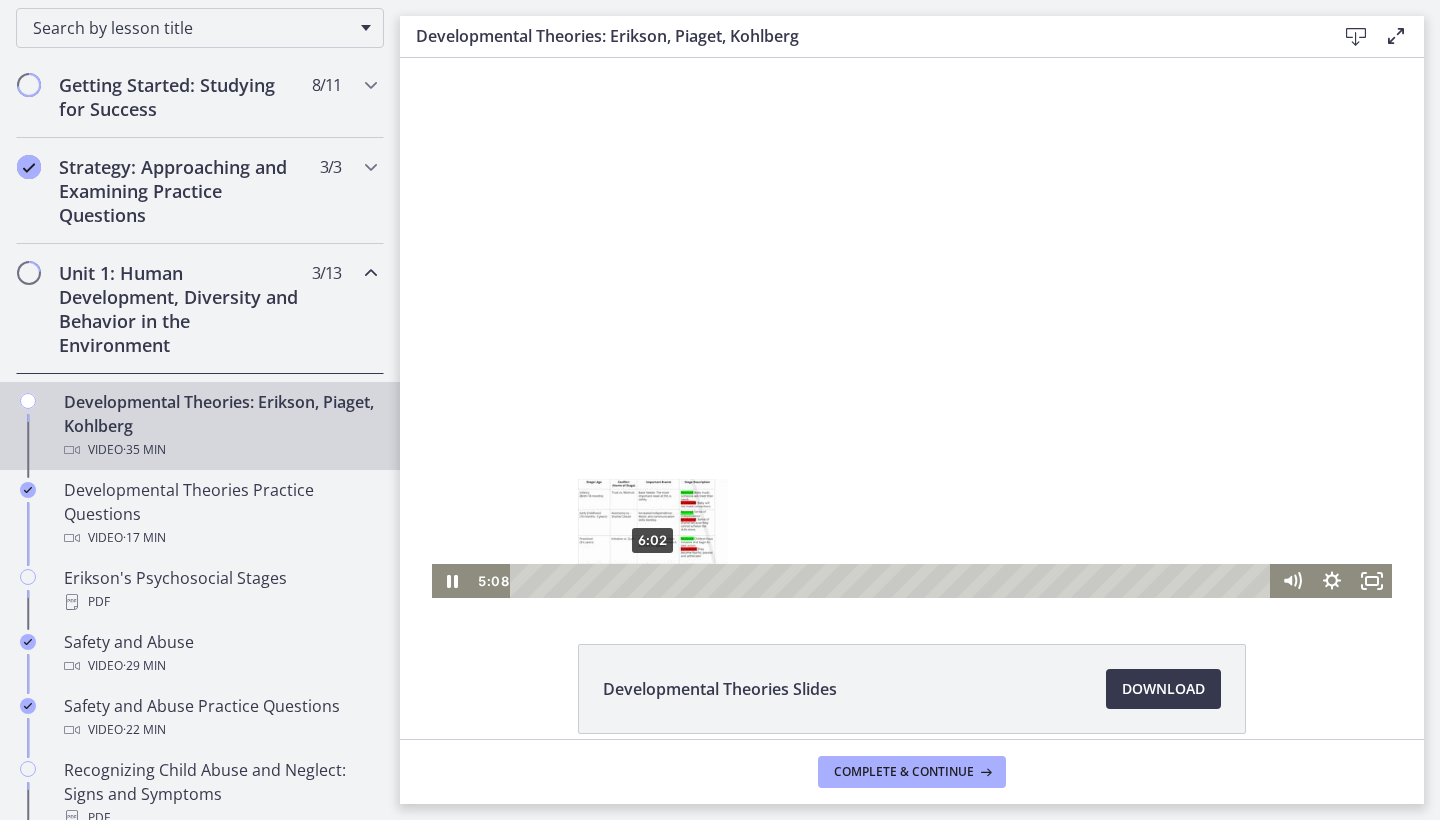 click on "6:02" at bounding box center (893, 581) 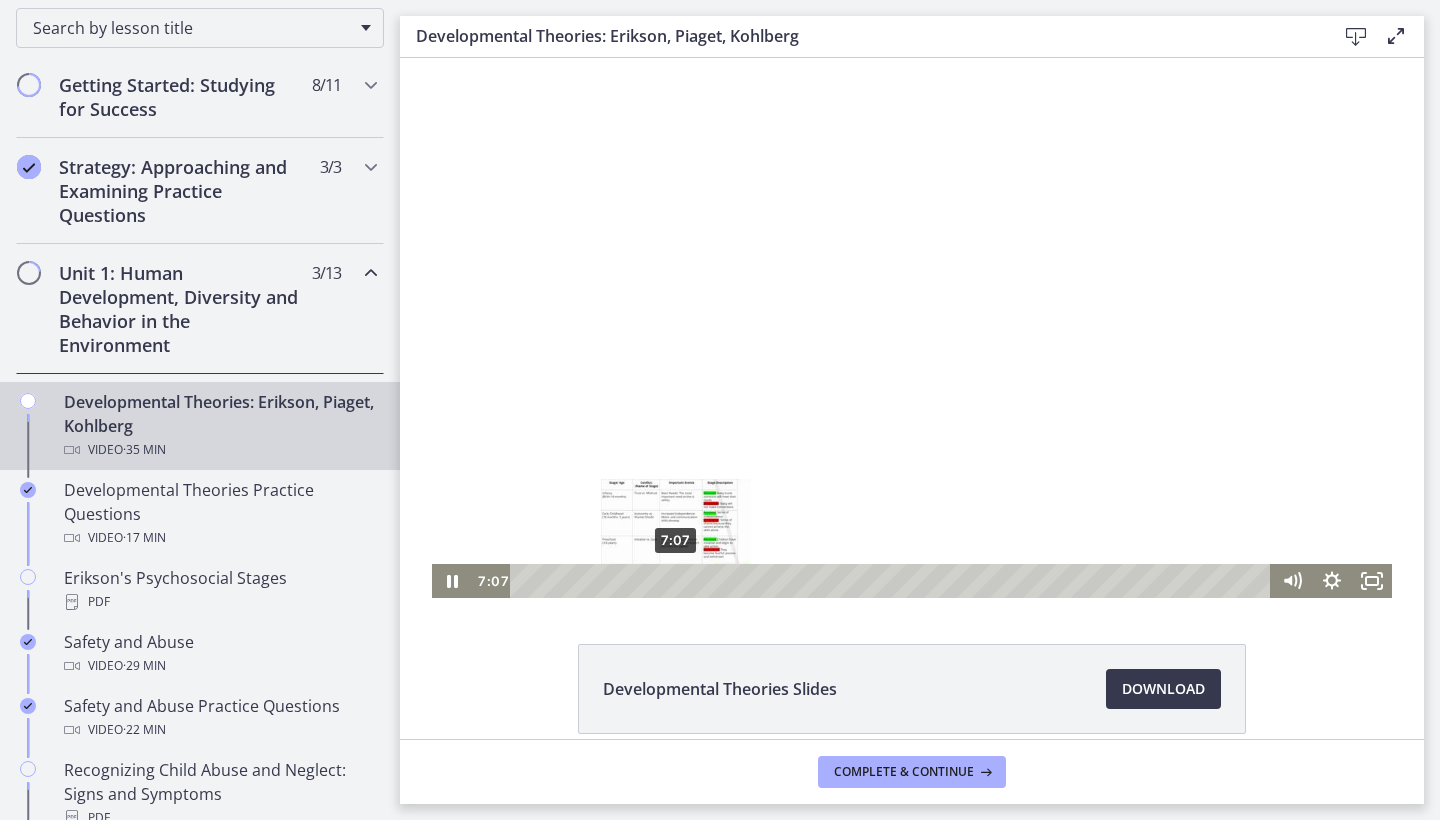 click on "7:07" at bounding box center (893, 581) 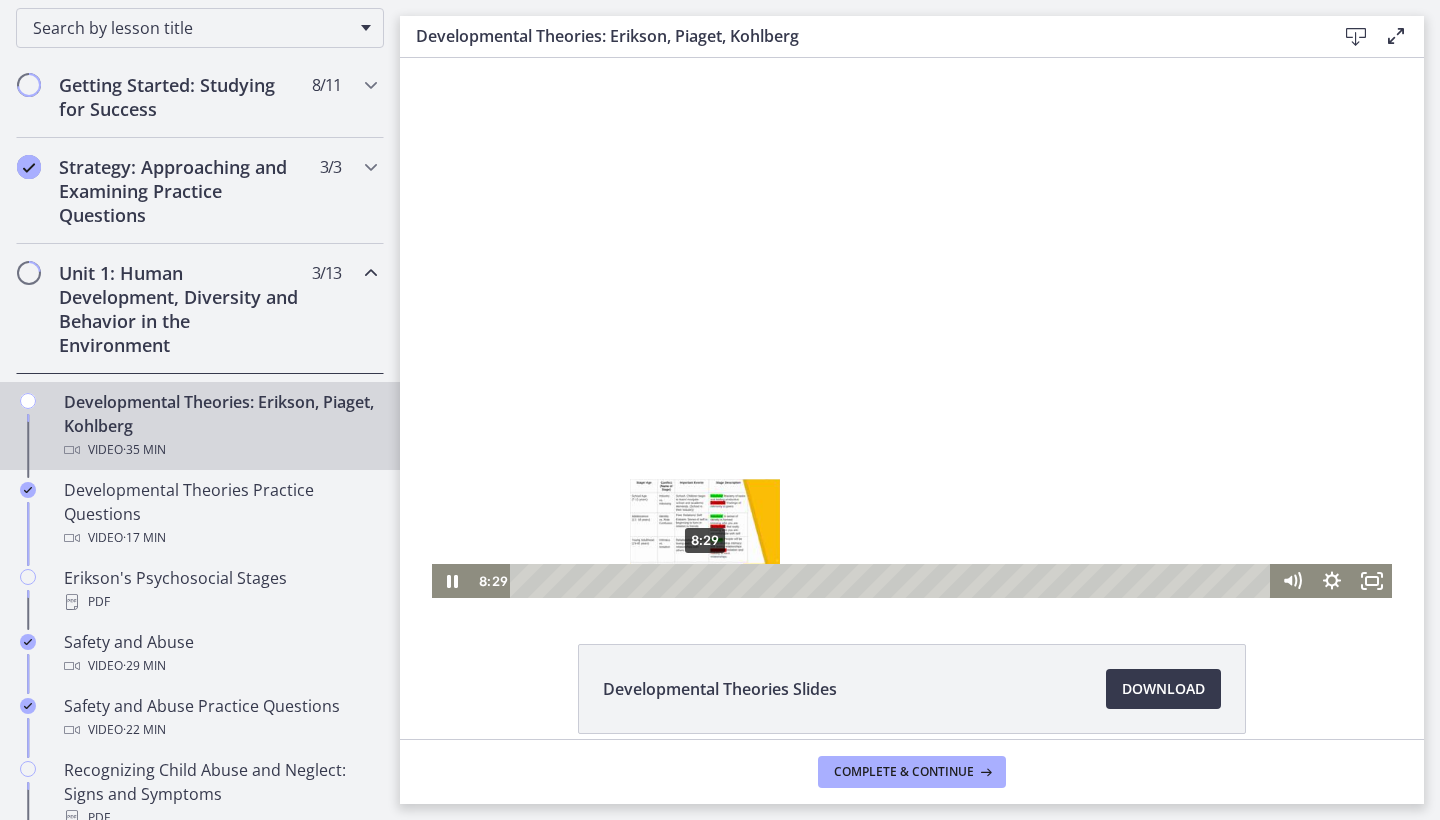 click on "8:29" at bounding box center [893, 581] 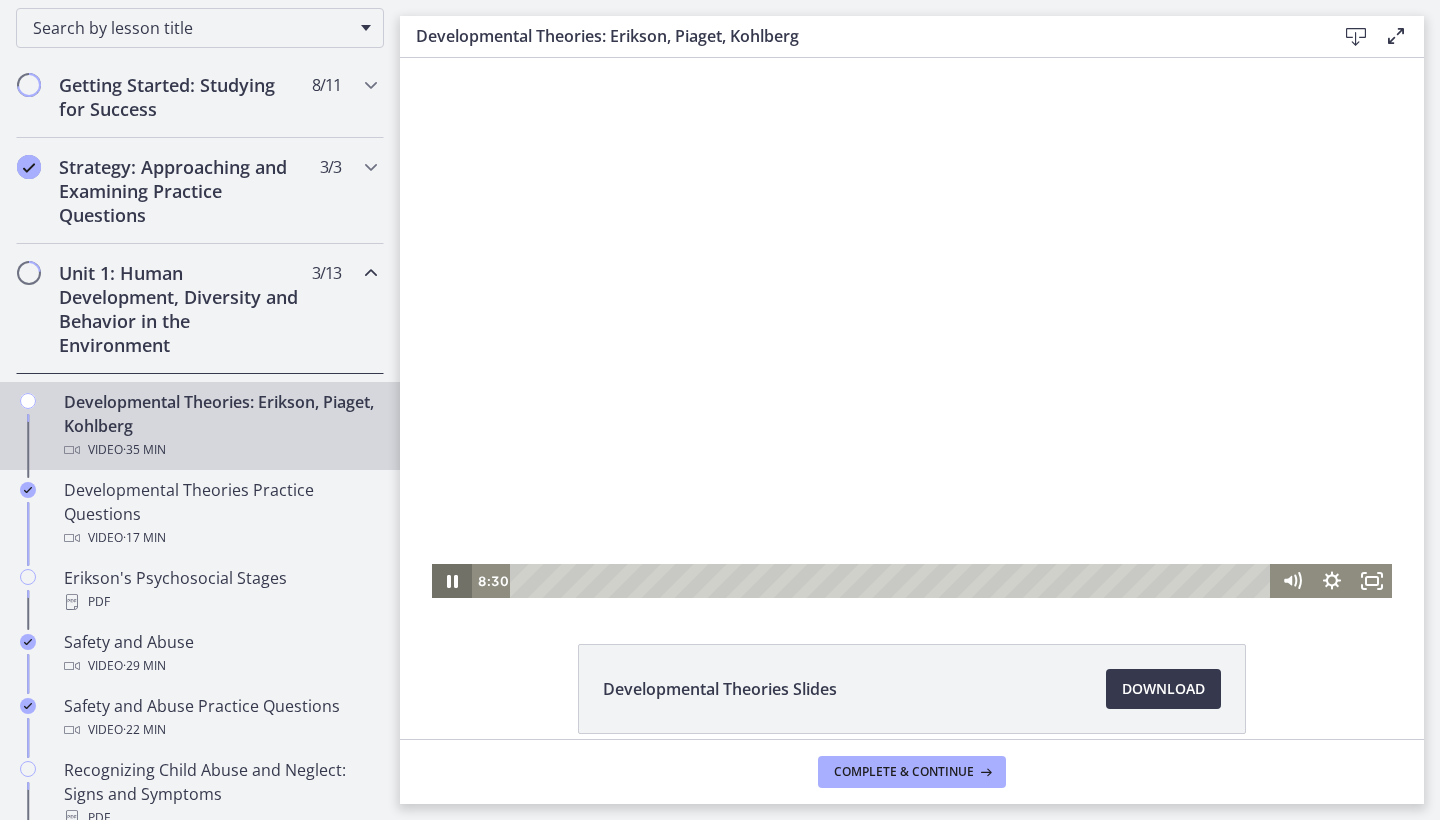 click on "Developmental Theories Slides
Download
Opens in a new window" 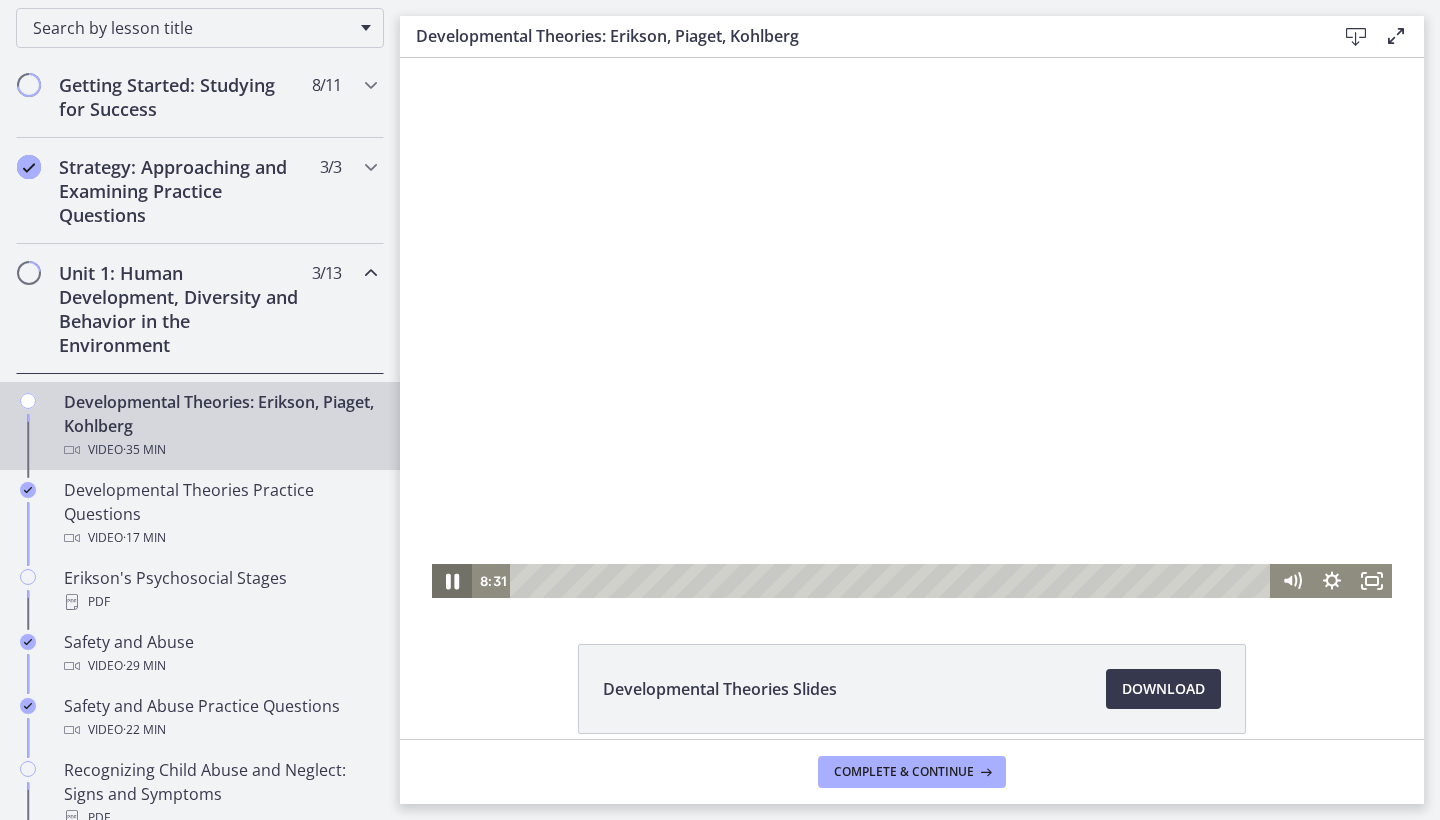 click 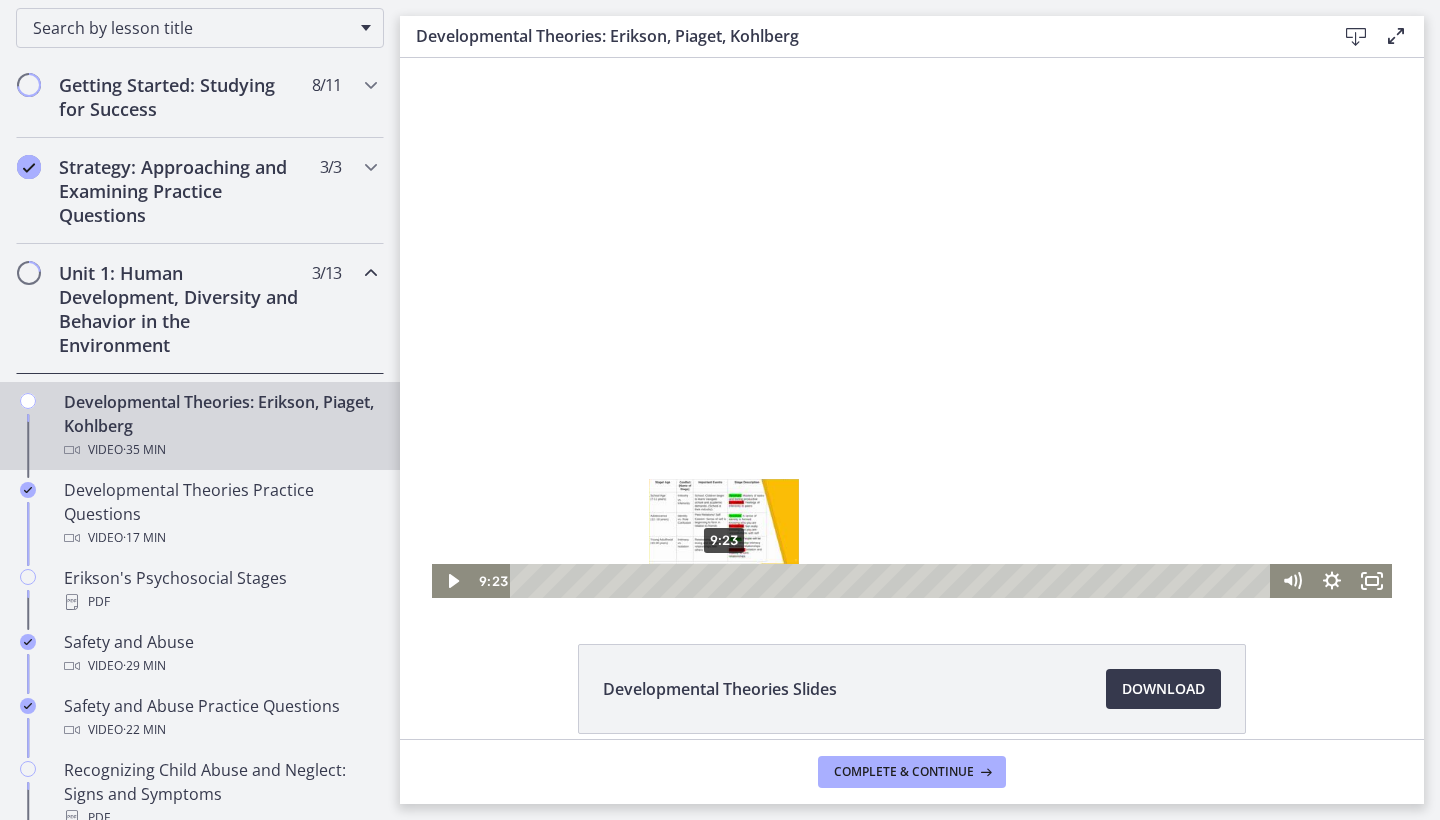 click on "9:23" at bounding box center [893, 581] 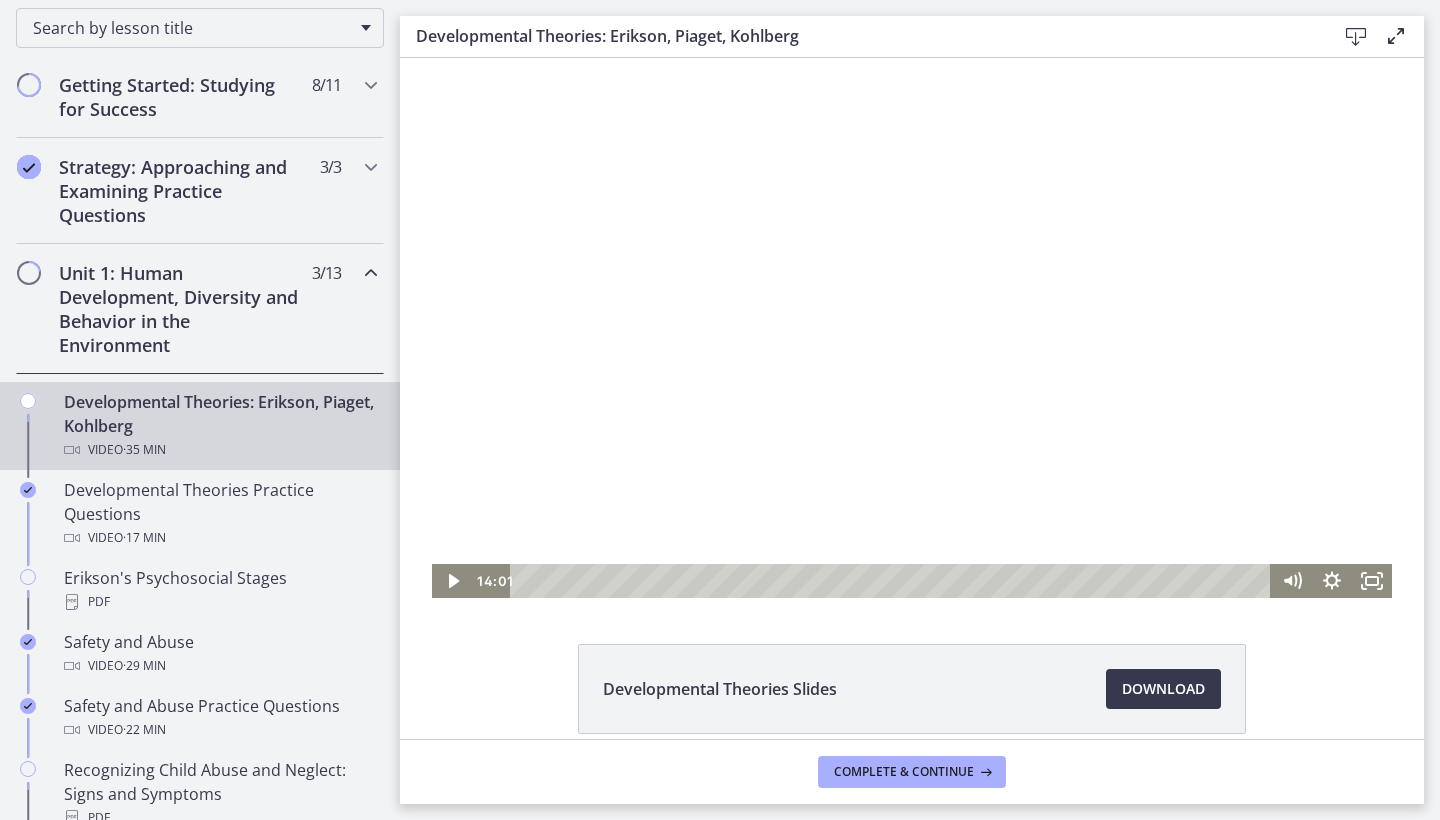 click at bounding box center [912, 328] 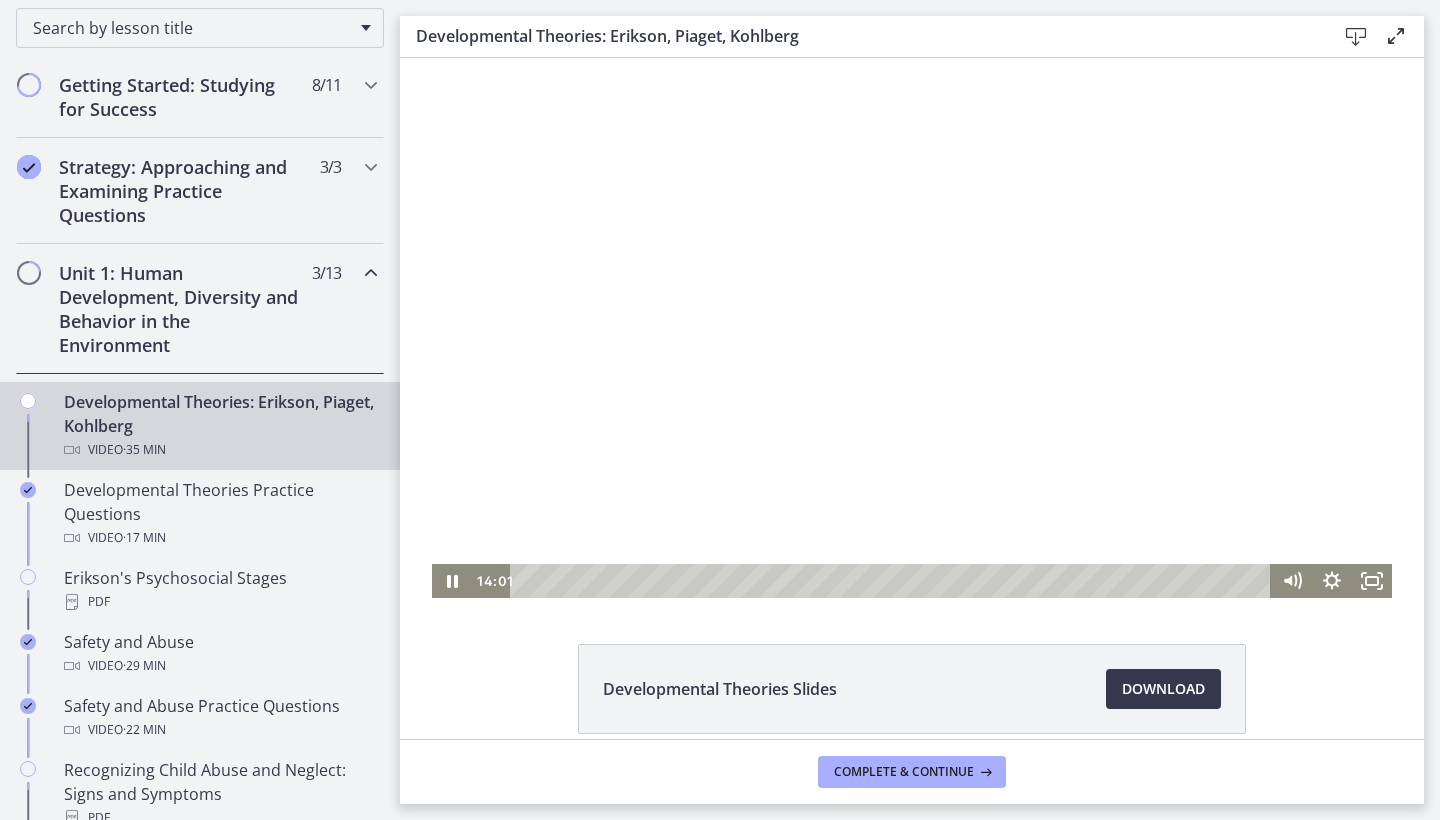 click at bounding box center (912, 328) 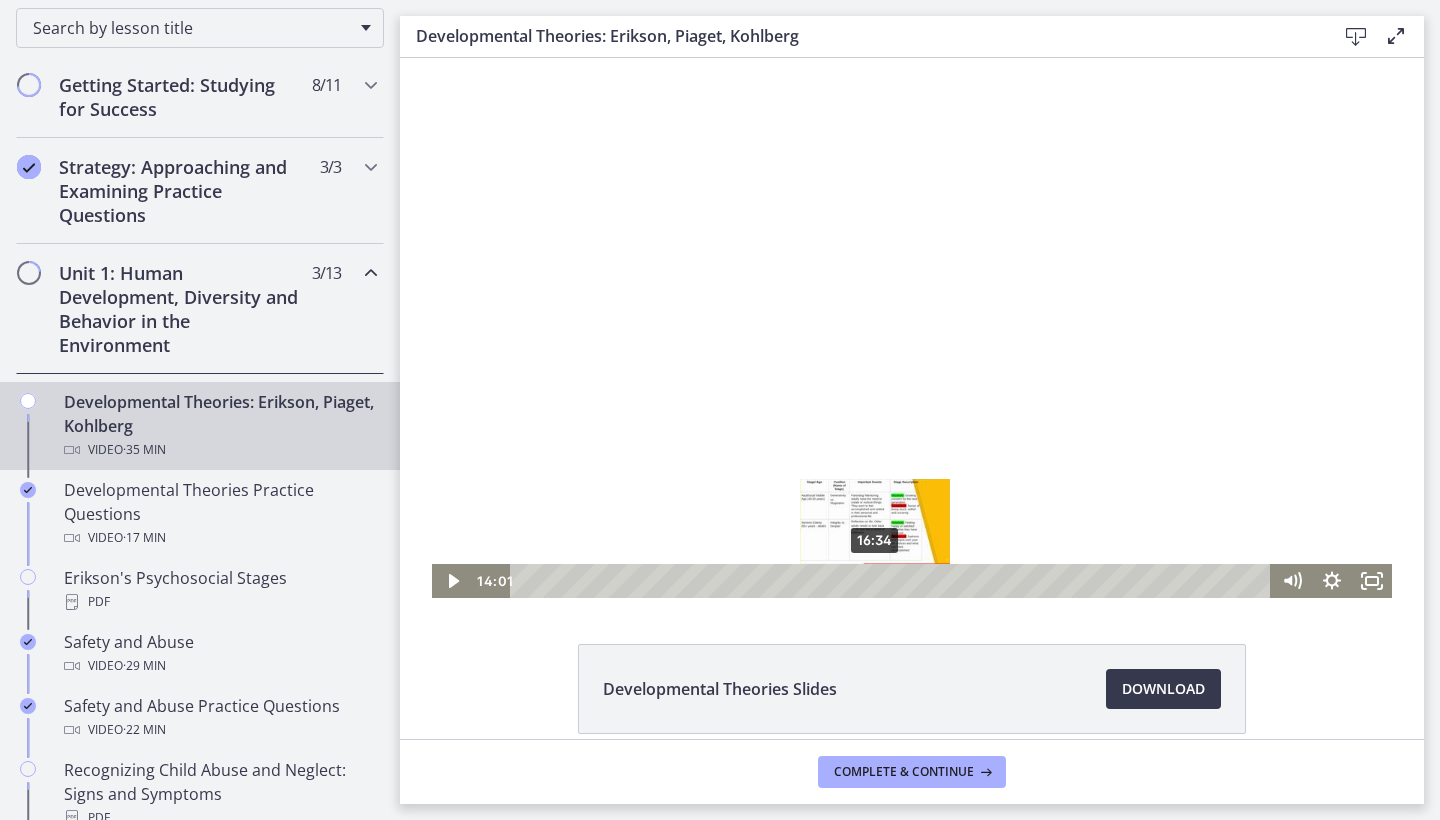 click on "16:34" at bounding box center (893, 581) 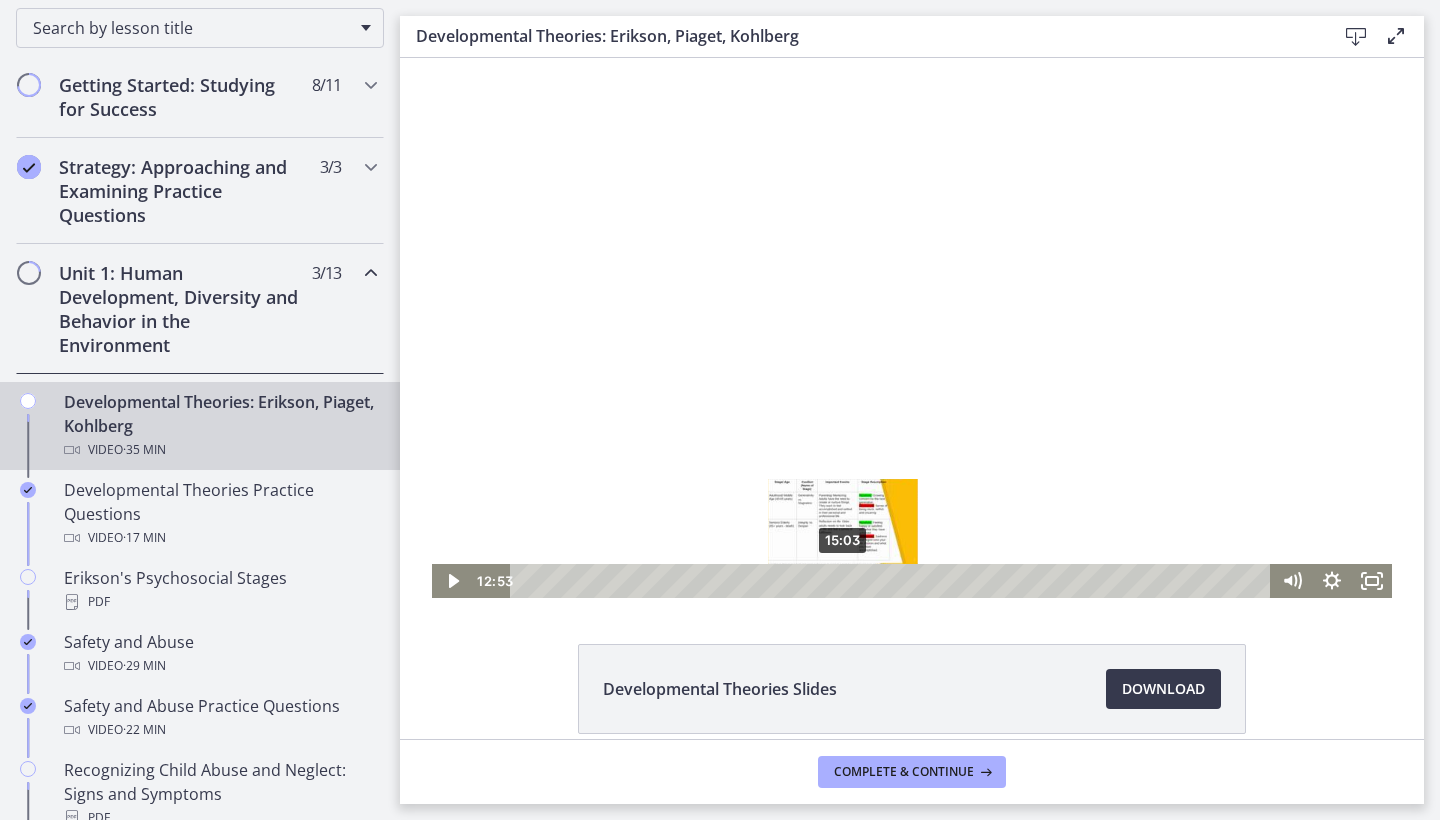 click on "15:03" at bounding box center (893, 581) 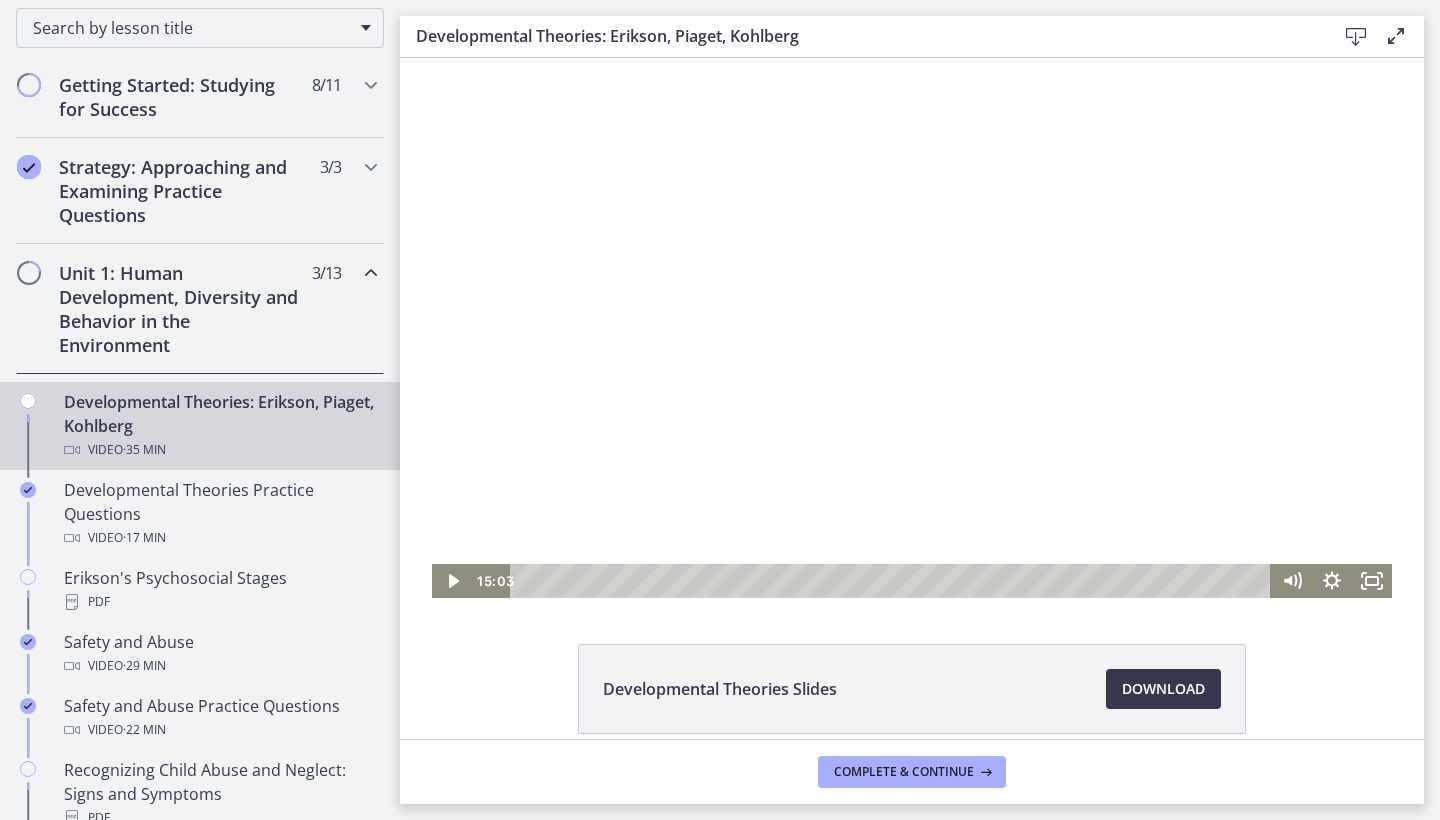 click at bounding box center [912, 328] 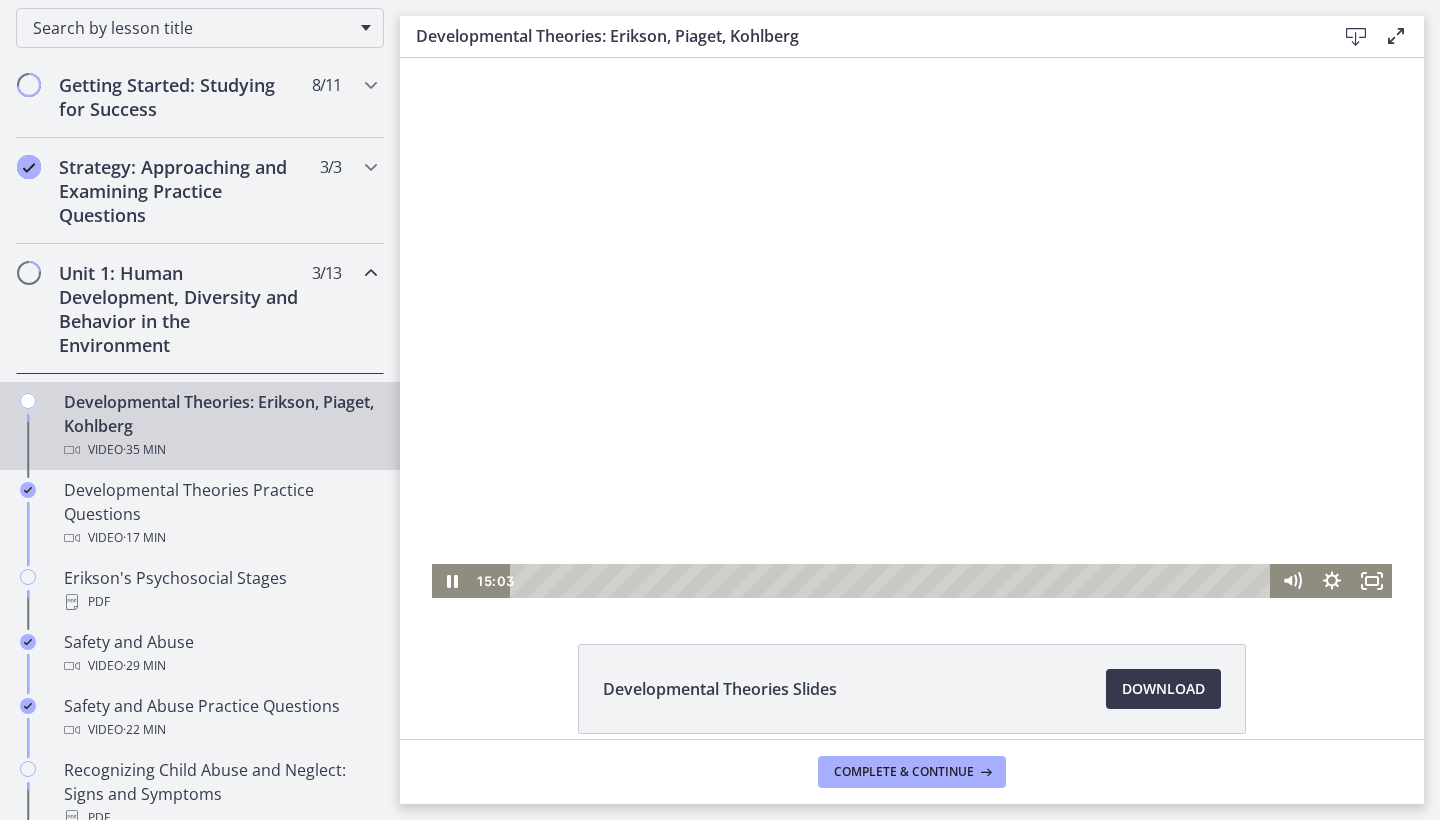 click at bounding box center [912, 328] 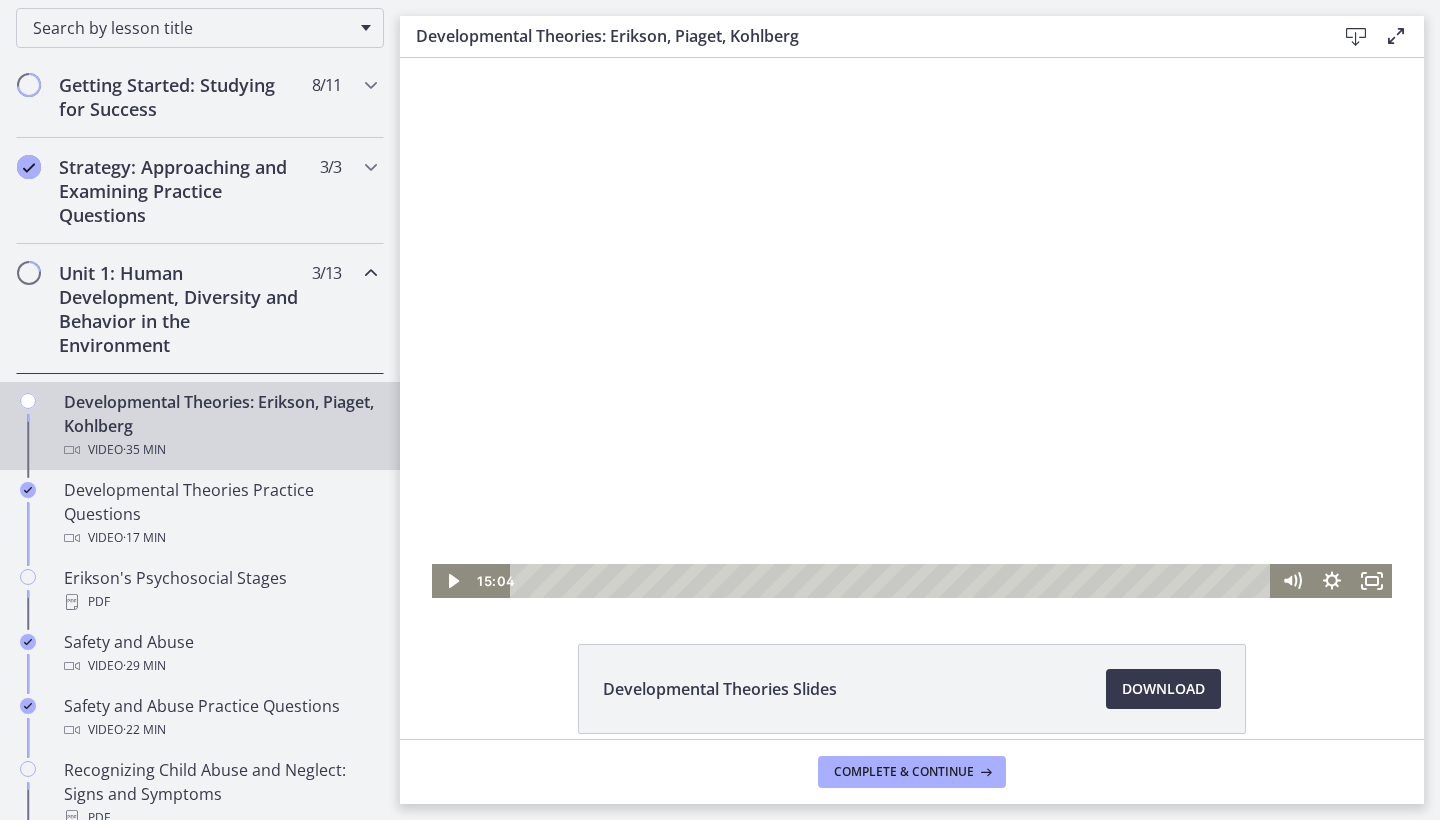 click at bounding box center [912, 328] 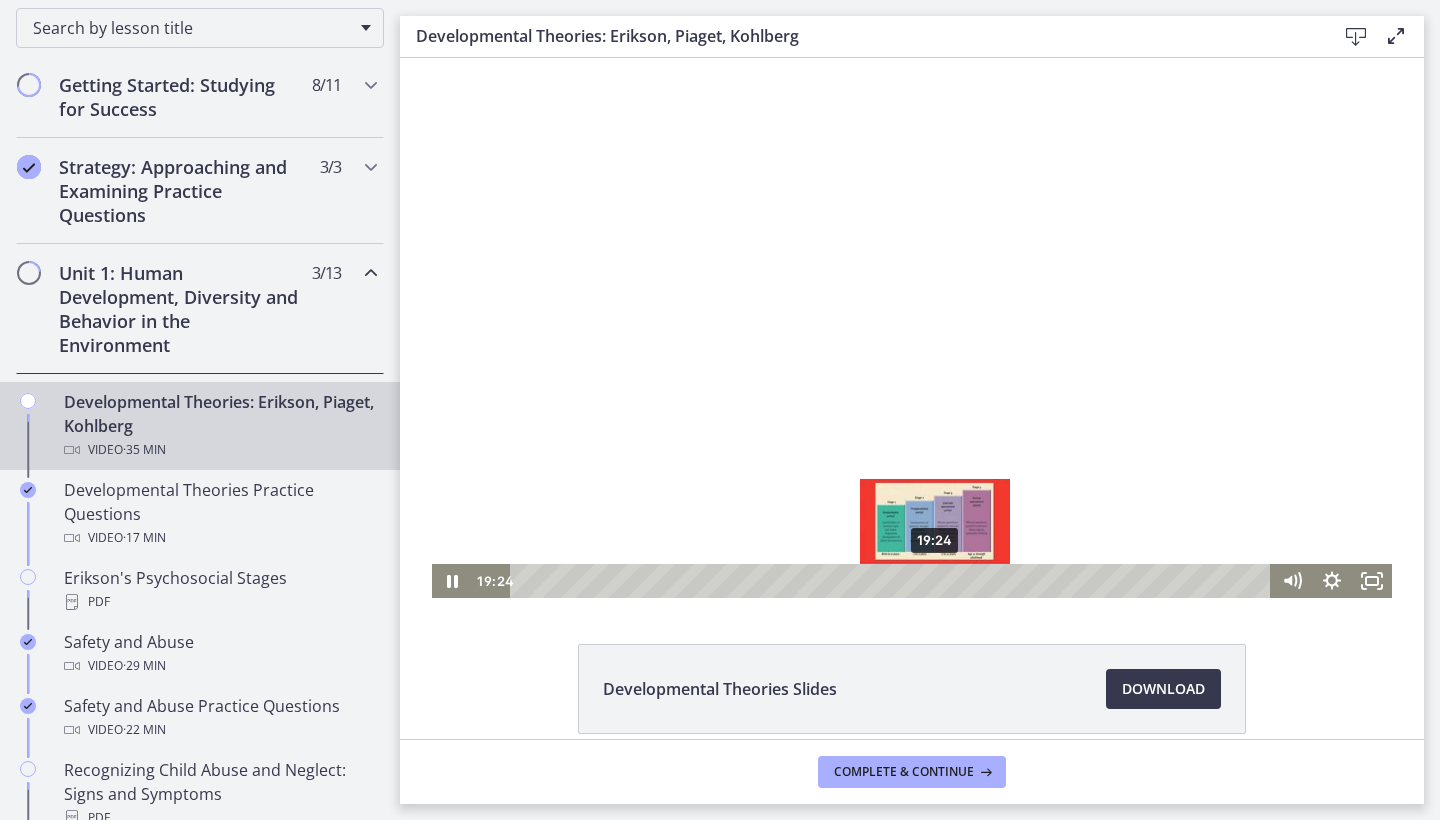 click on "19:24" at bounding box center (893, 581) 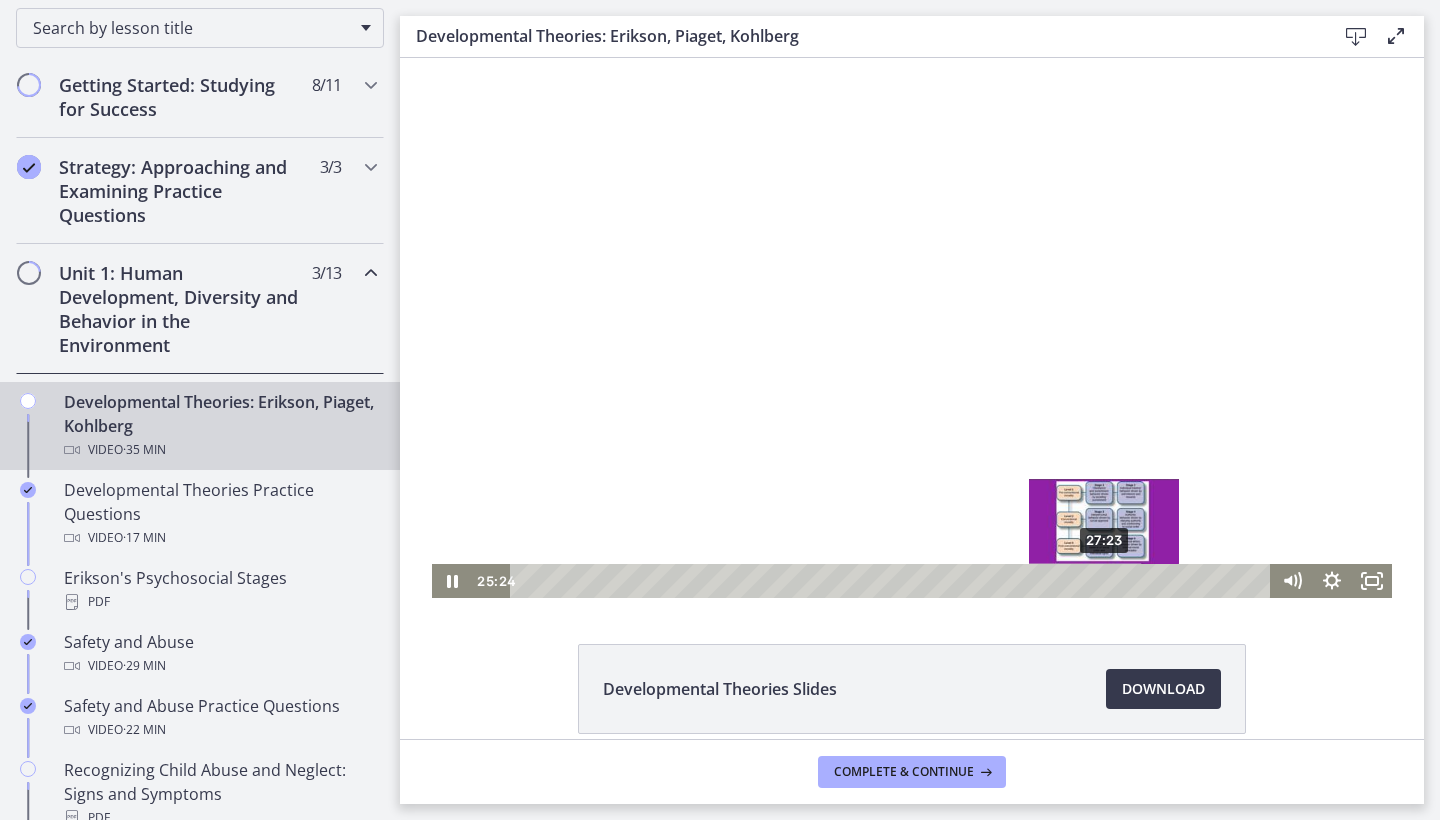 click on "27:23" at bounding box center (893, 581) 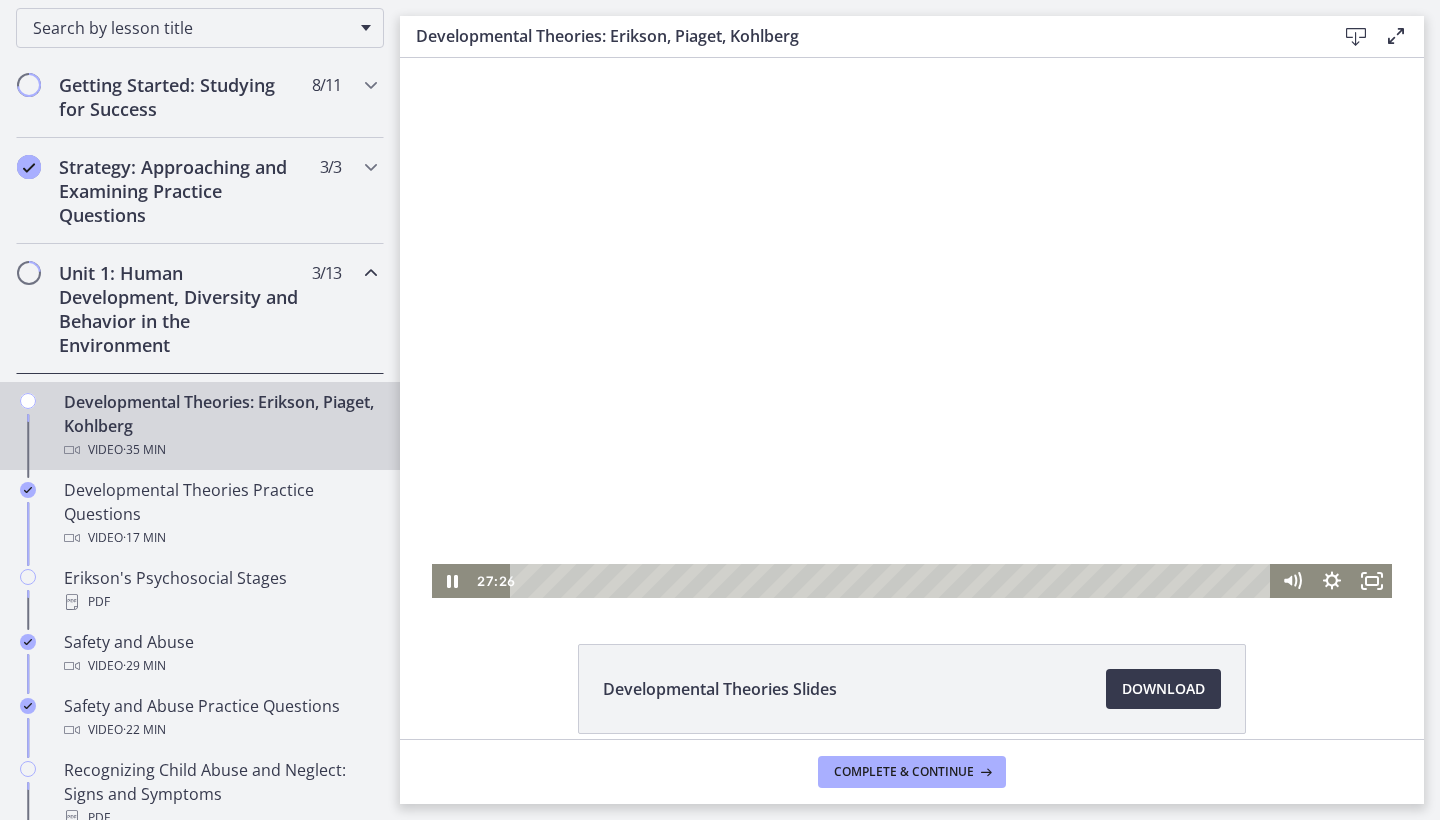 click at bounding box center (912, 328) 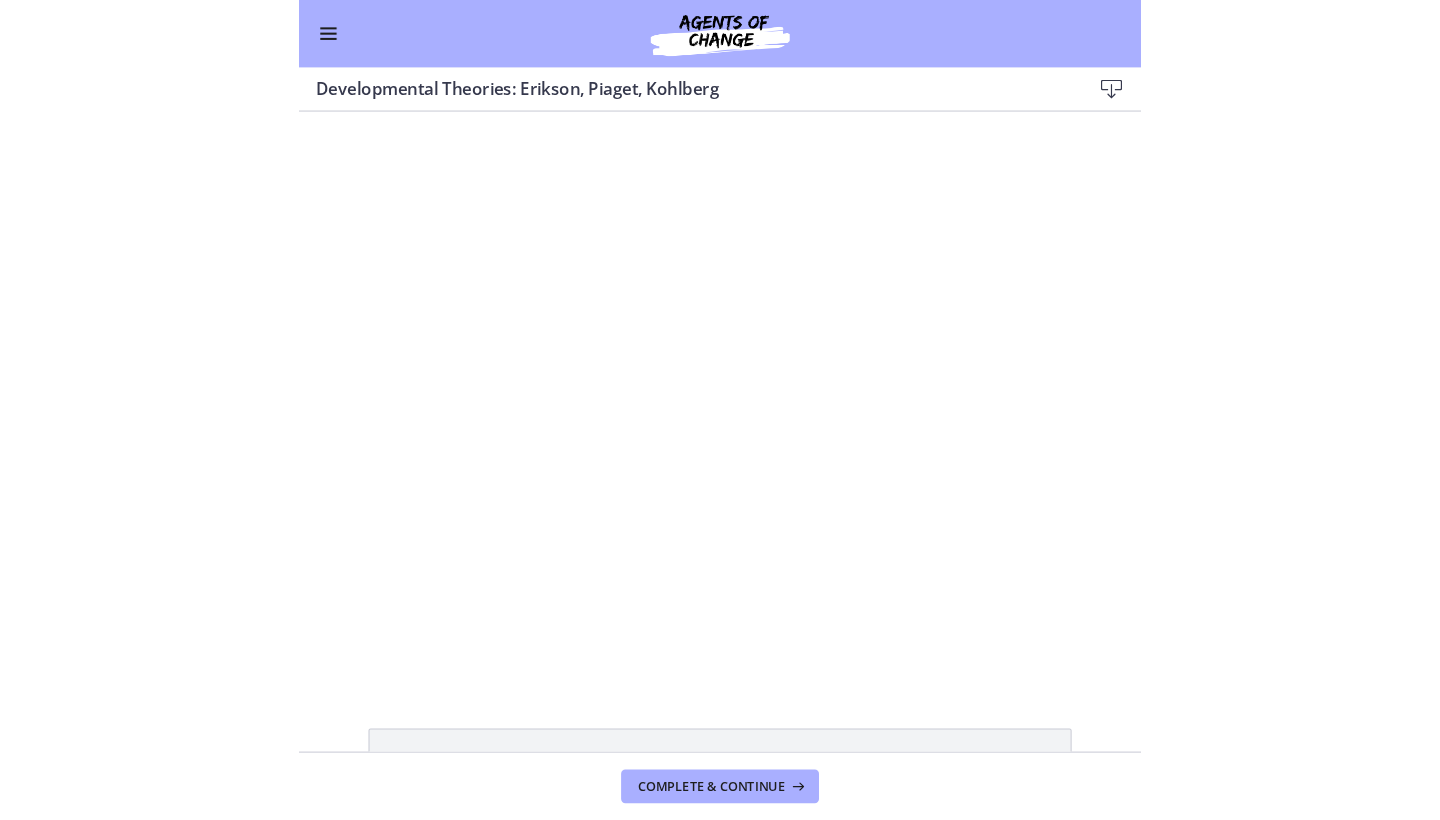 scroll, scrollTop: 0, scrollLeft: 0, axis: both 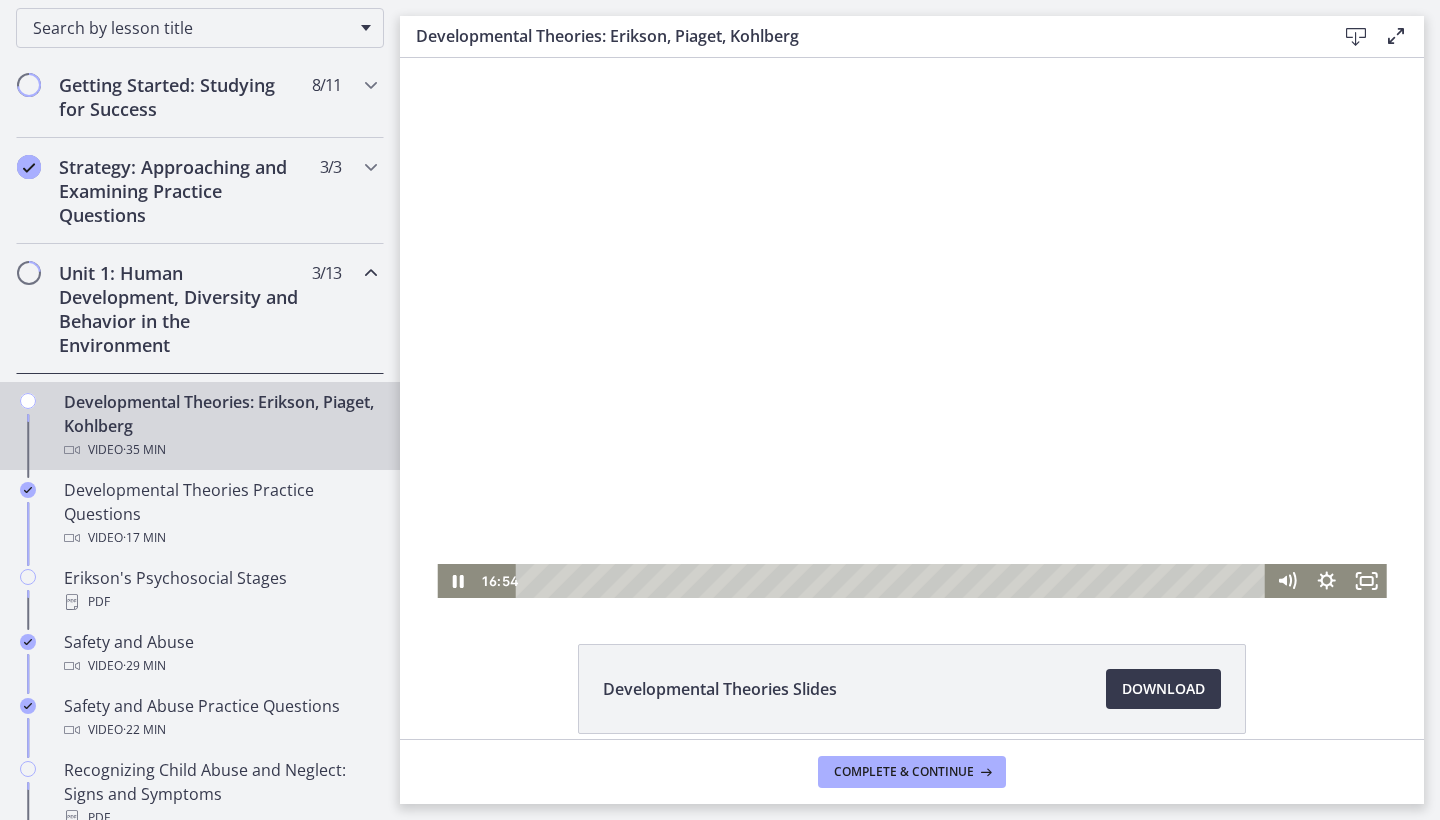click at bounding box center (911, 328) 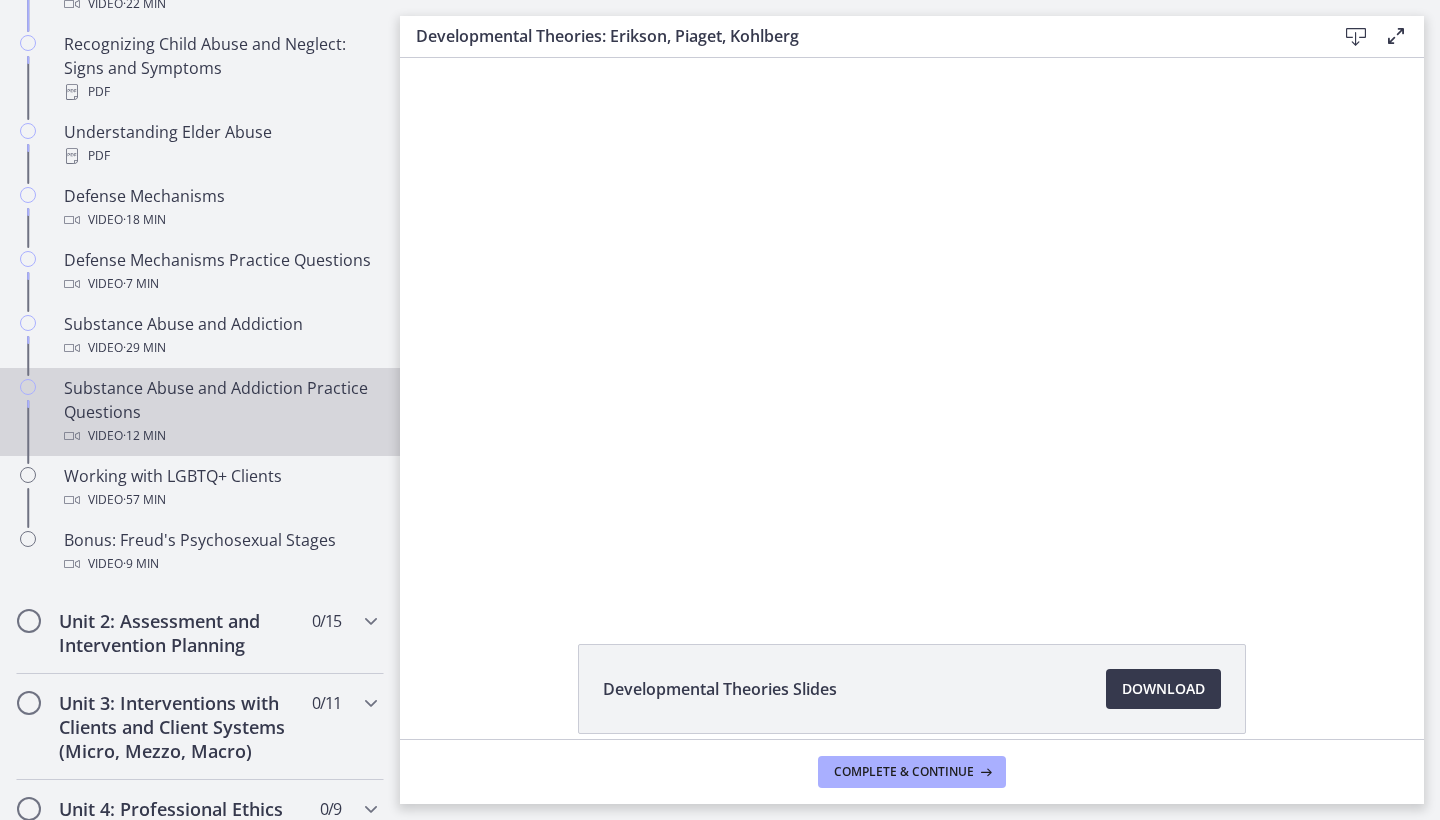 scroll, scrollTop: 1049, scrollLeft: 0, axis: vertical 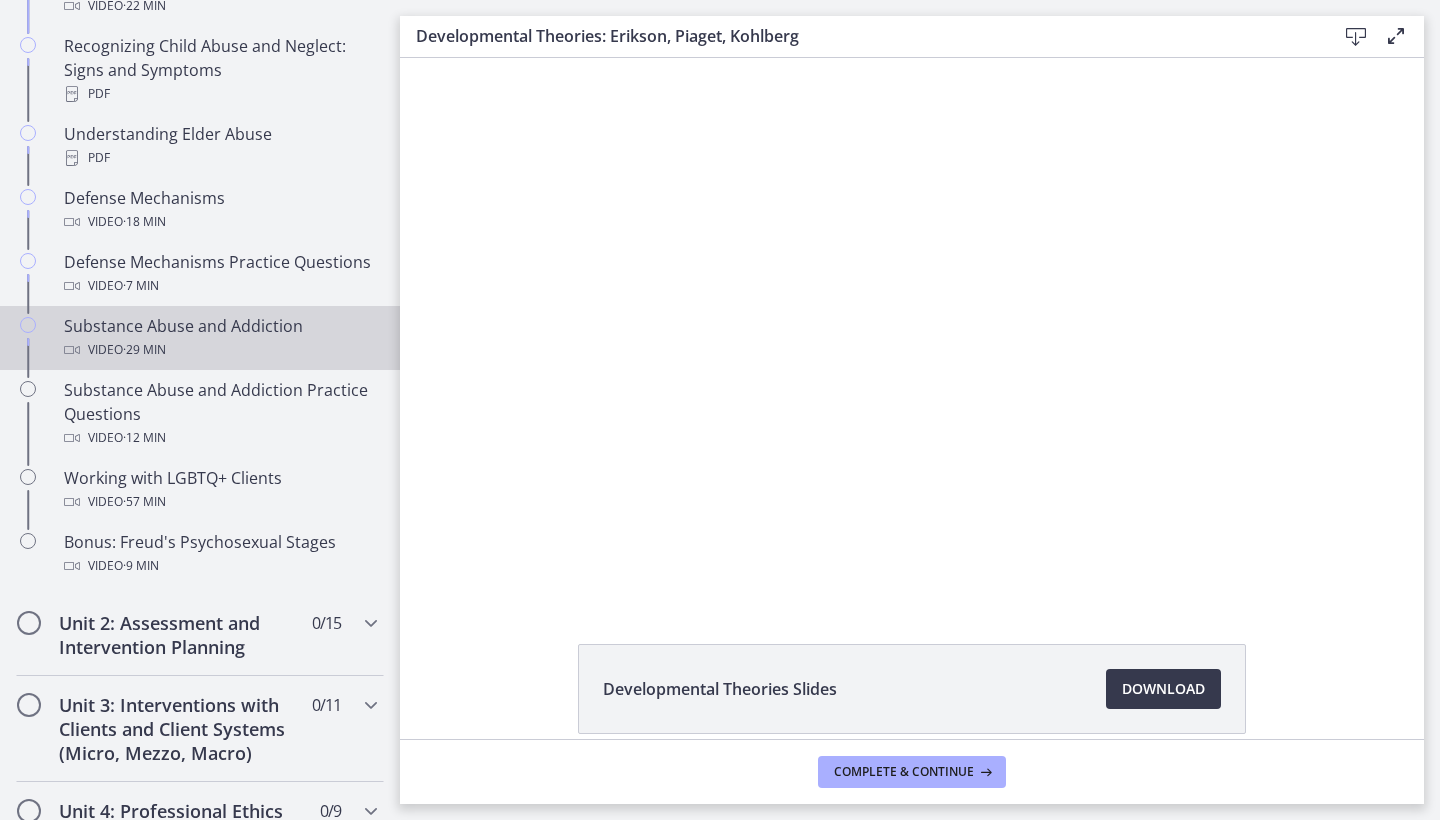 click on "Video
·  29 min" at bounding box center (220, 350) 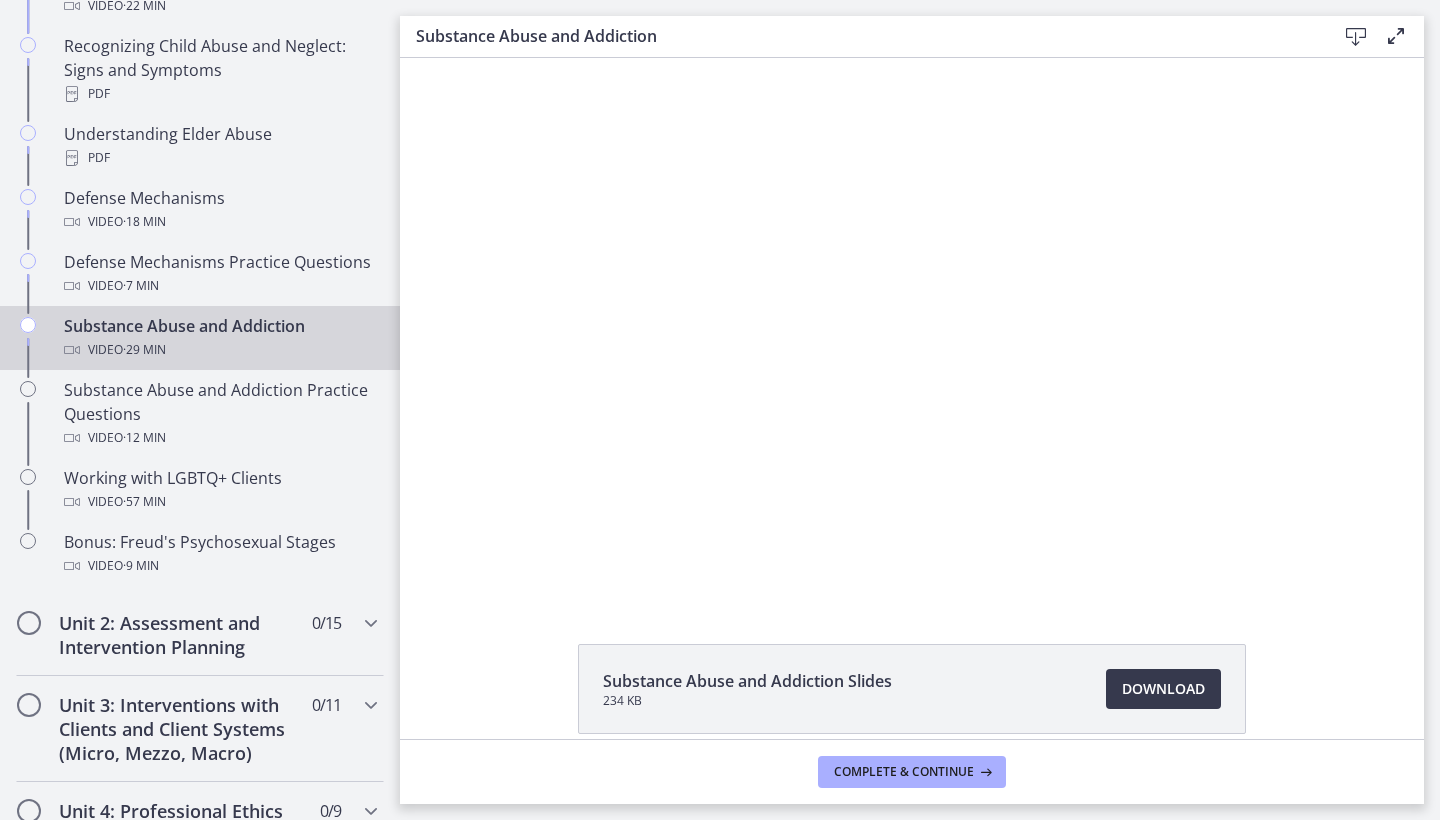 scroll, scrollTop: 0, scrollLeft: 0, axis: both 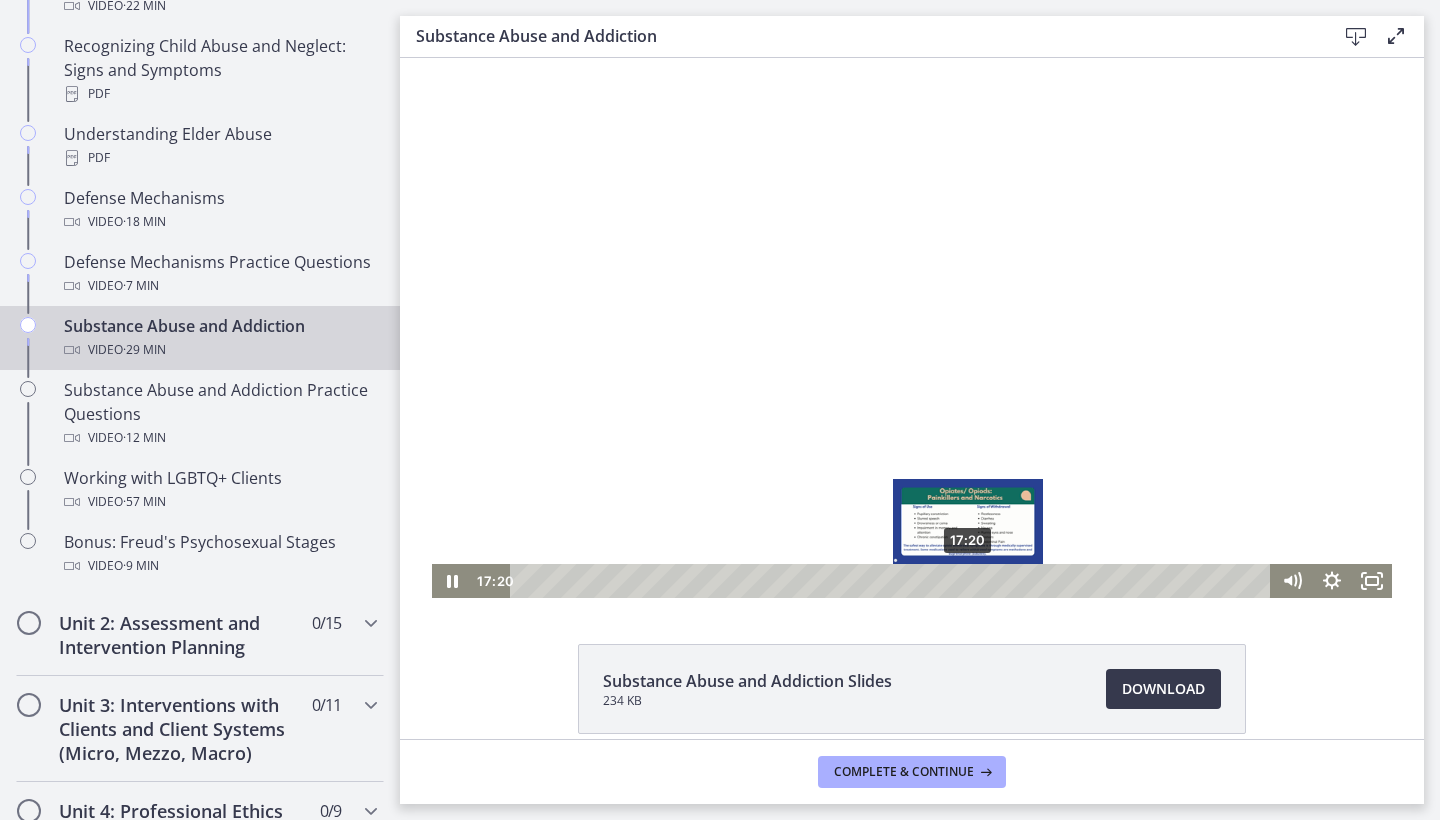 click on "17:20" at bounding box center (893, 581) 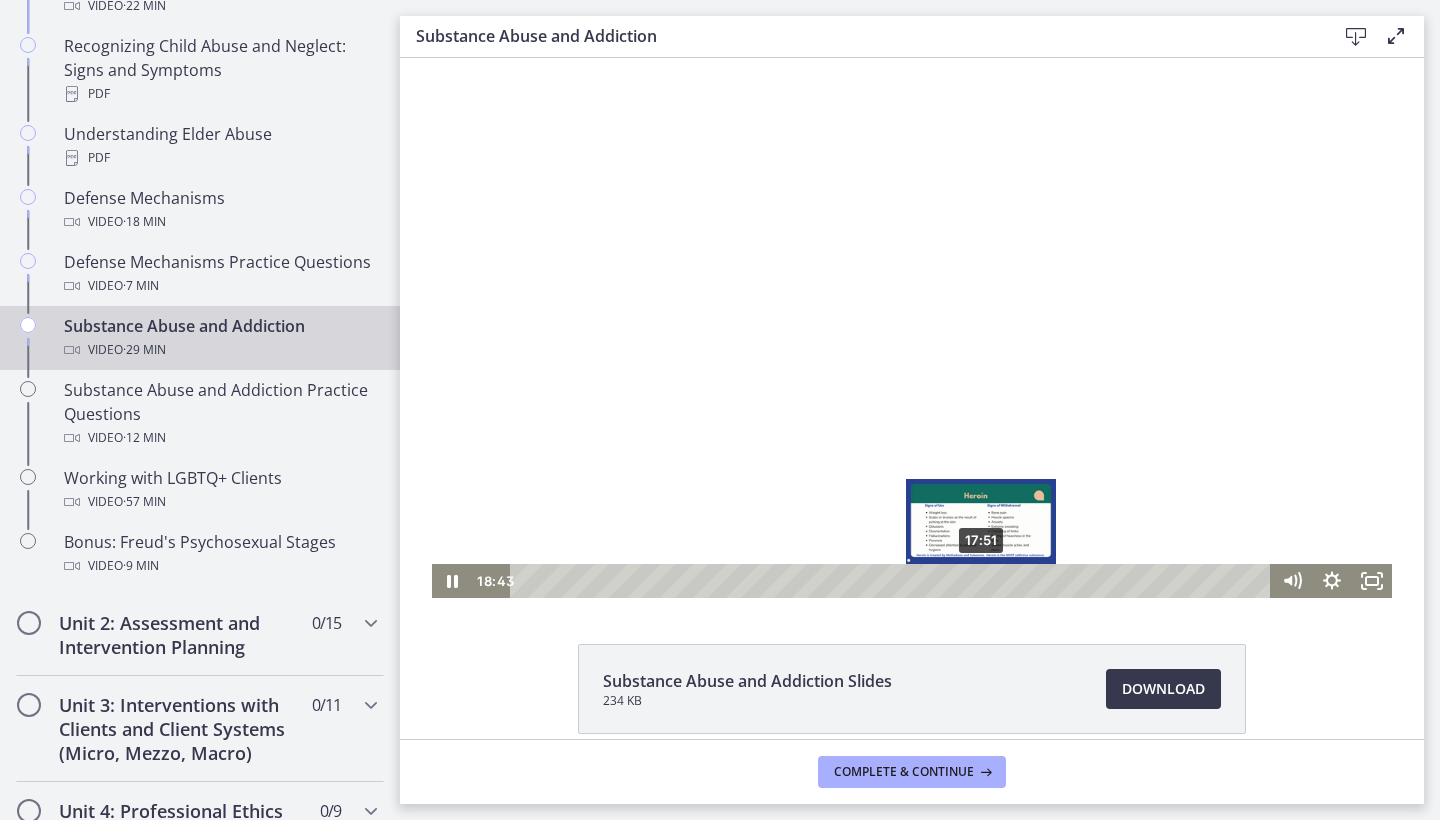 click on "17:51" at bounding box center [893, 581] 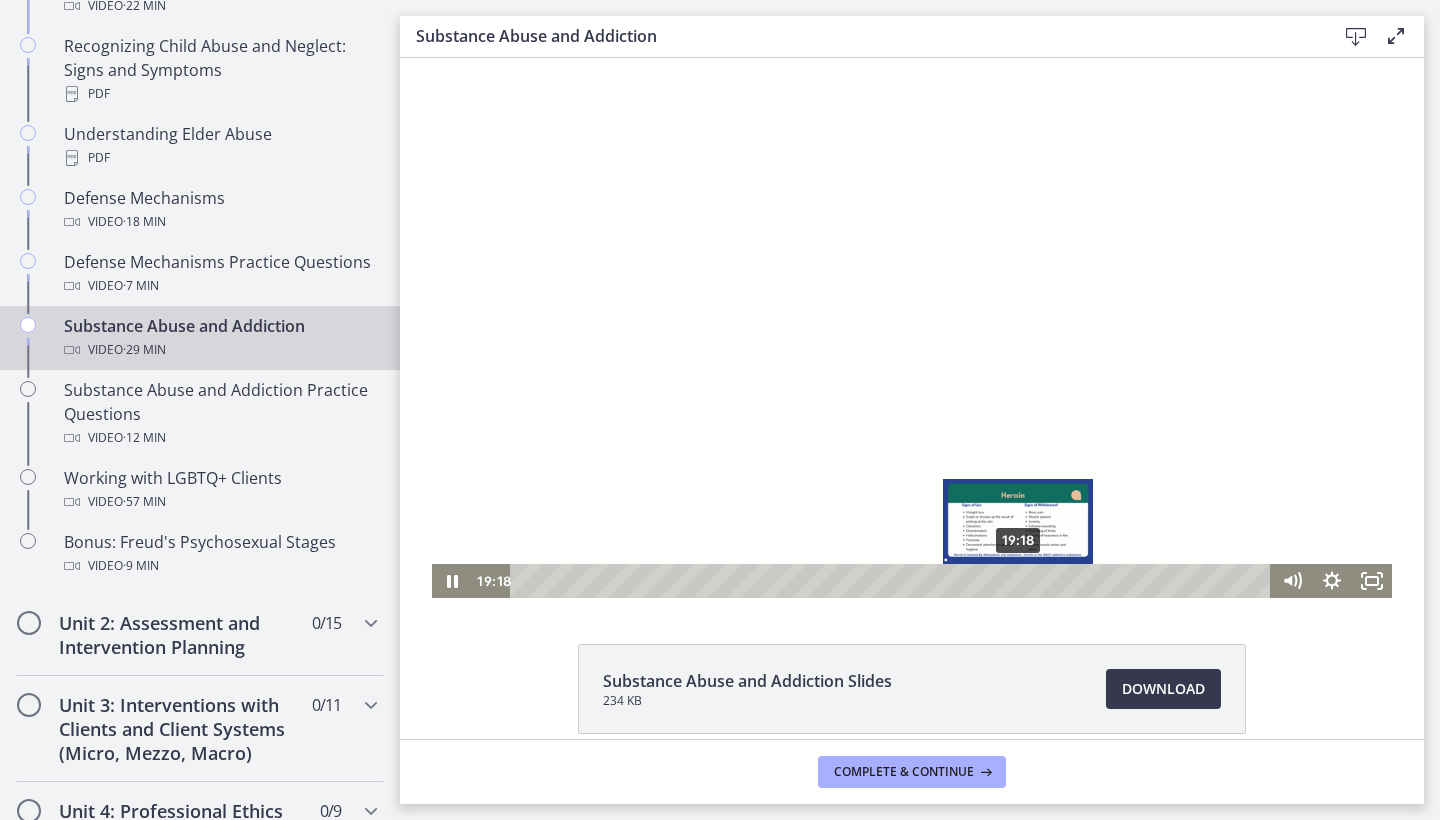 click on "19:18" at bounding box center [893, 581] 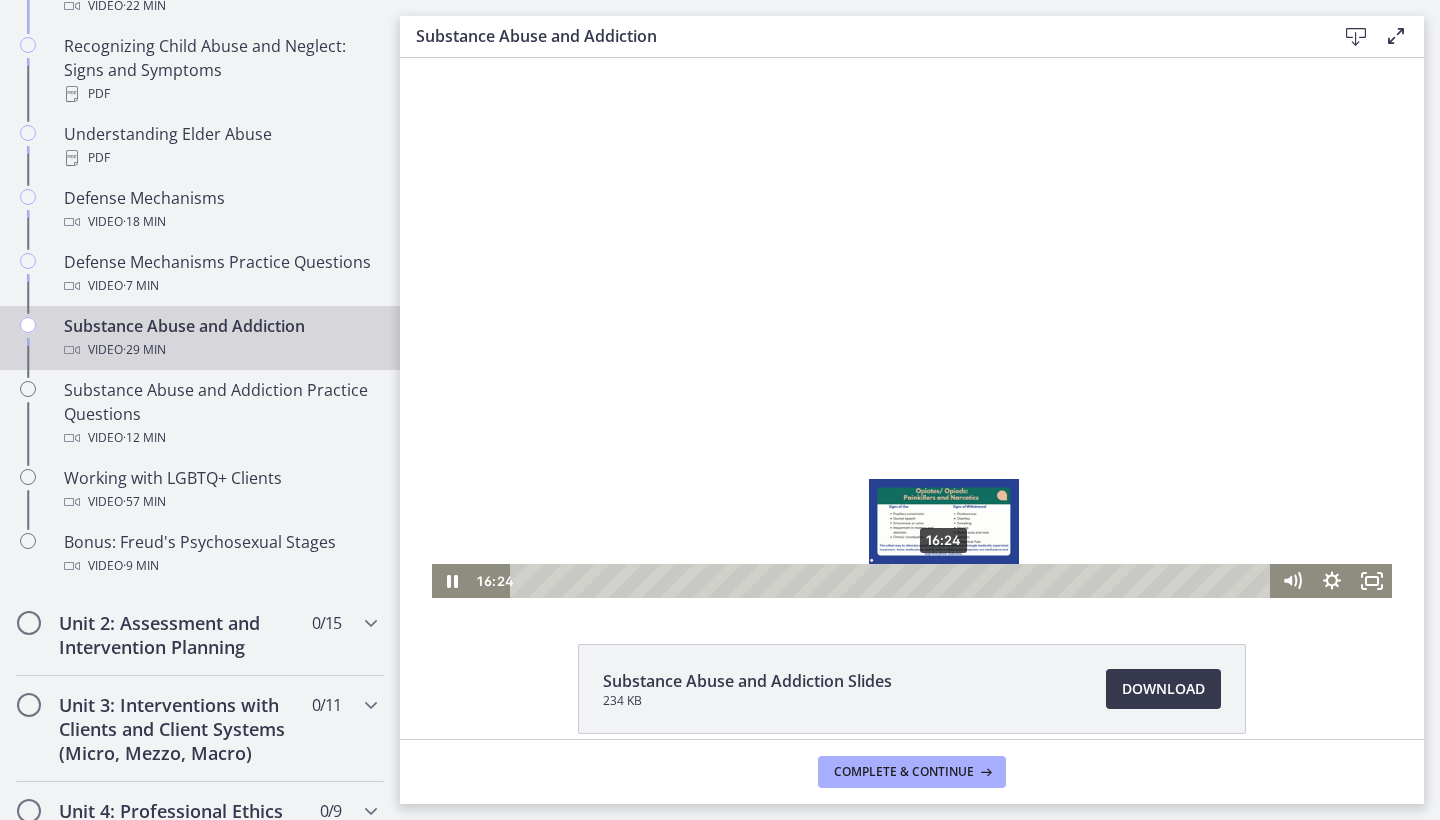 click on "16:24" at bounding box center [893, 581] 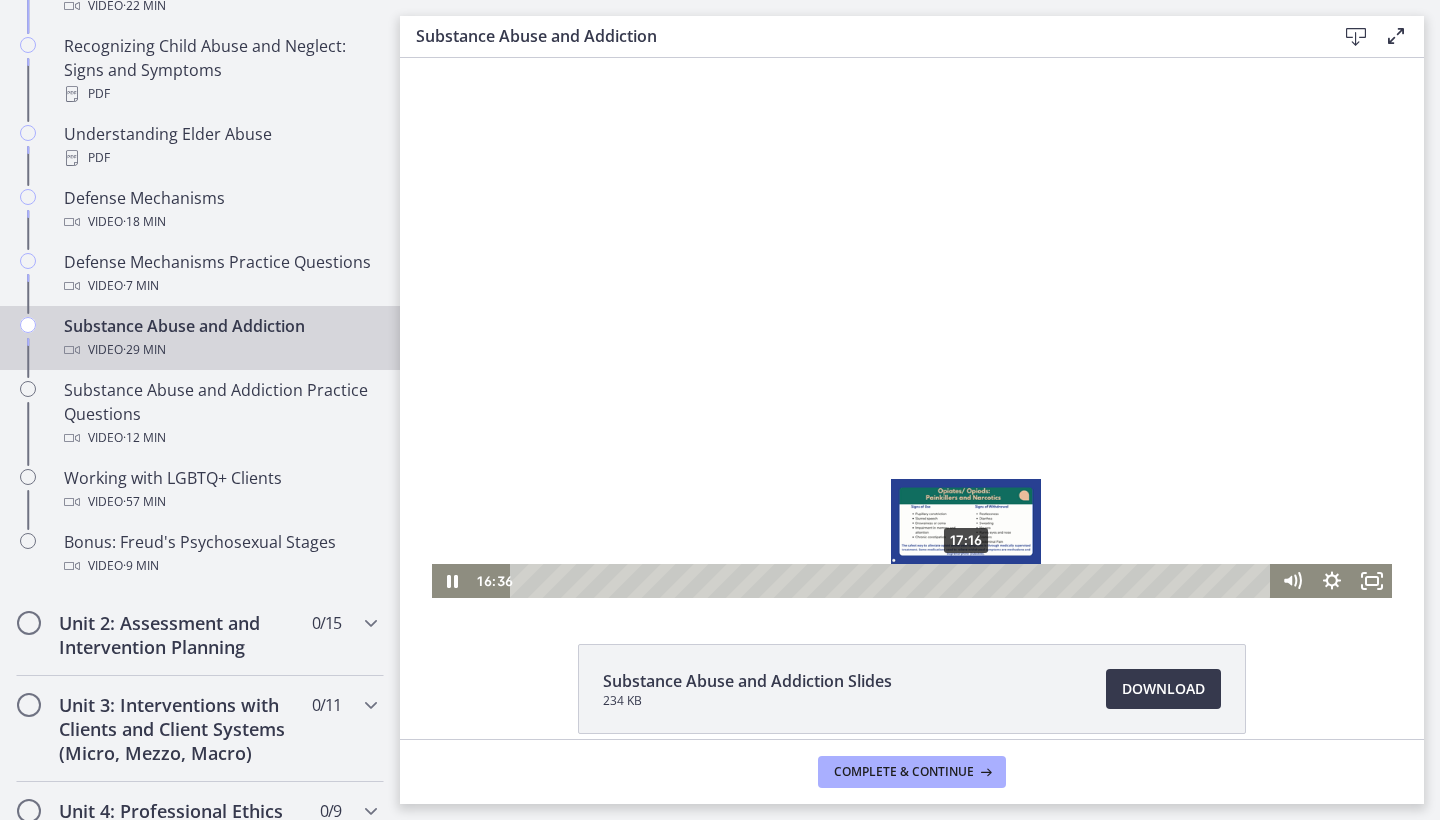 click on "17:16" at bounding box center [893, 581] 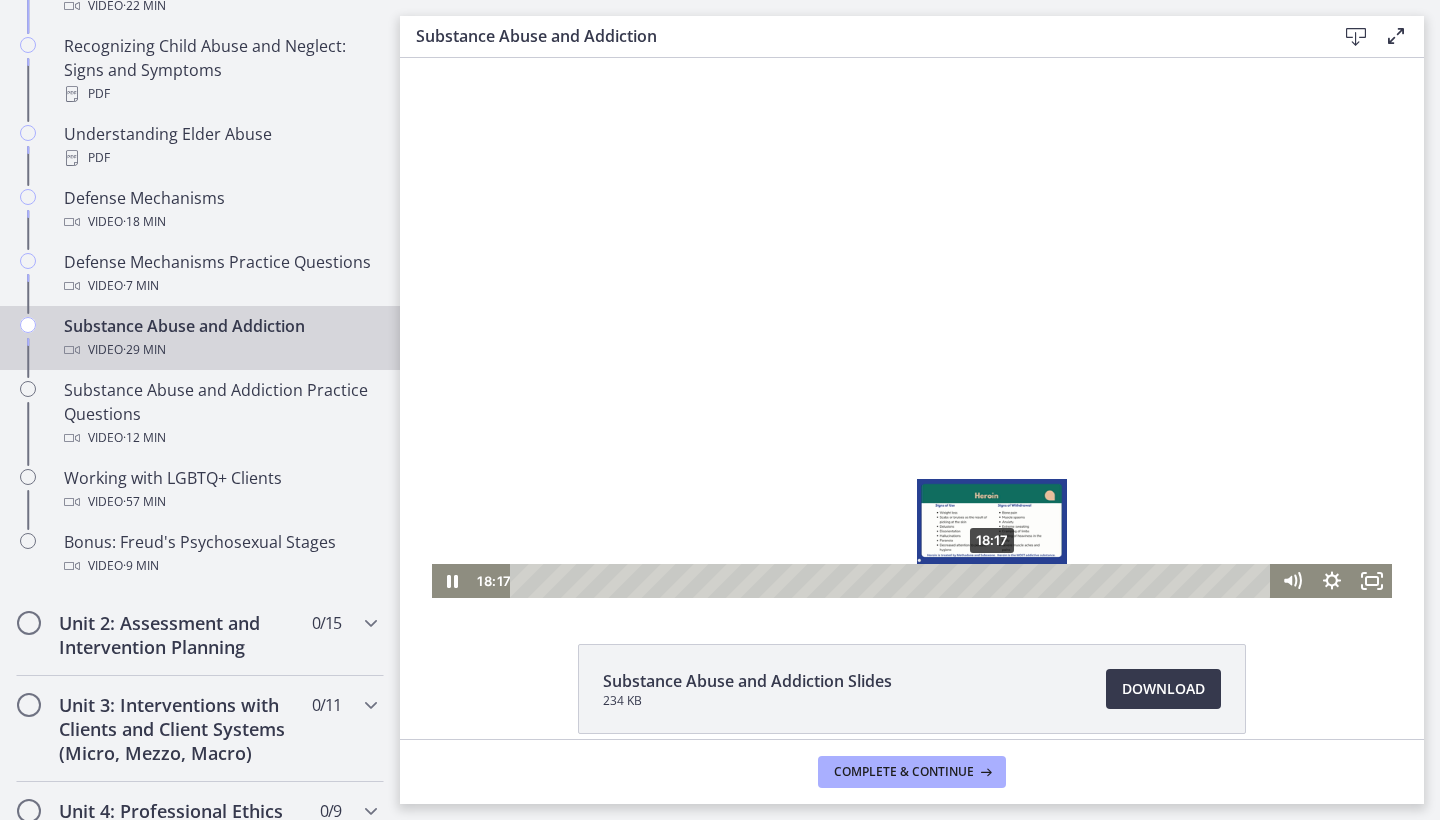 click on "18:17" at bounding box center [893, 581] 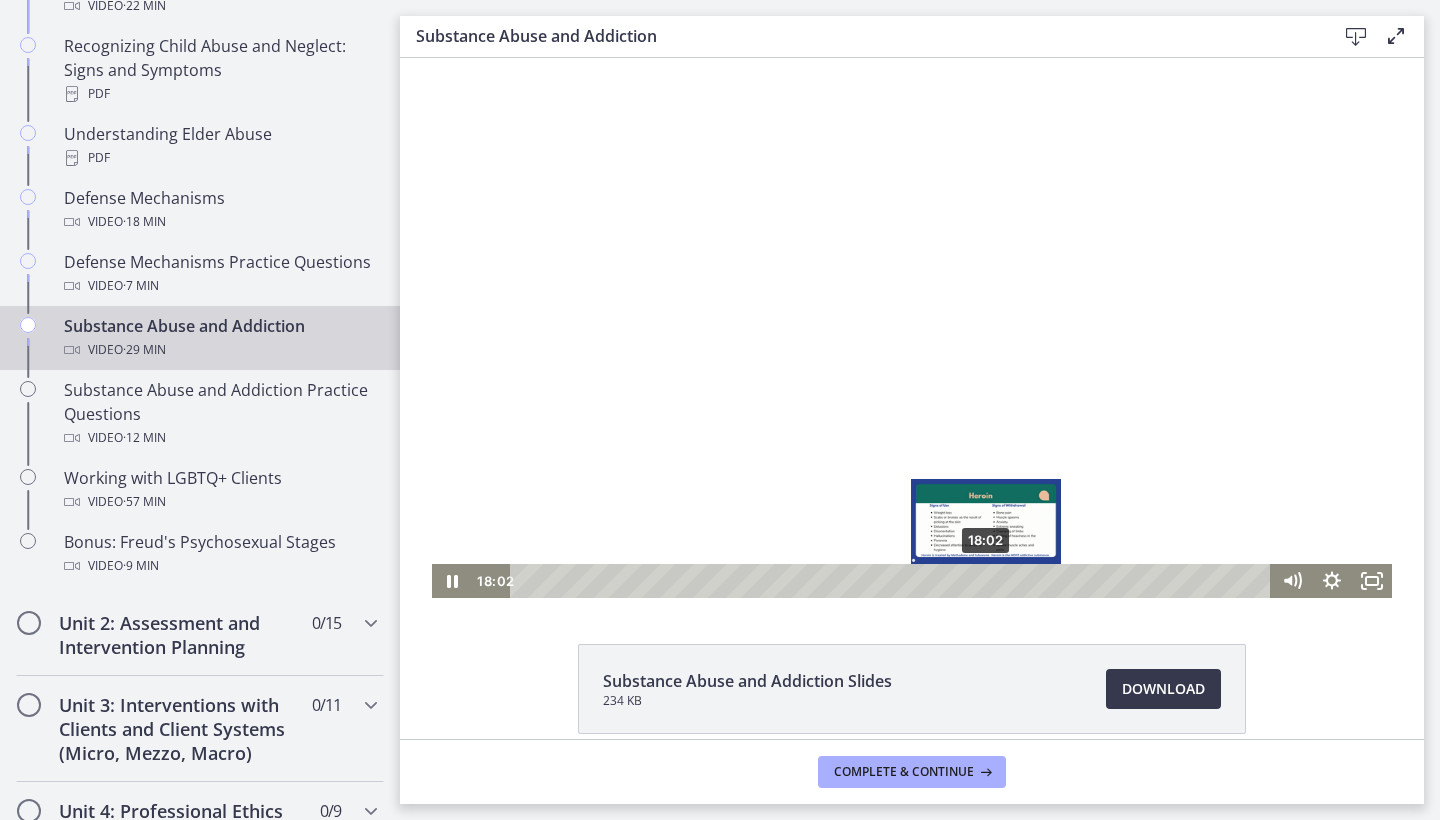 click on "18:02" at bounding box center (893, 581) 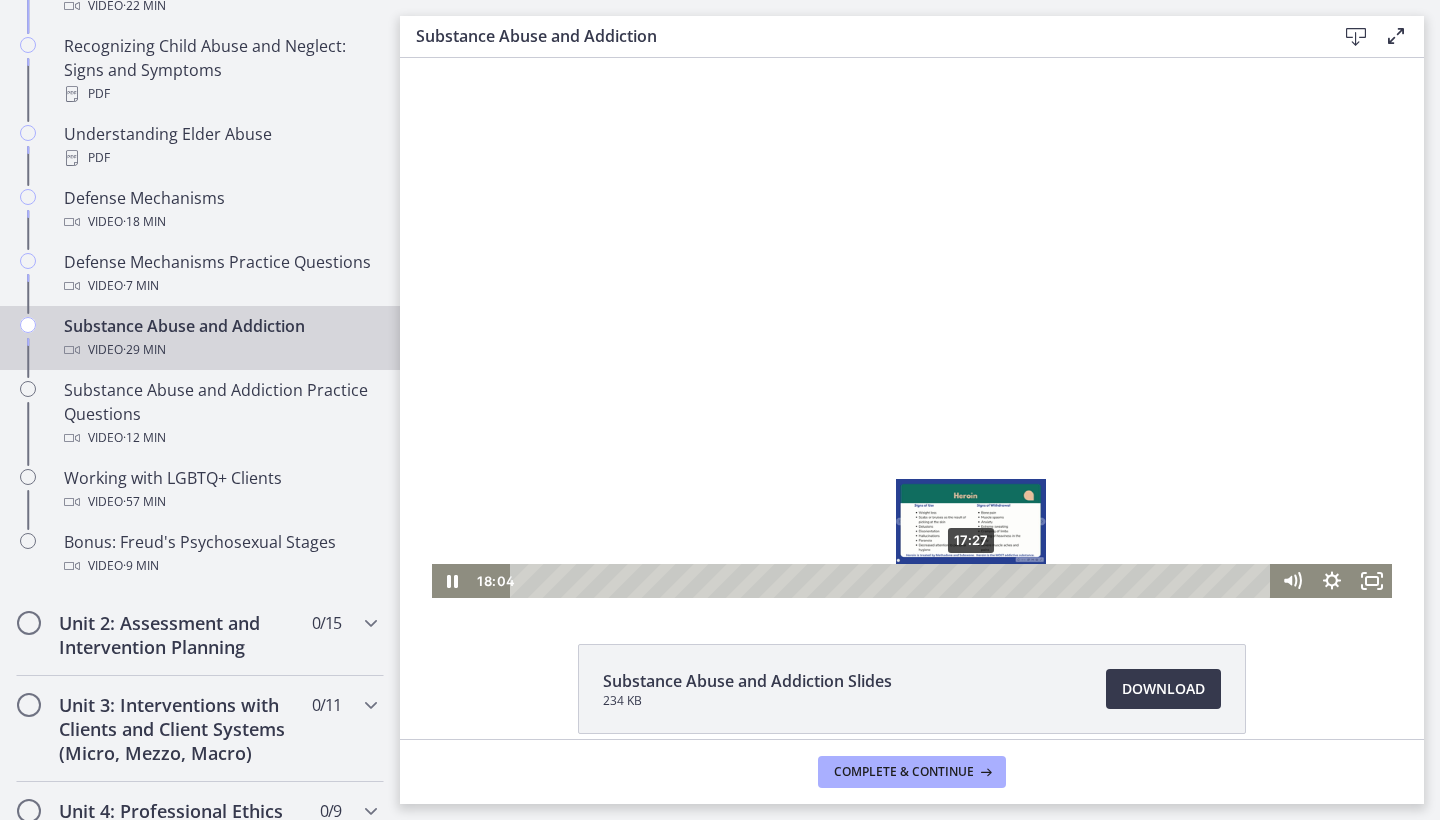 click on "17:27" at bounding box center (893, 581) 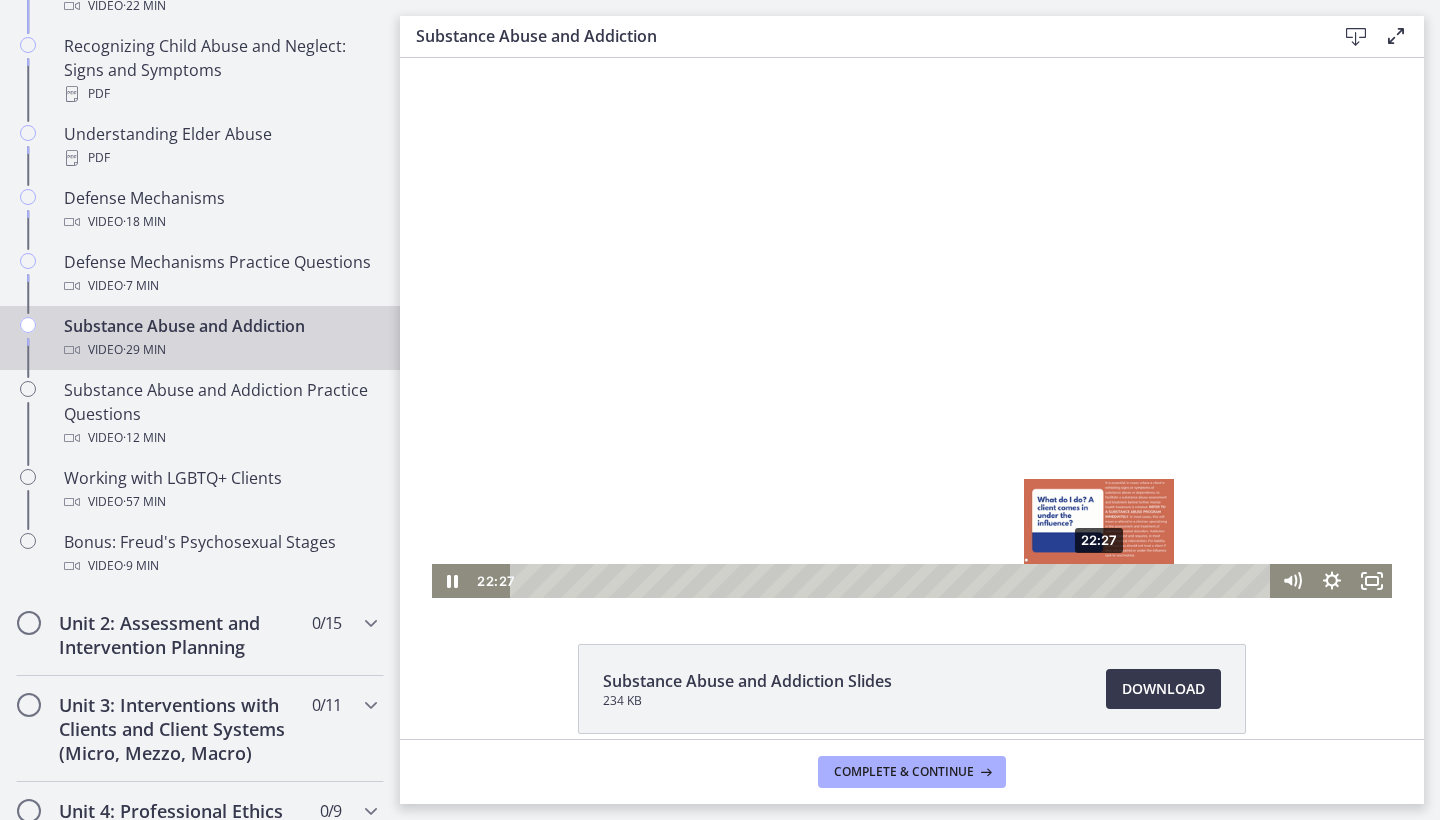 click on "22:27" at bounding box center (893, 581) 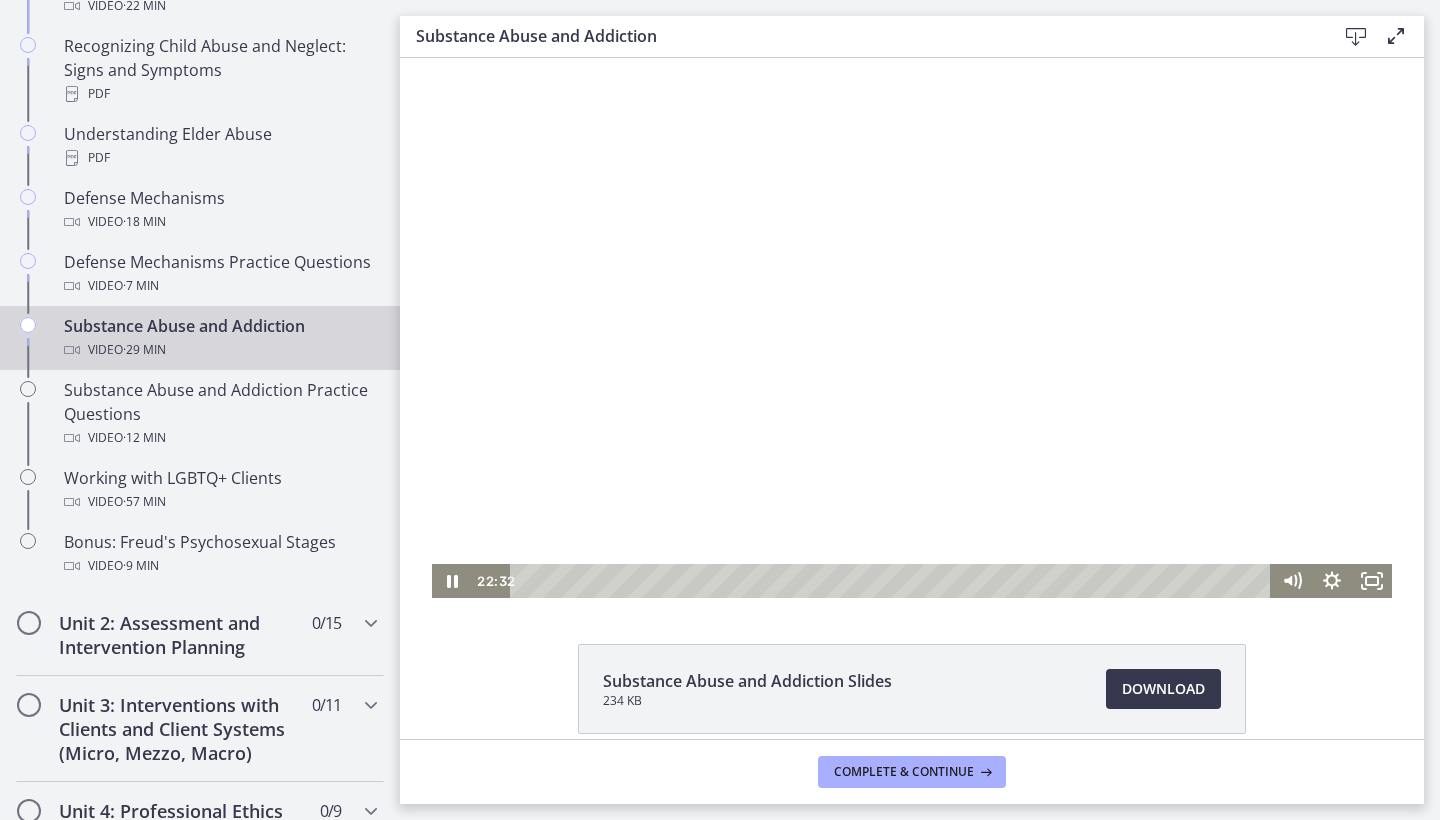 click at bounding box center [912, 328] 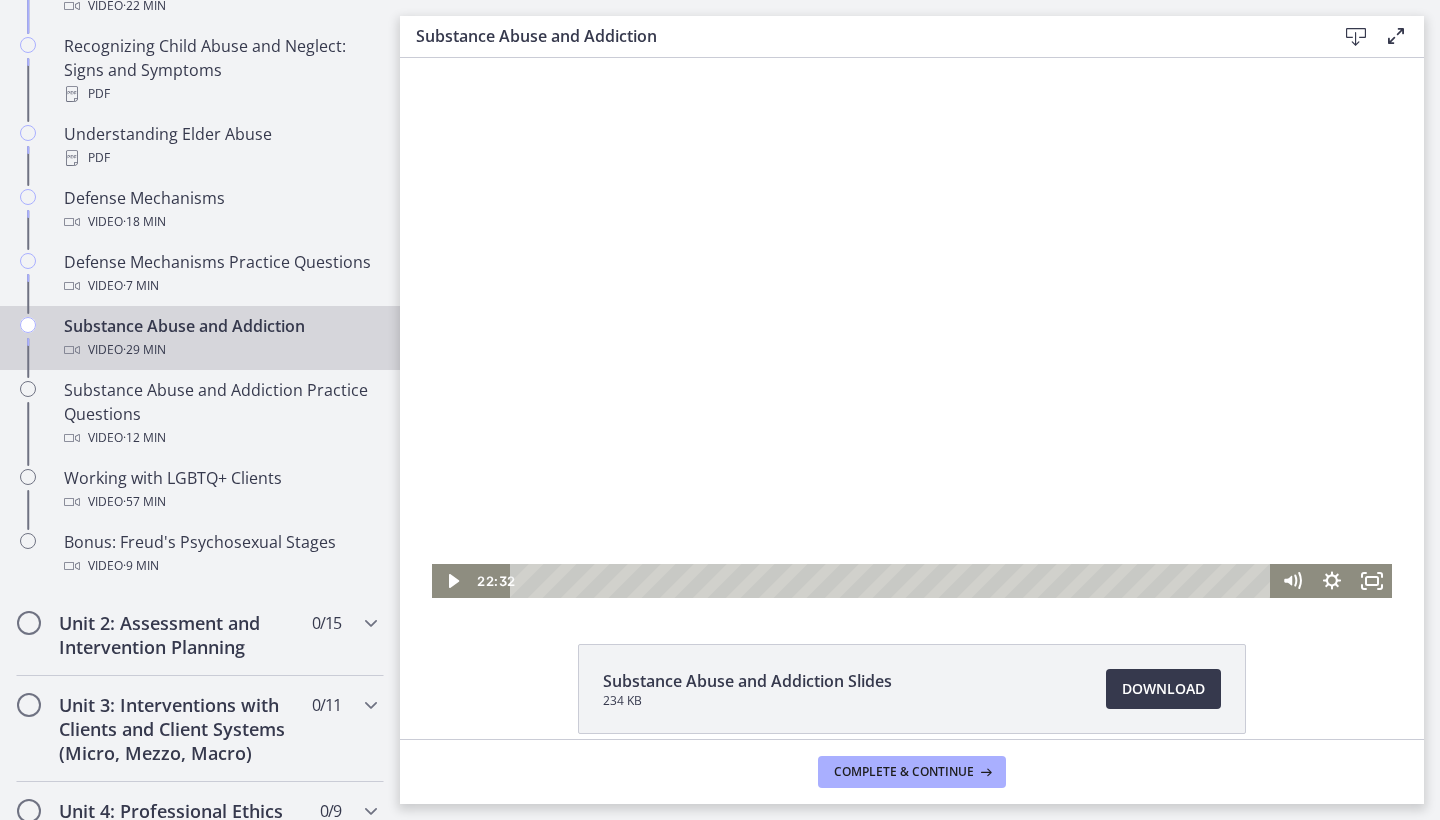 click at bounding box center [912, 328] 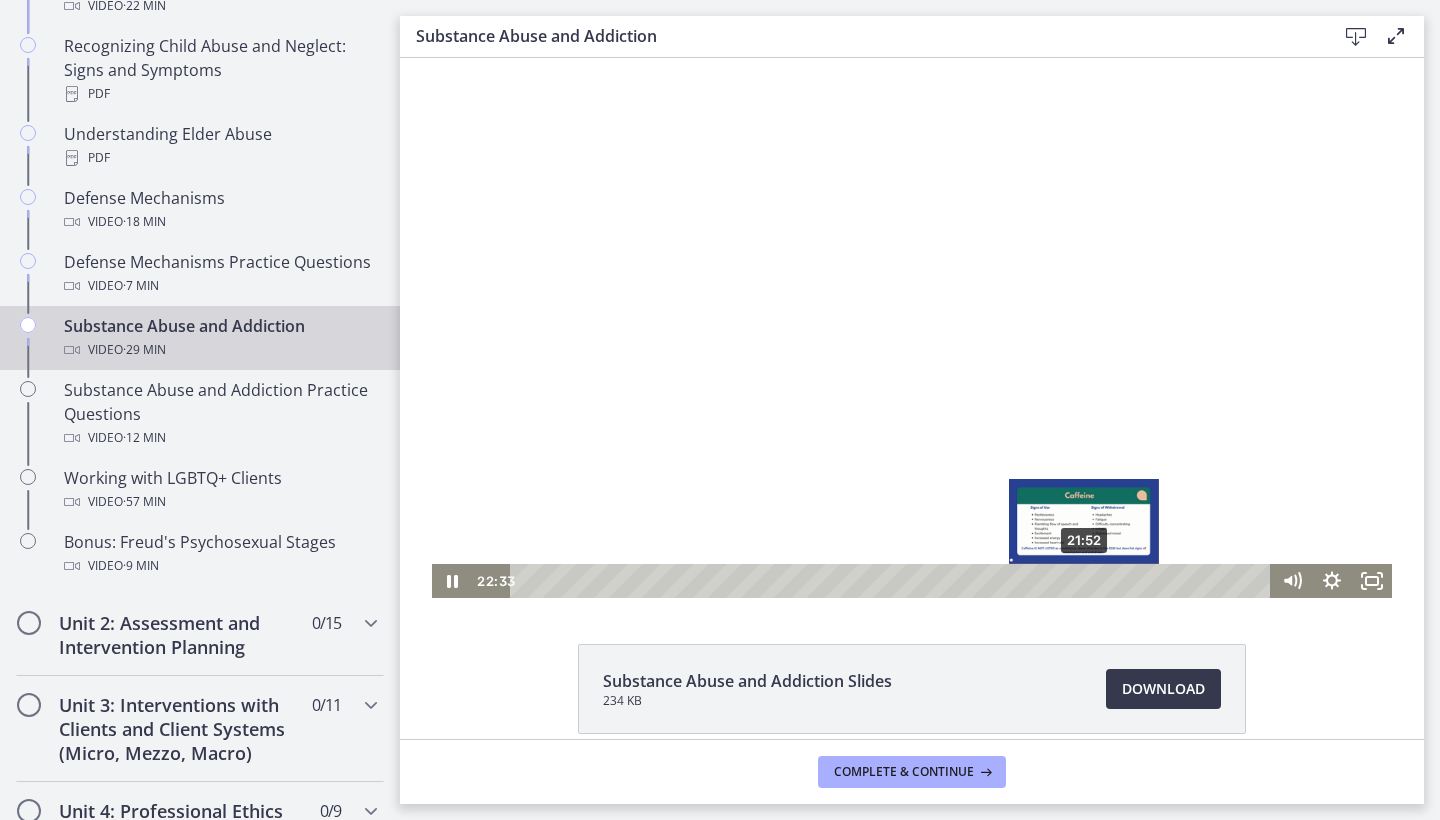 click on "21:52" at bounding box center (893, 581) 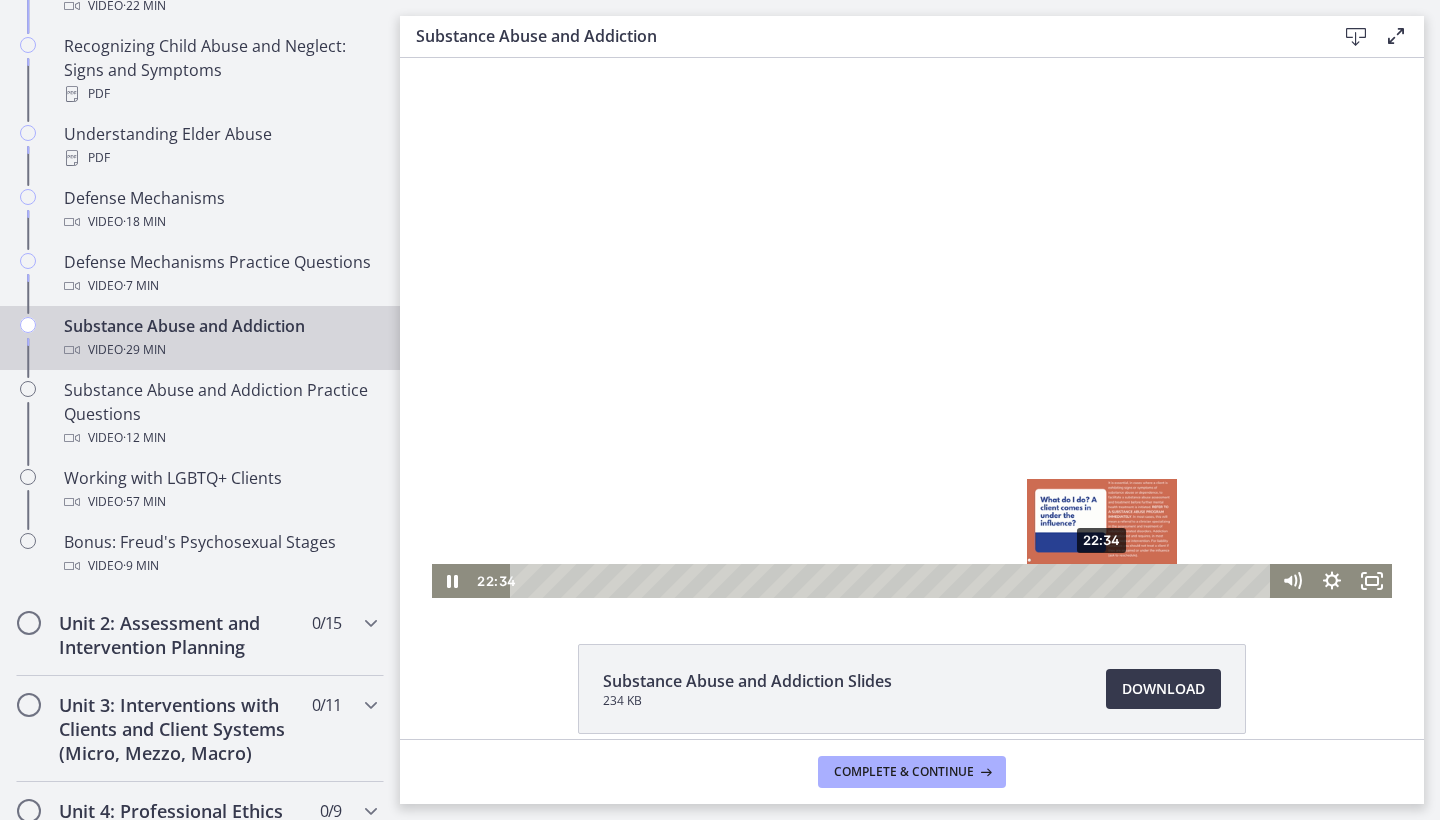 click on "22:34" at bounding box center [893, 581] 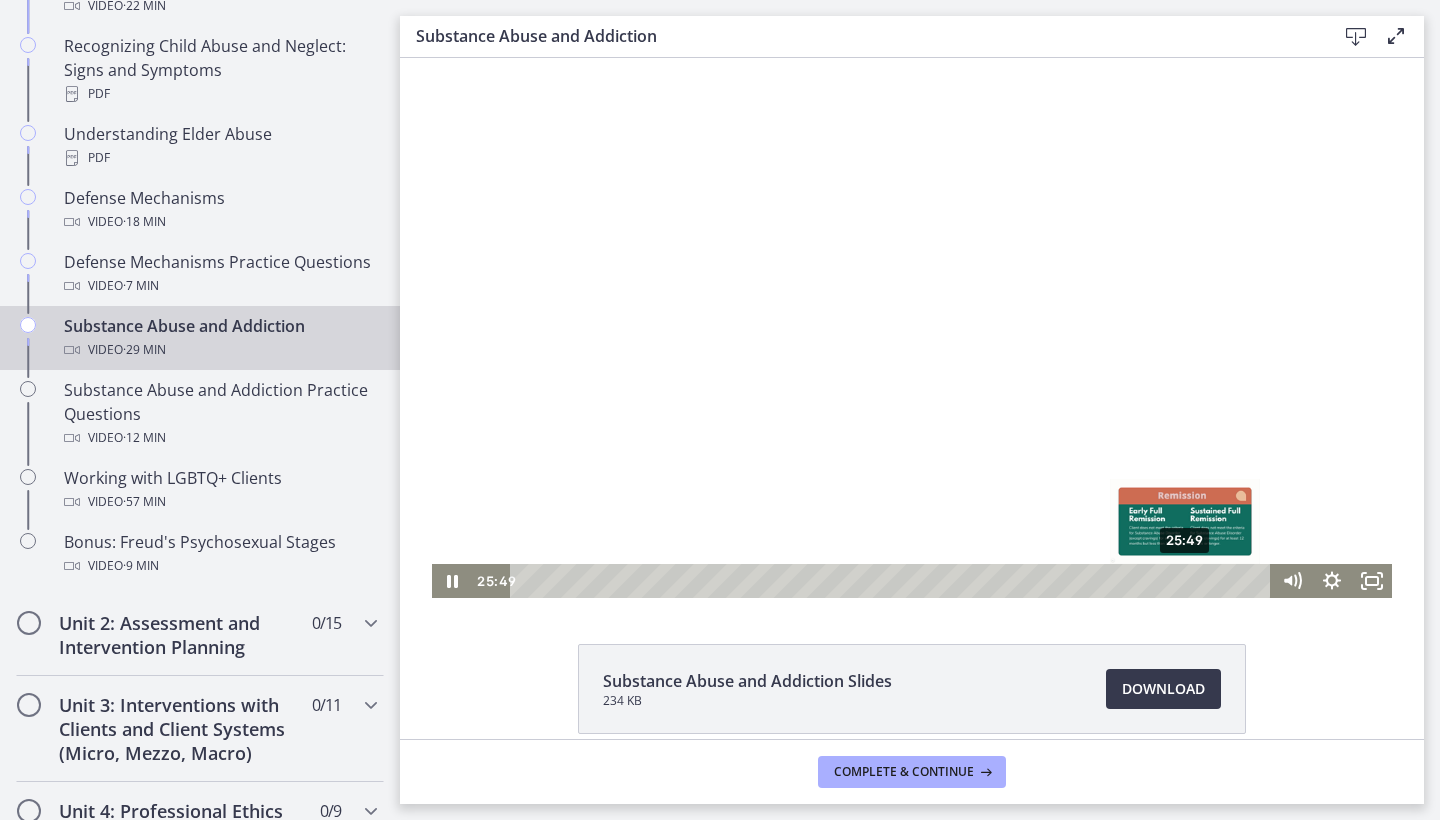 click on "25:49" at bounding box center (893, 581) 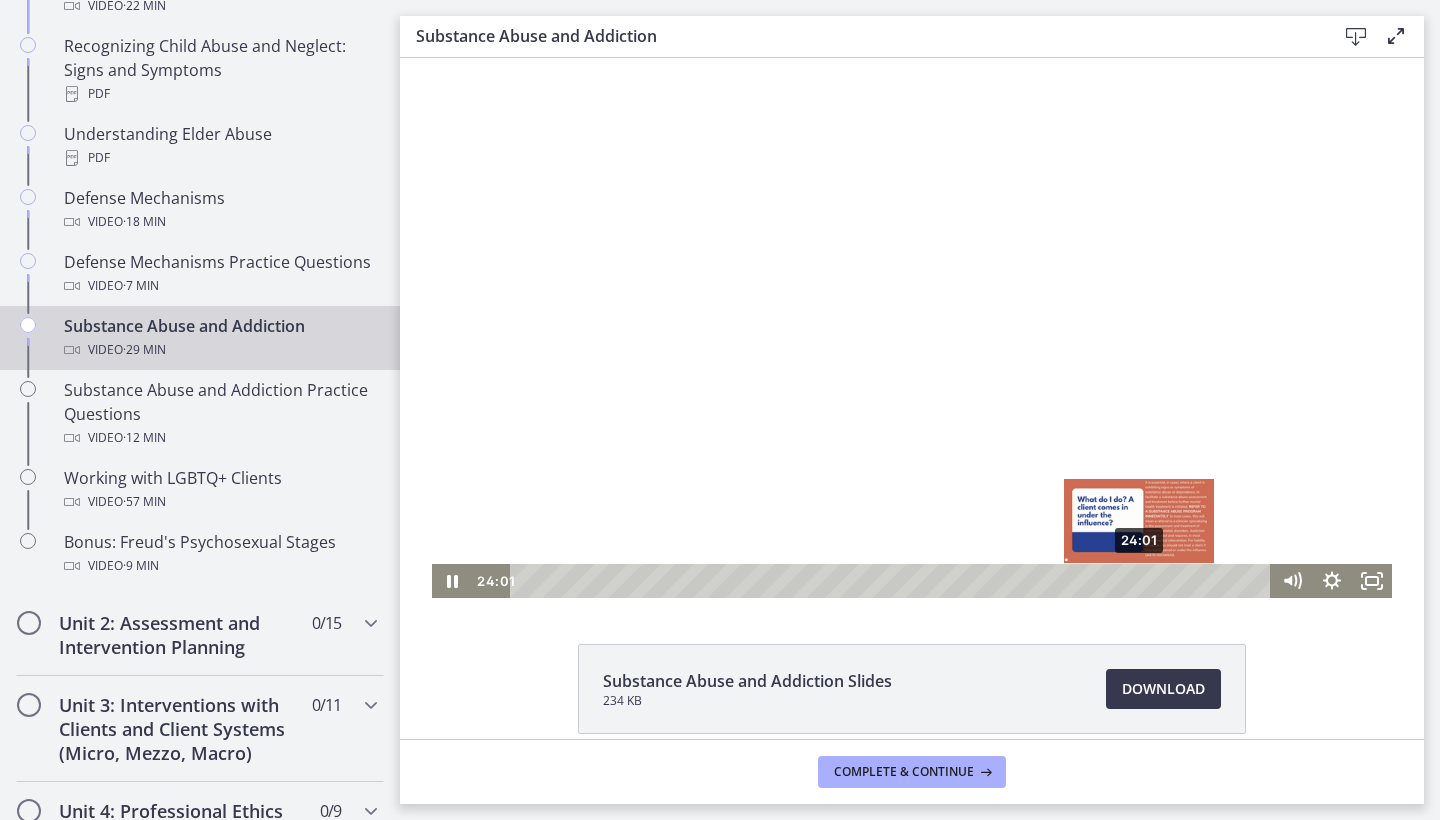 click on "24:01" at bounding box center (893, 581) 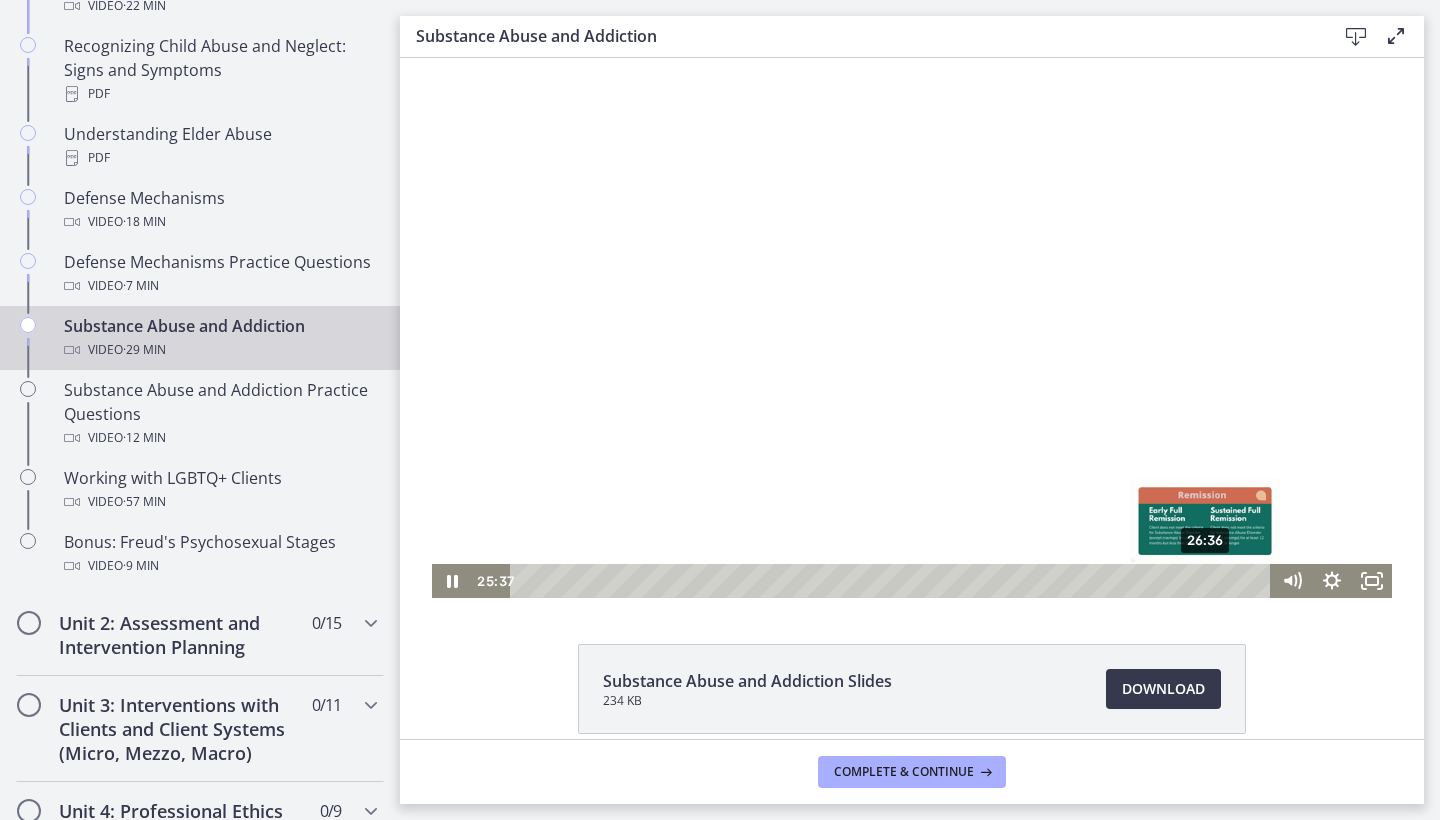 click on "26:36" at bounding box center [893, 581] 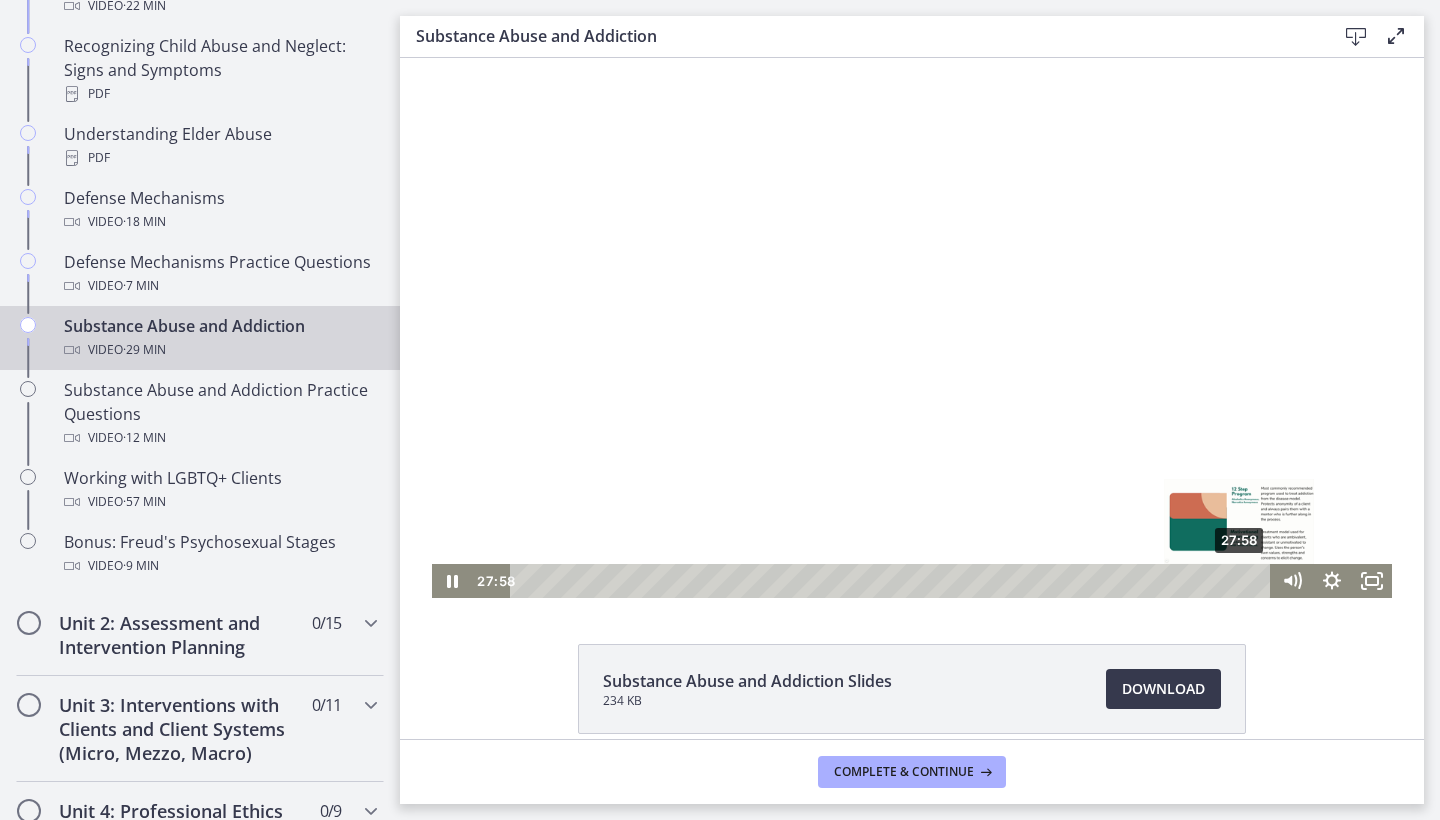 click on "27:58" at bounding box center [893, 581] 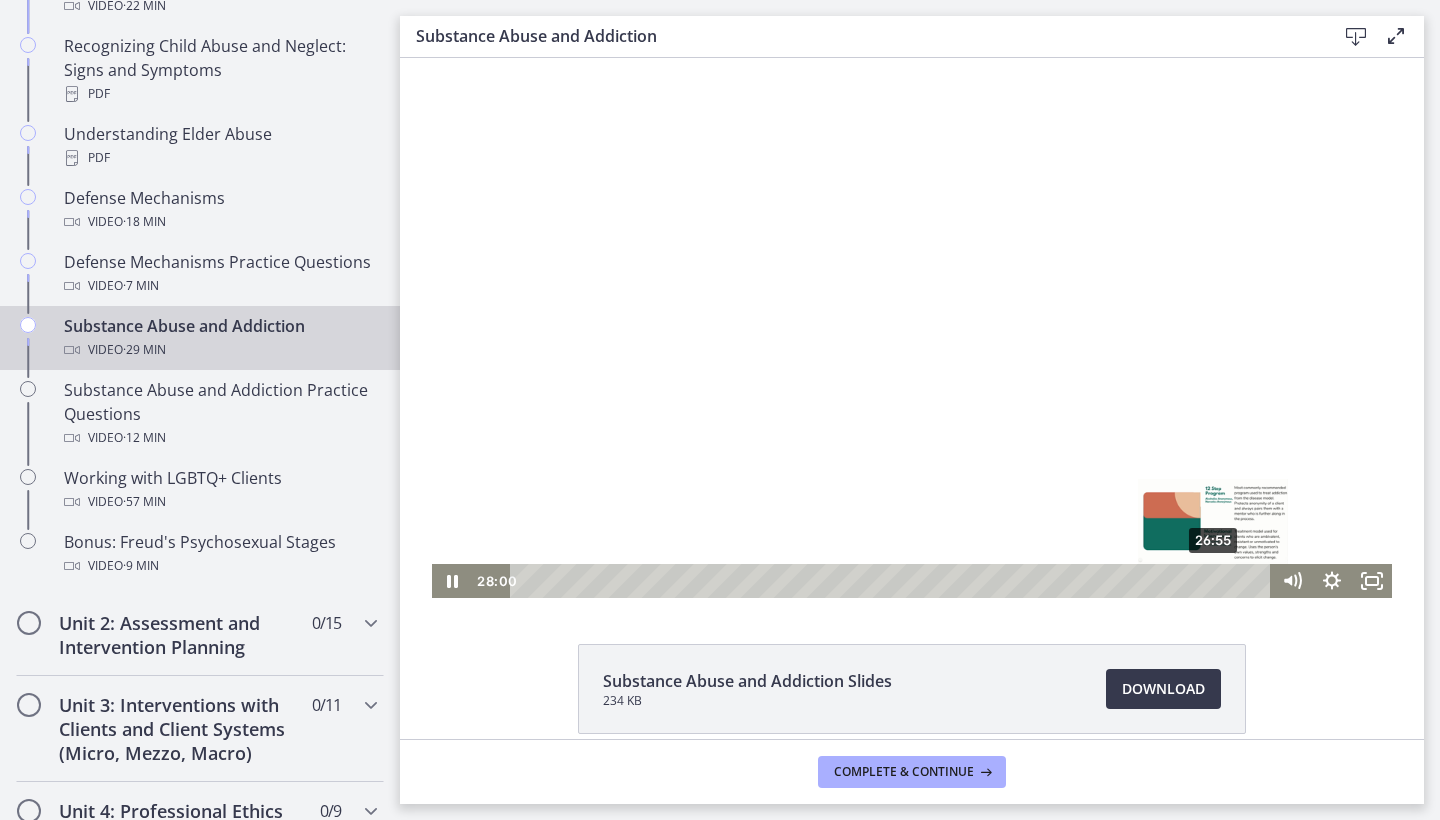 click on "26:55" at bounding box center [893, 581] 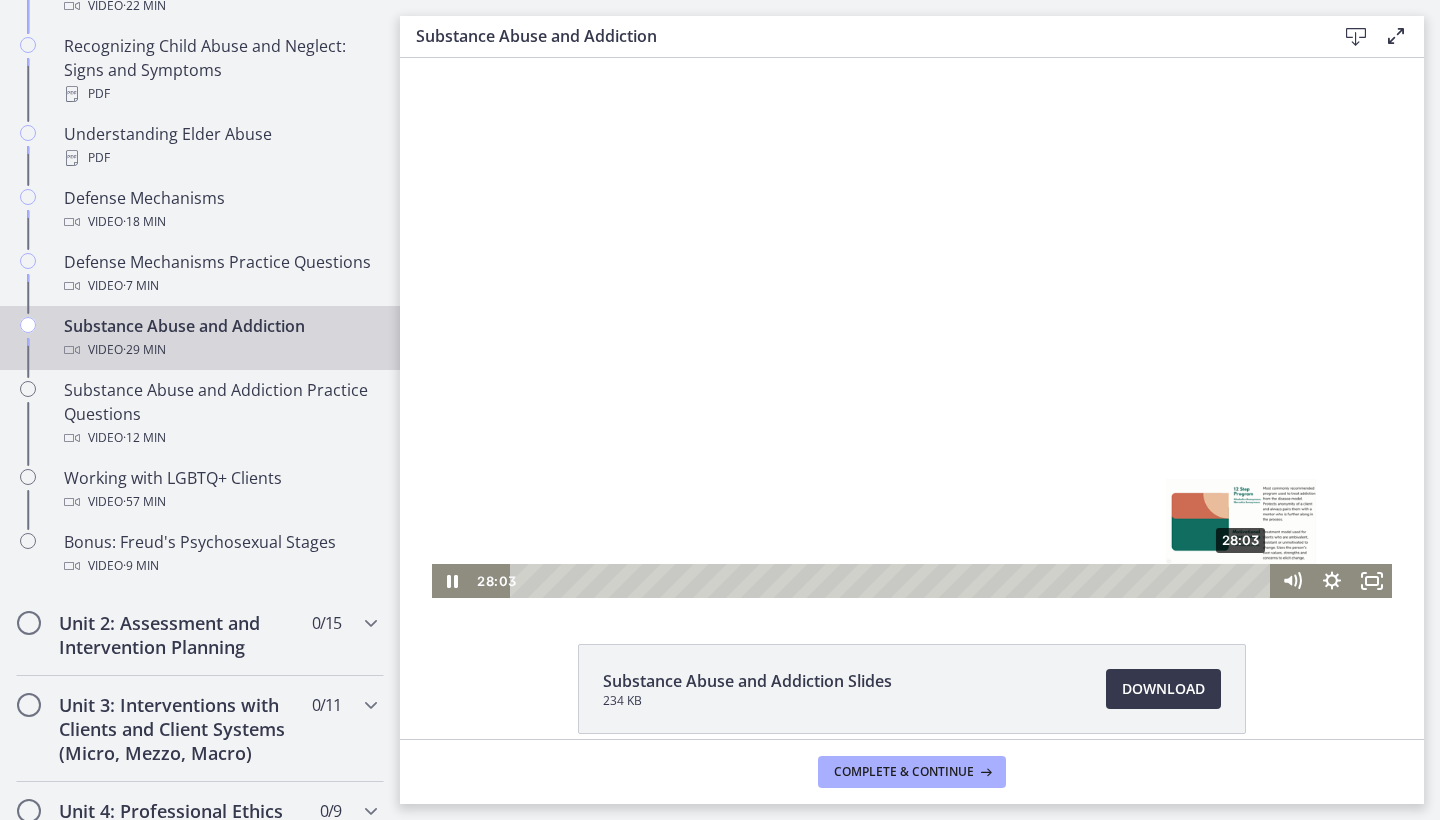 click on "28:03" at bounding box center (893, 581) 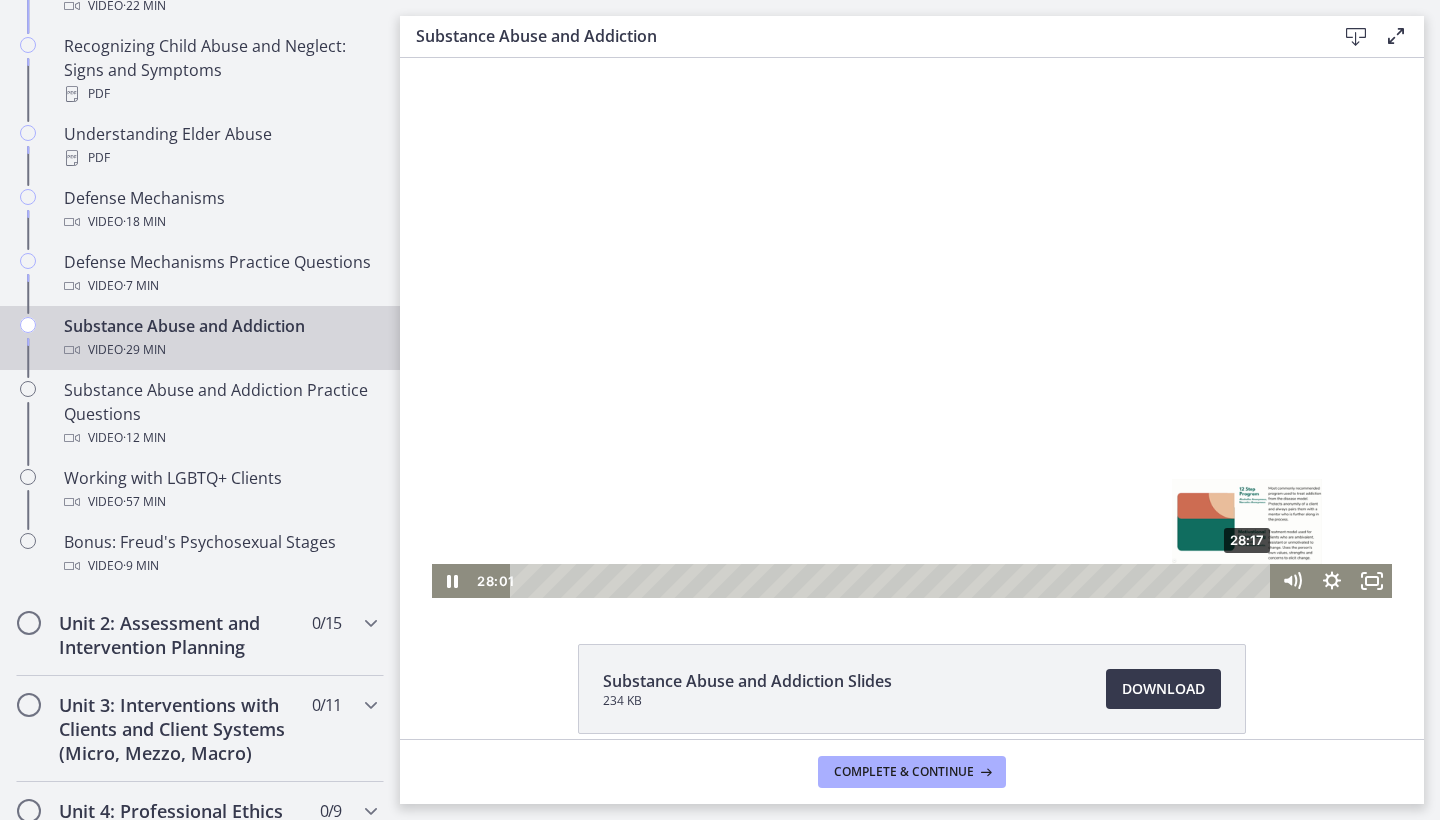 click on "28:17" at bounding box center [893, 581] 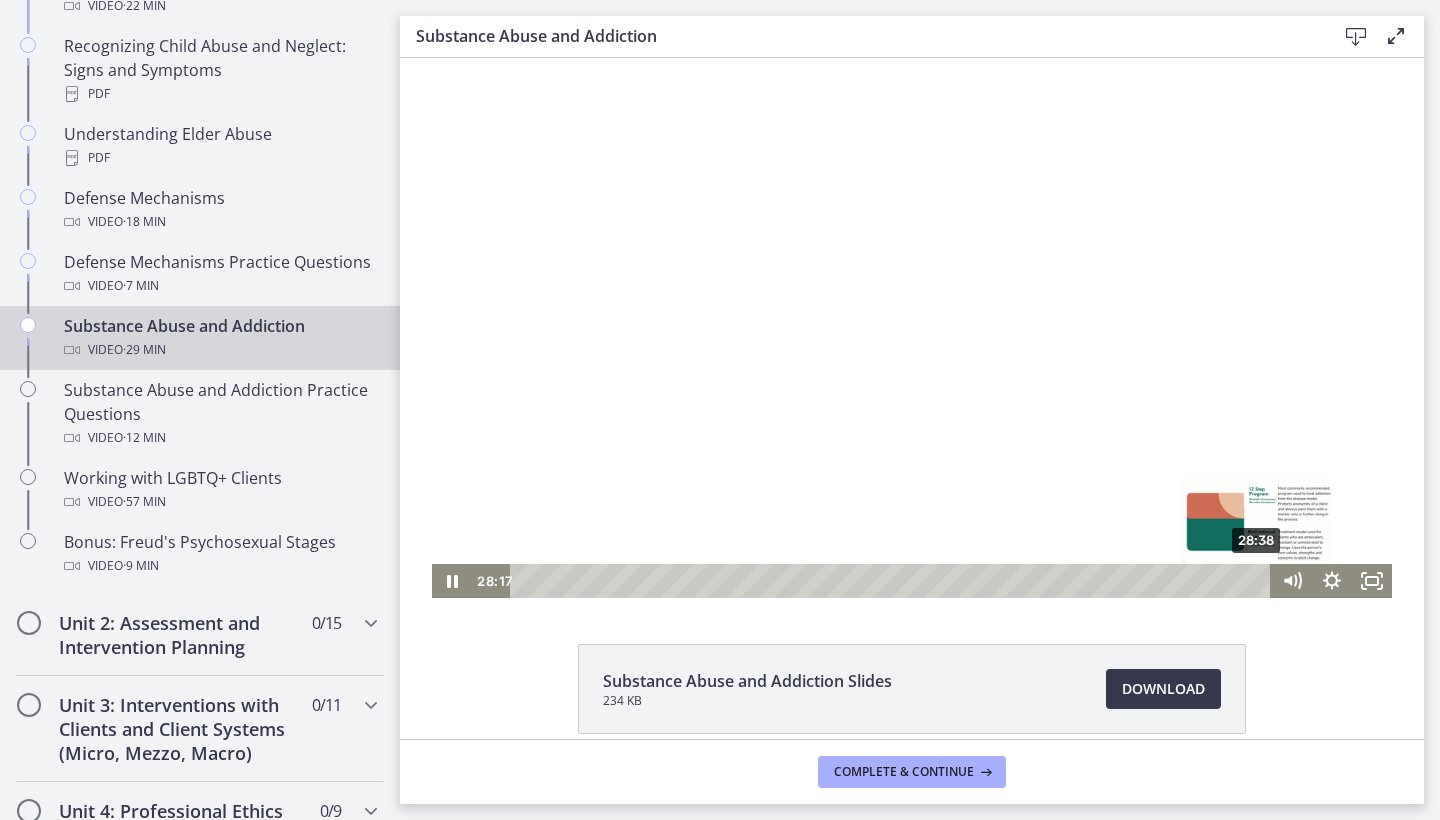 click on "28:38" at bounding box center (893, 581) 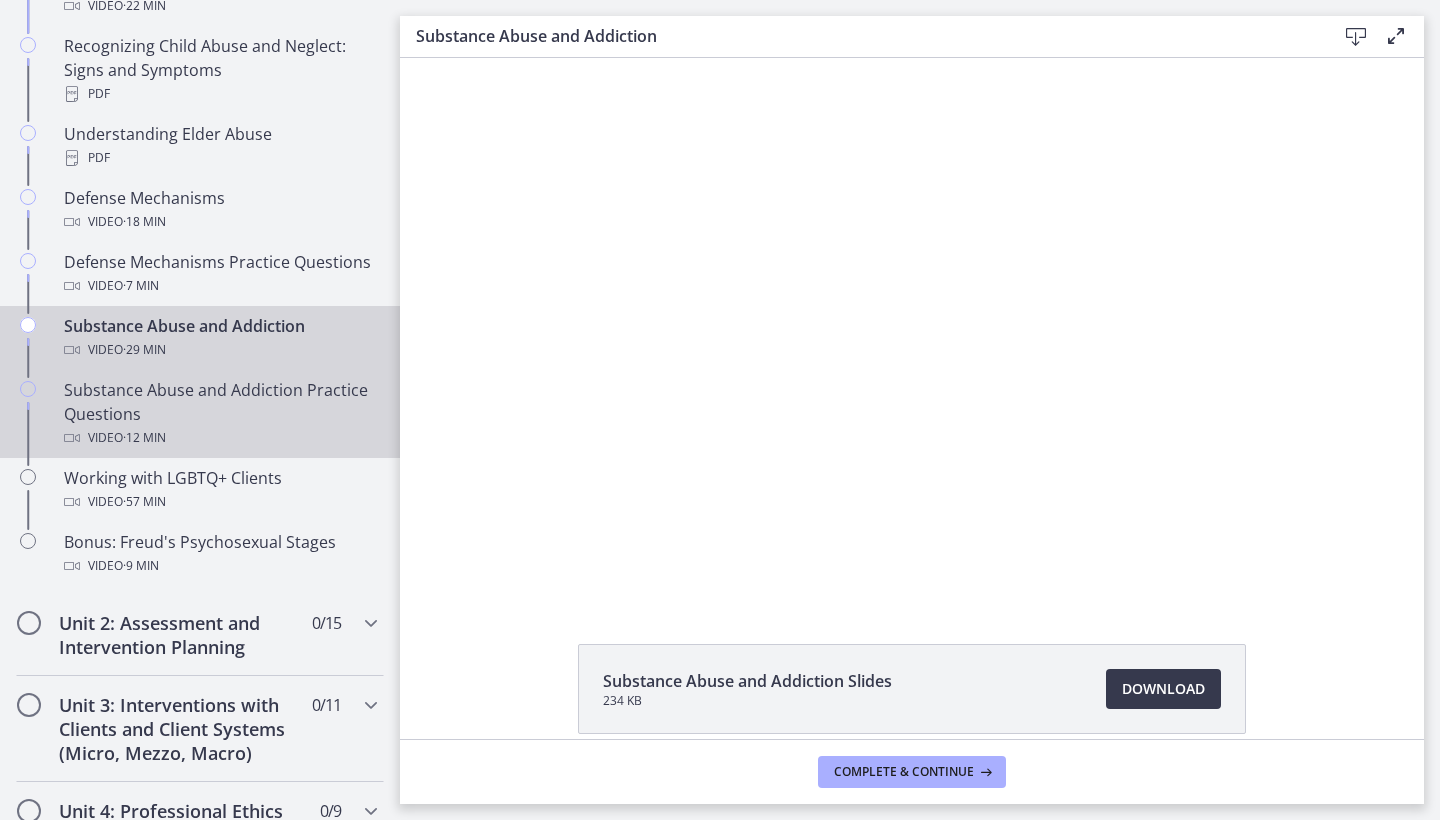 click on "Substance Abuse and Addiction Practice Questions
Video
·  12 min" at bounding box center (200, 414) 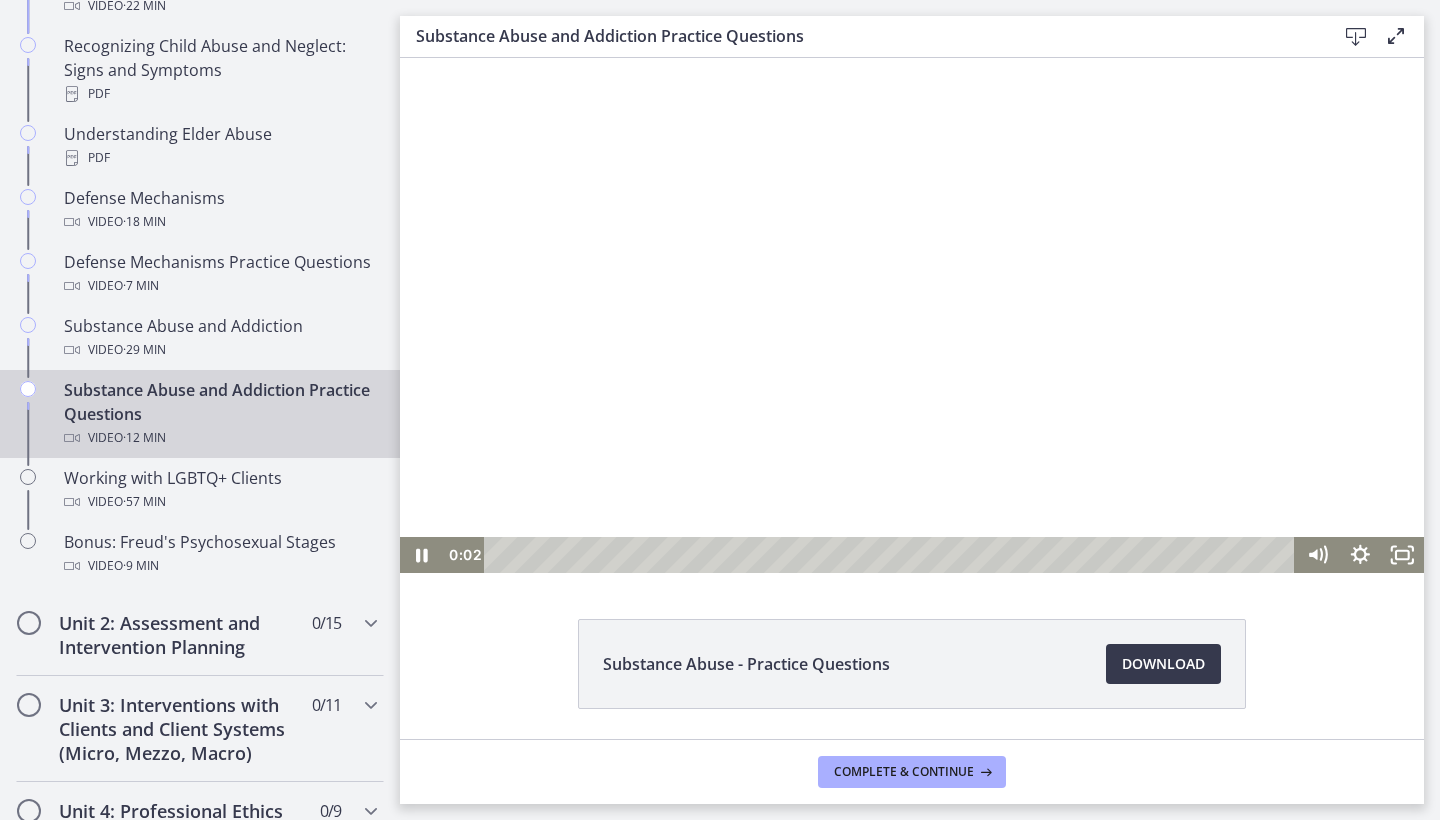 scroll, scrollTop: 0, scrollLeft: 0, axis: both 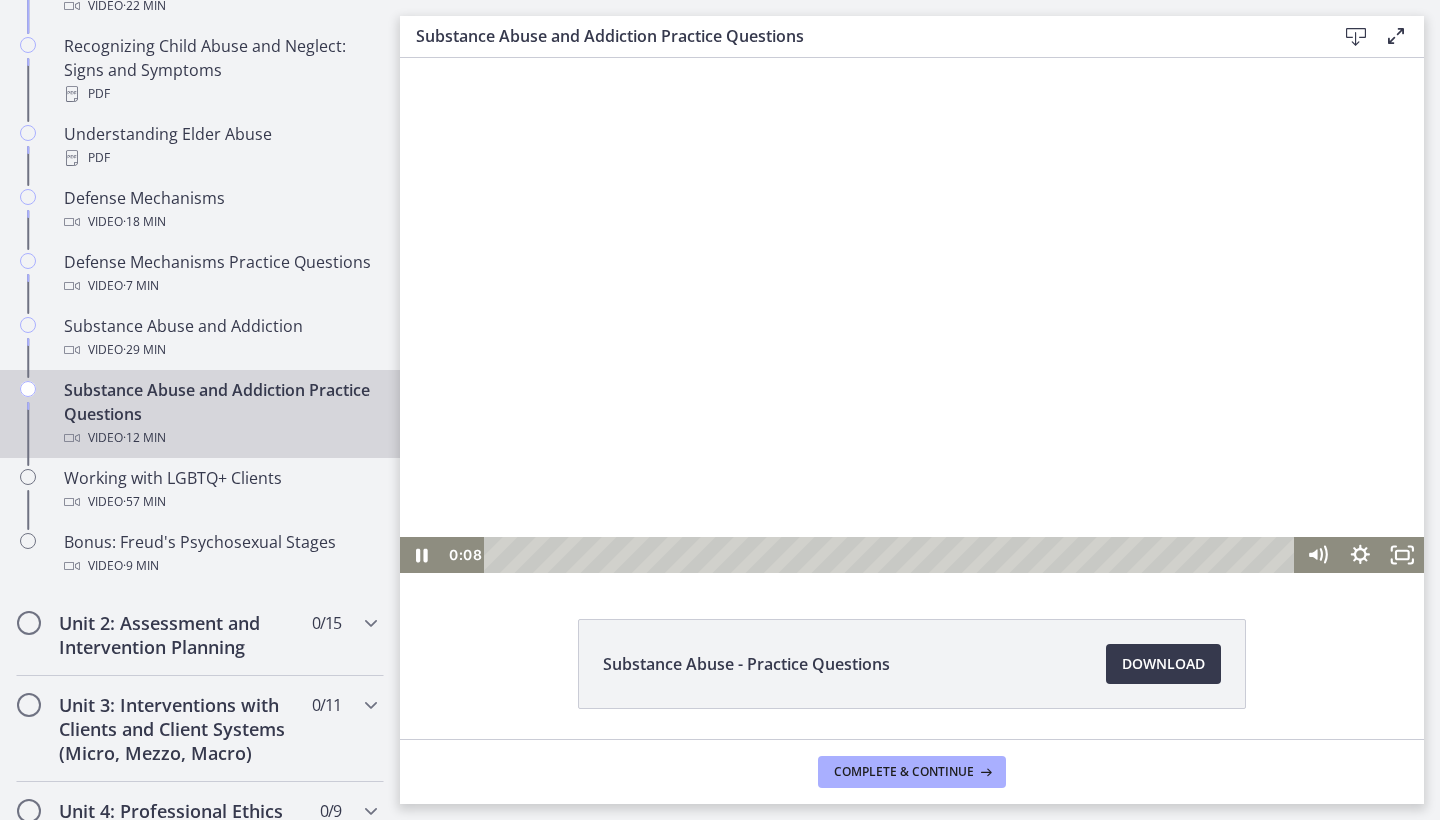 click at bounding box center [912, 315] 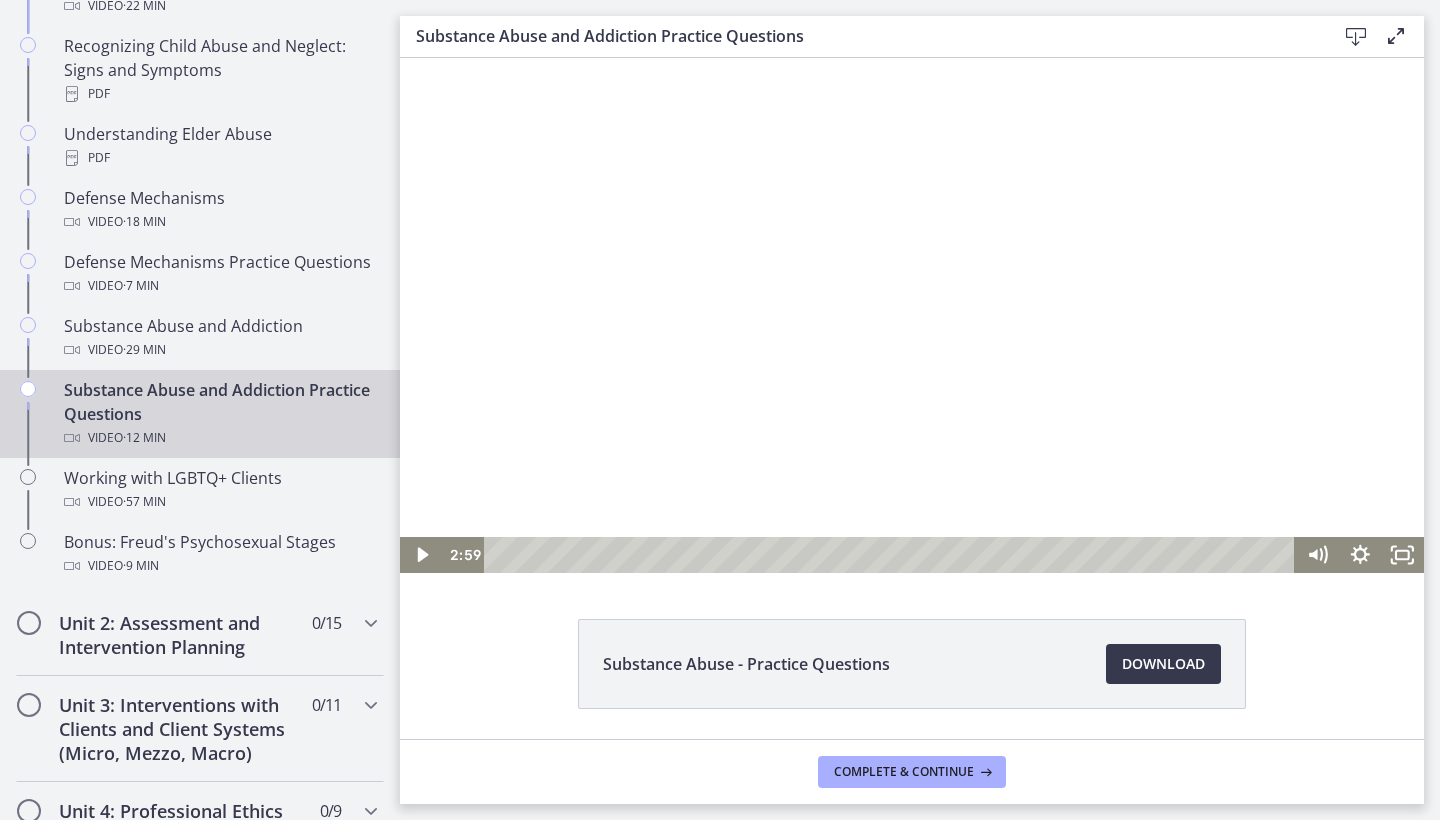 click at bounding box center (912, 315) 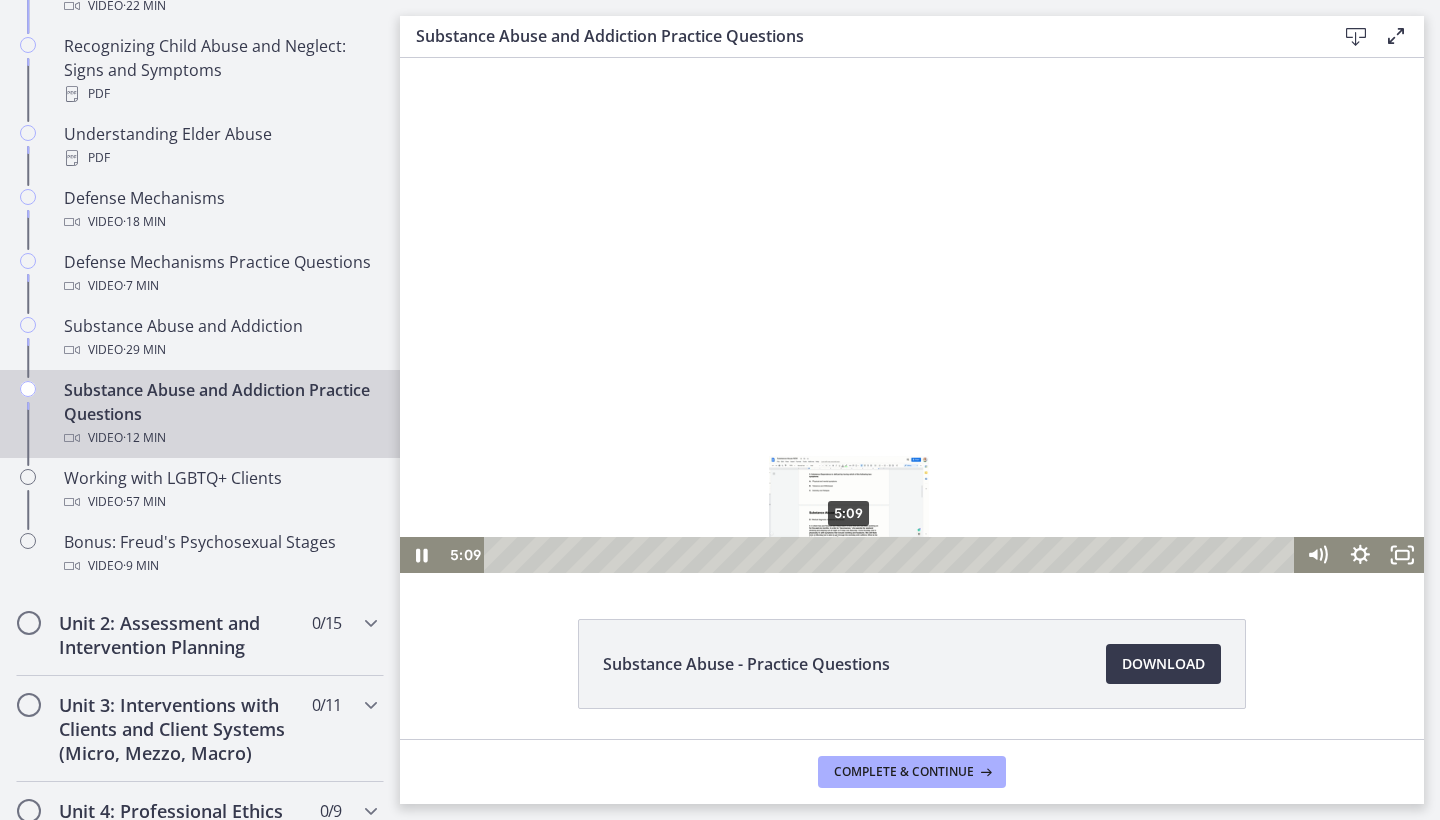 click on "5:09" at bounding box center [893, 555] 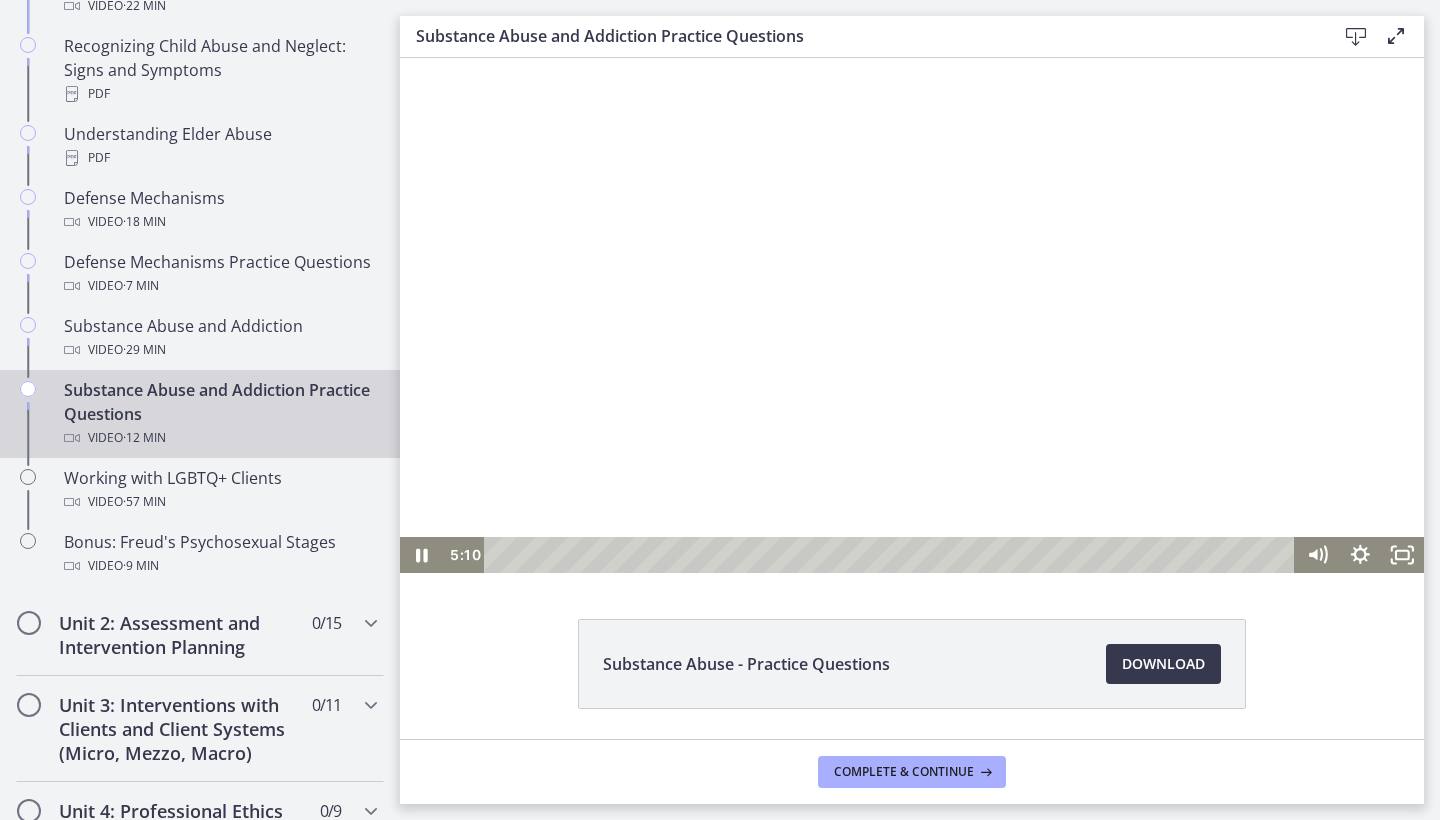click at bounding box center [912, 315] 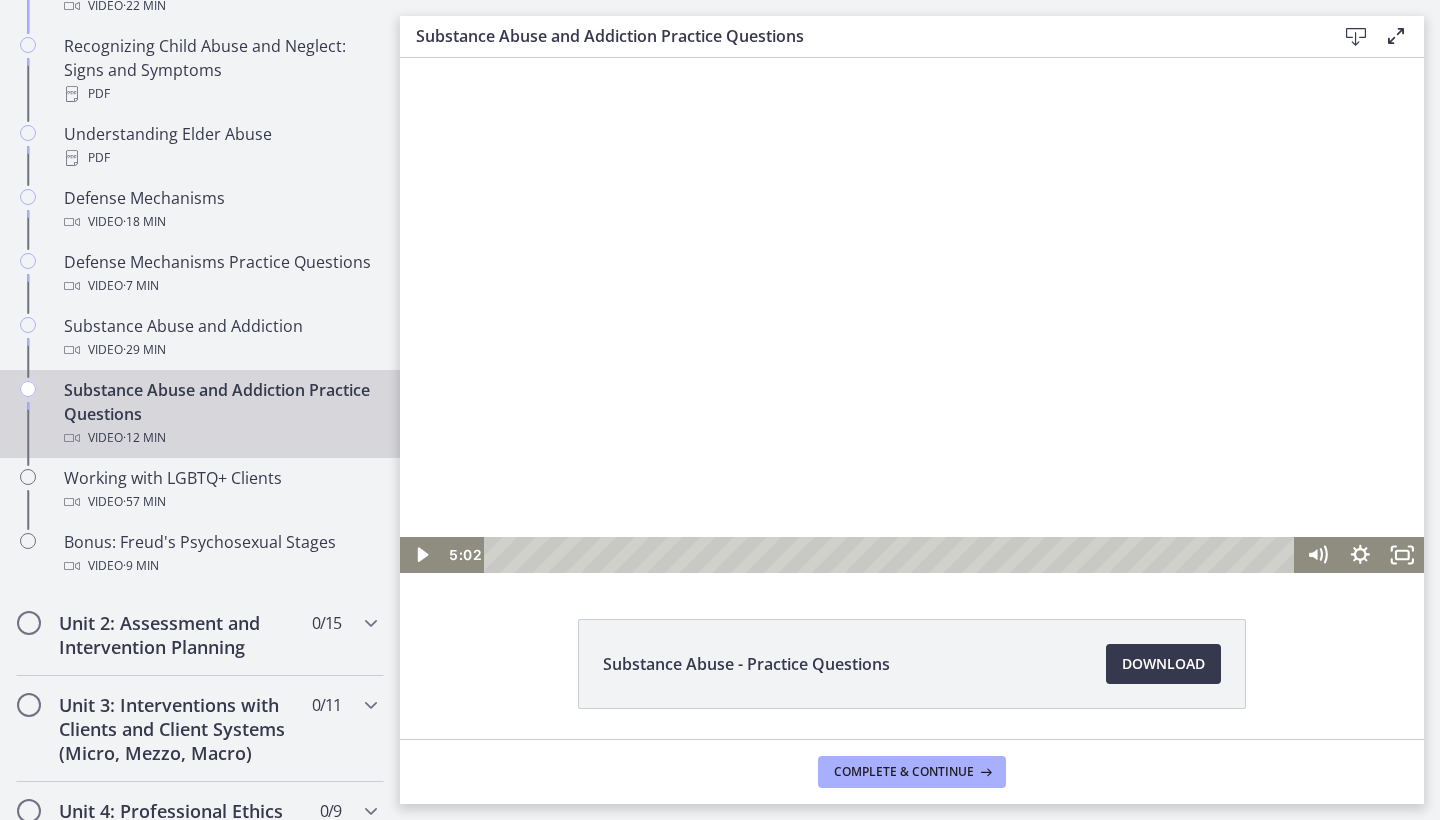 click at bounding box center [912, 315] 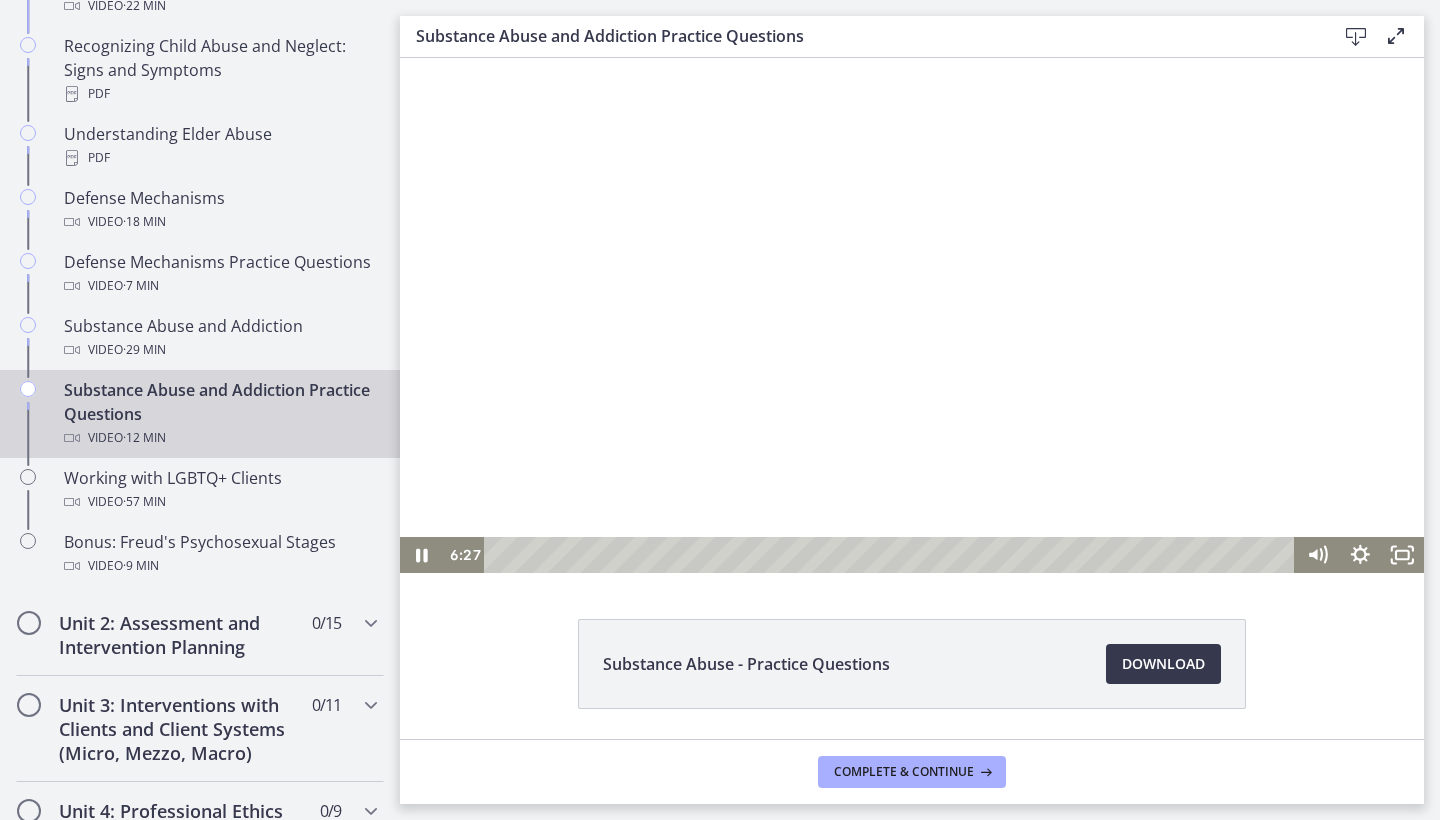 click at bounding box center (912, 315) 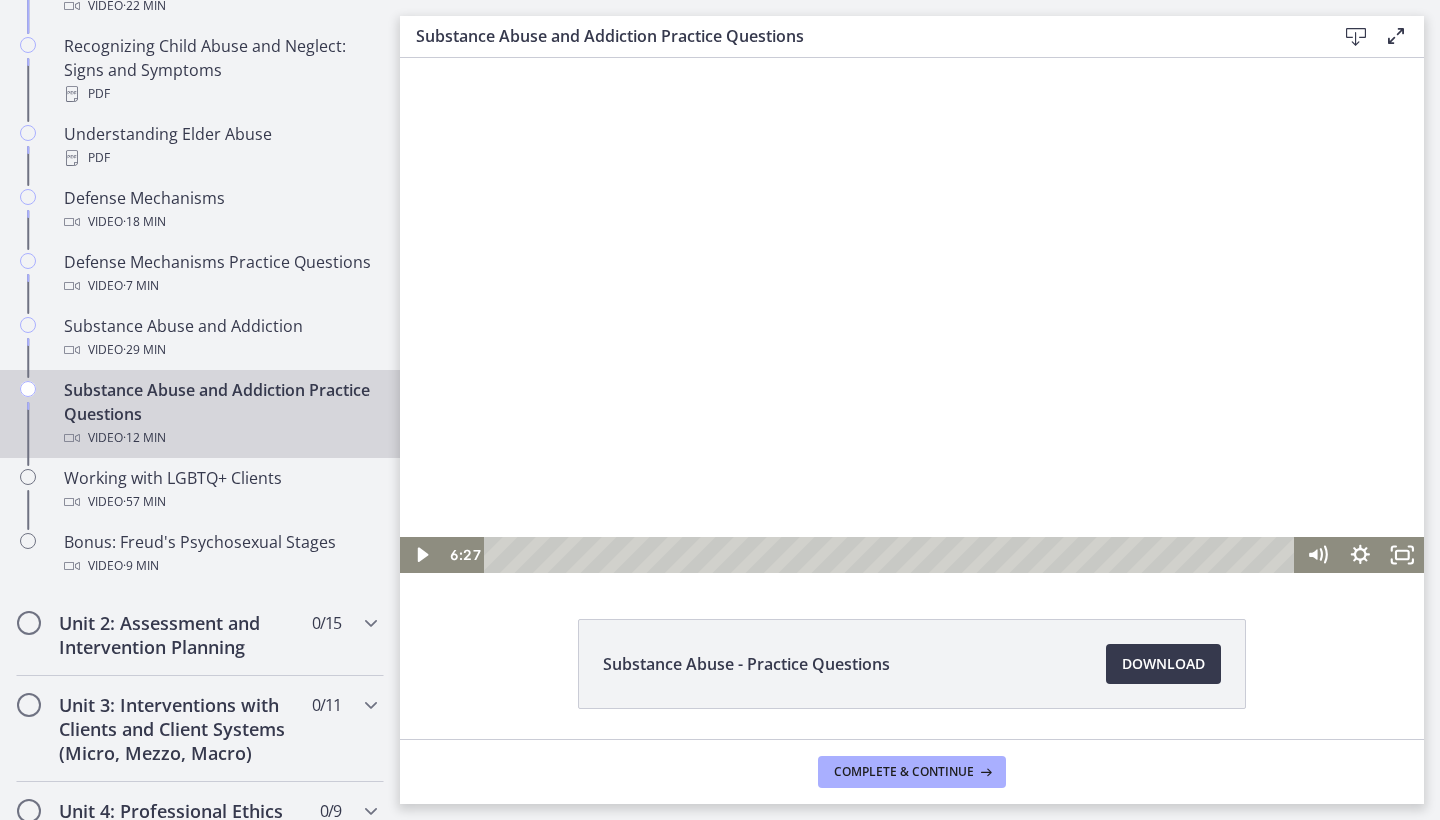 click at bounding box center [912, 315] 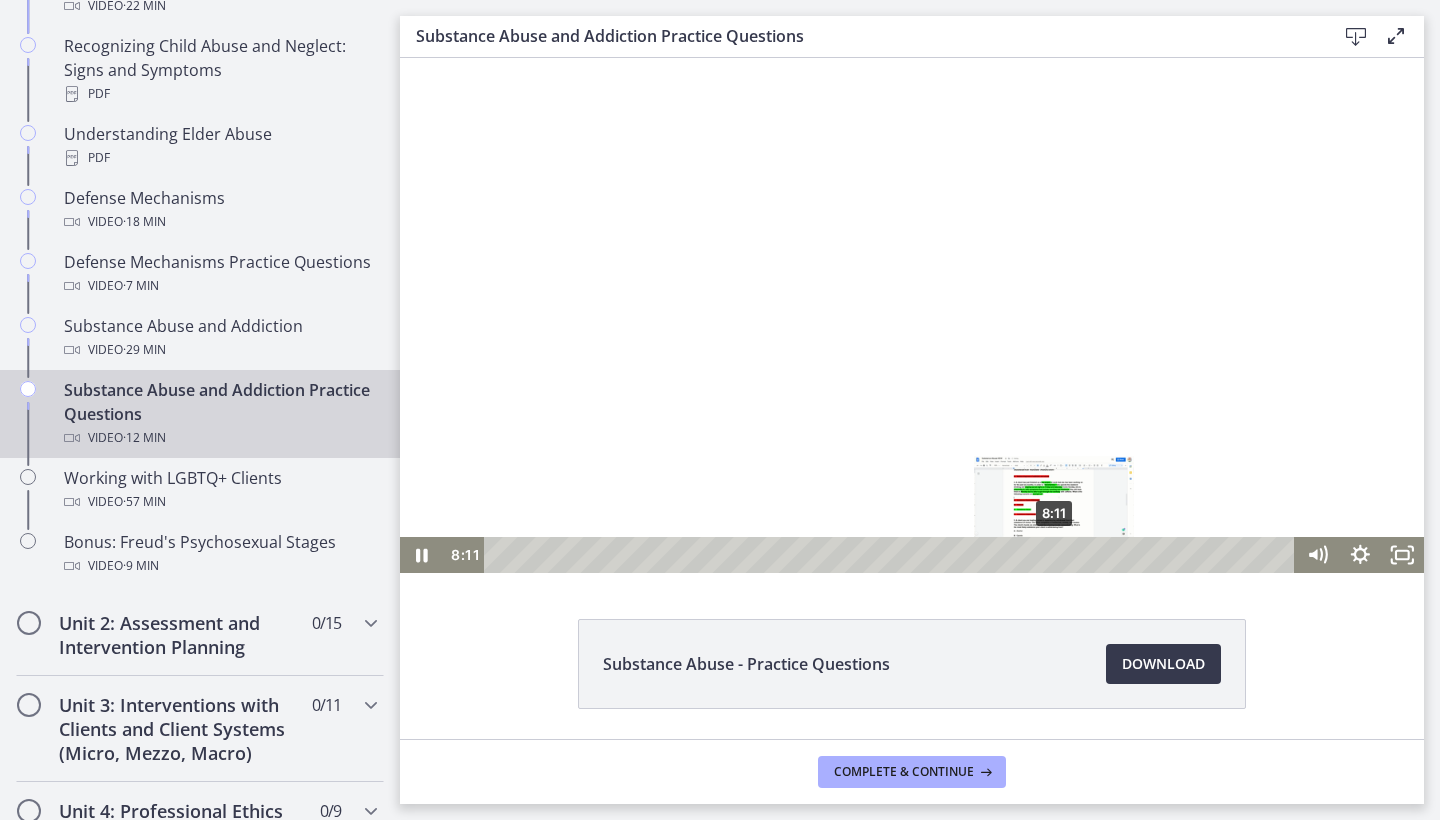 click on "8:11" at bounding box center [893, 555] 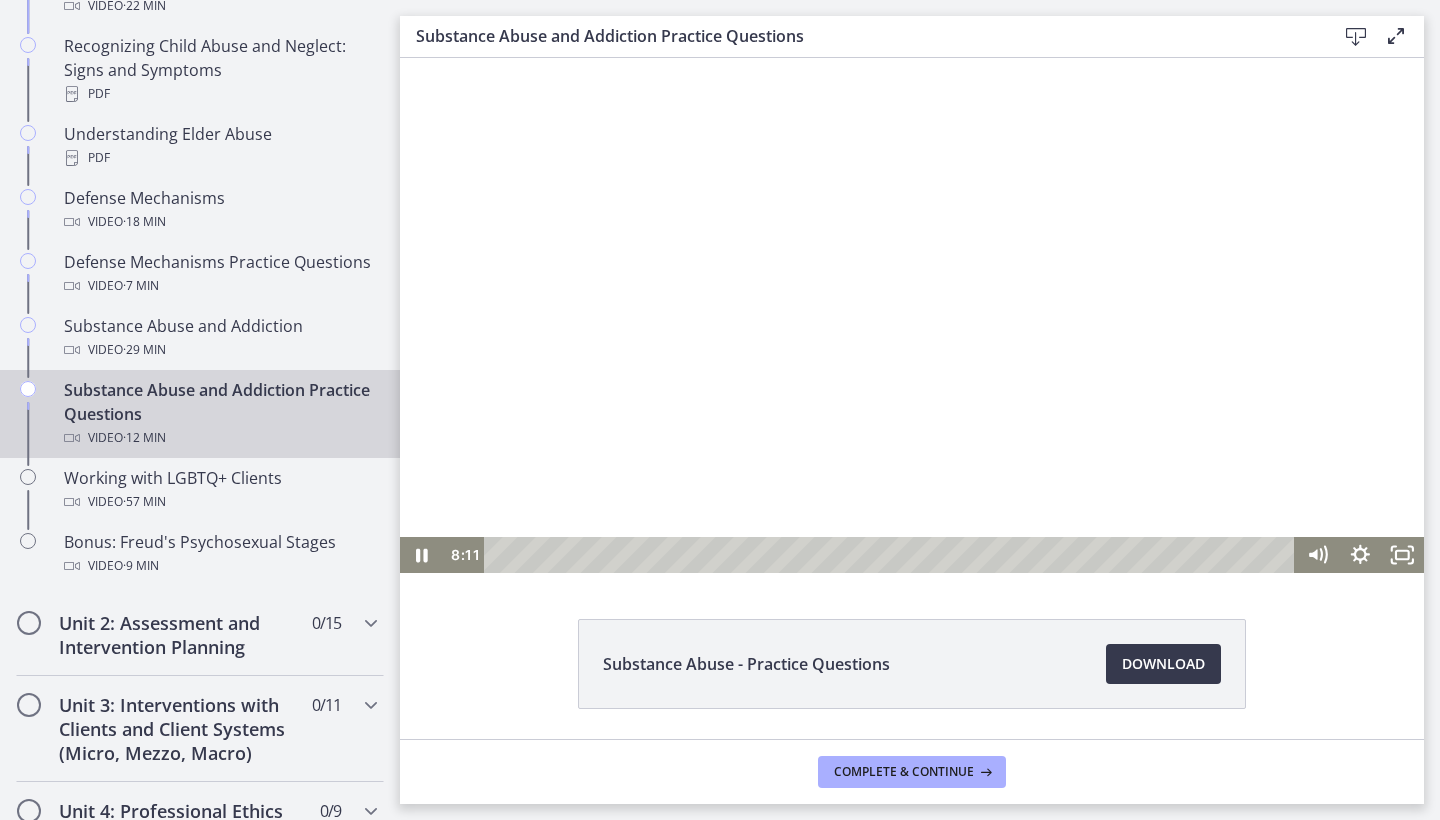 click at bounding box center (912, 315) 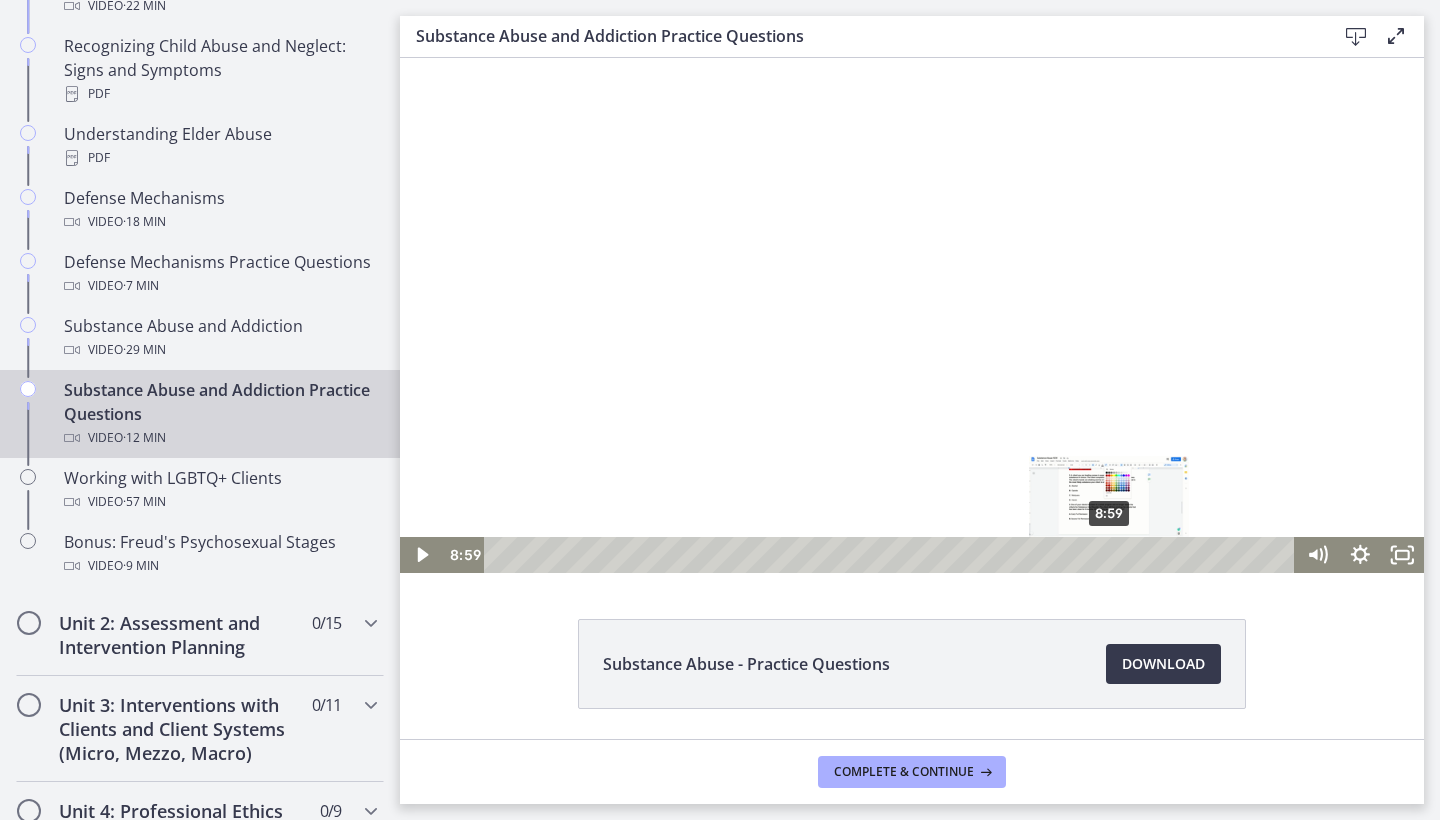 click on "8:59" at bounding box center [893, 555] 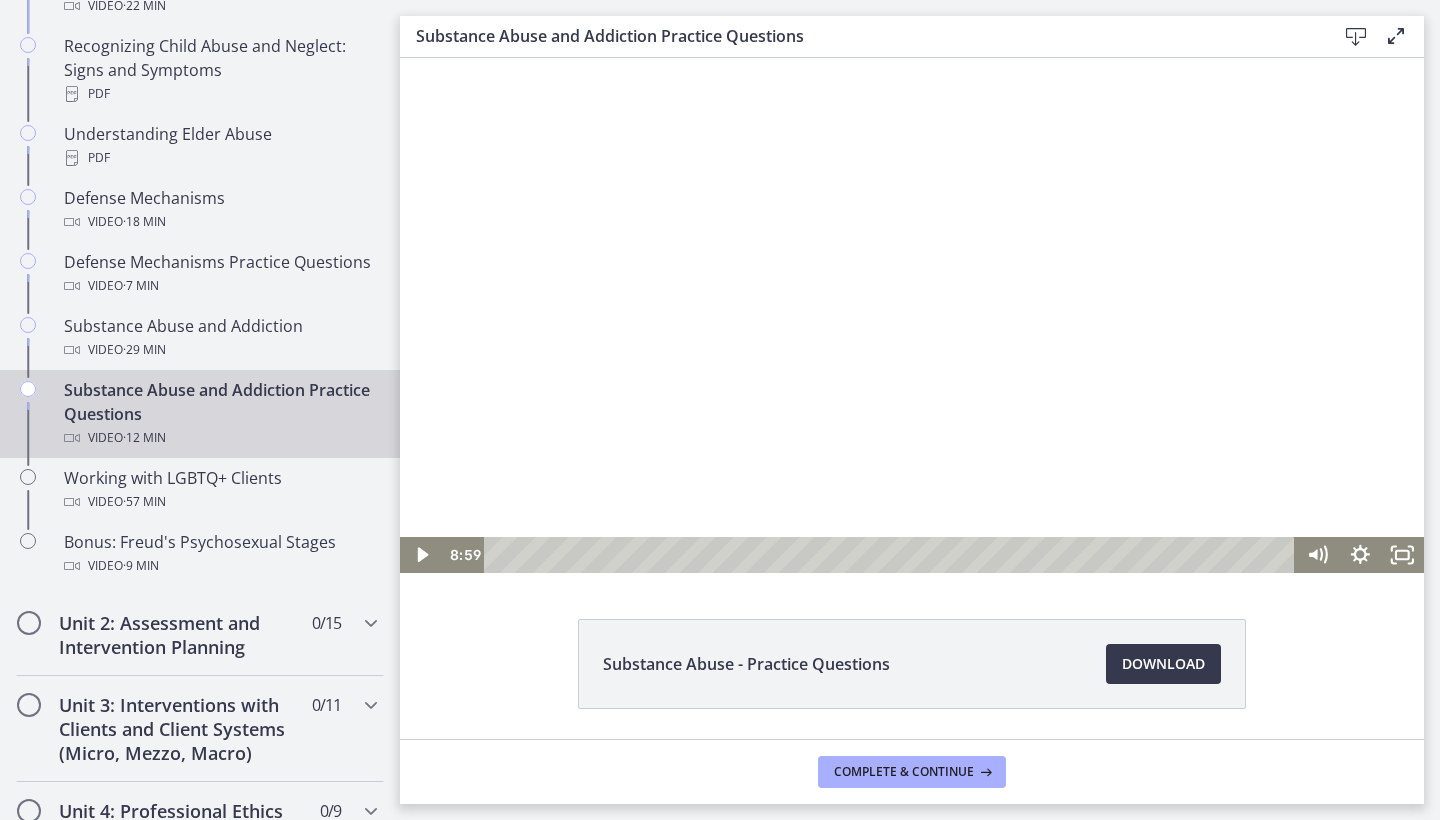 click at bounding box center [912, 315] 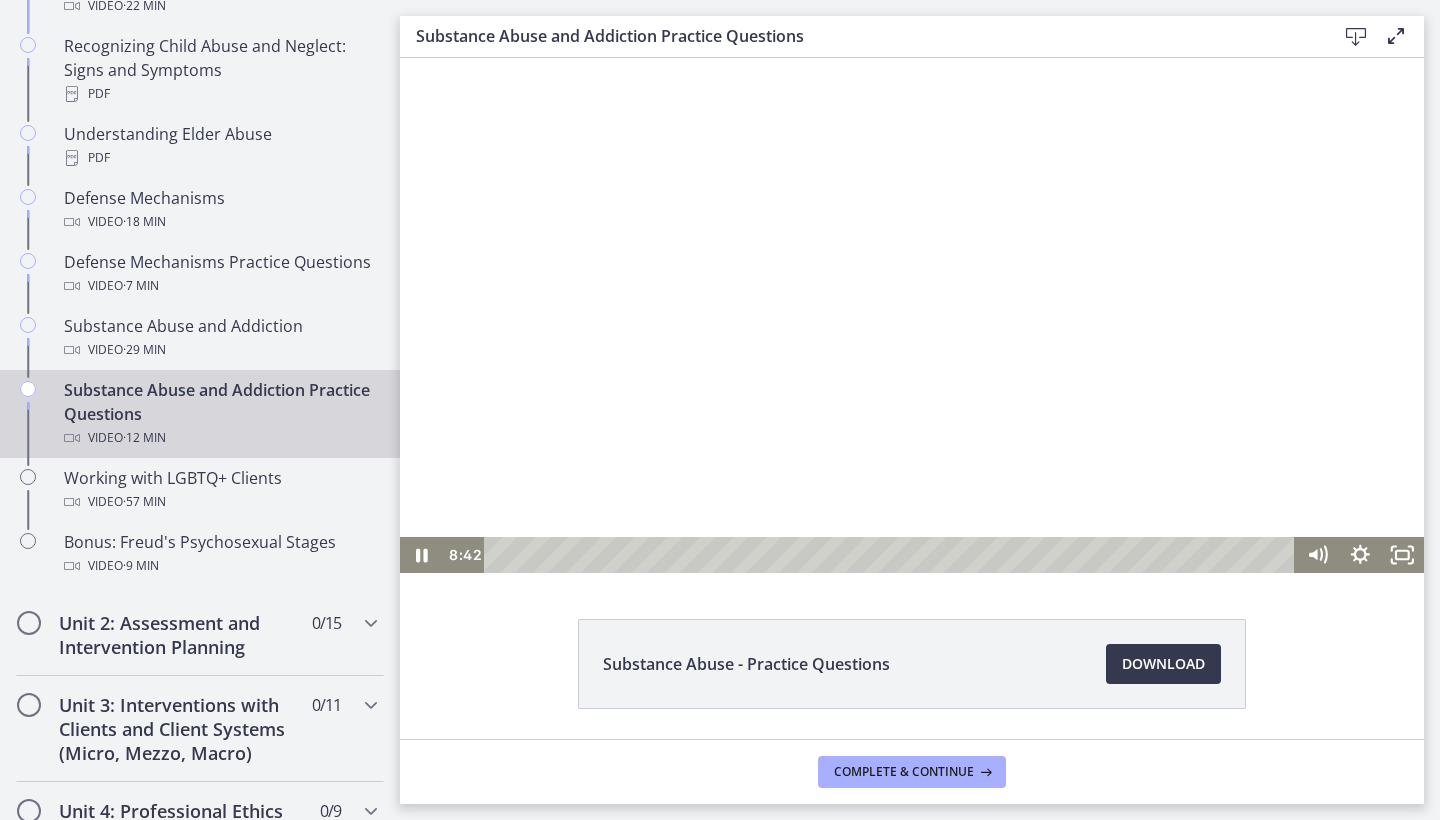 click at bounding box center (912, 315) 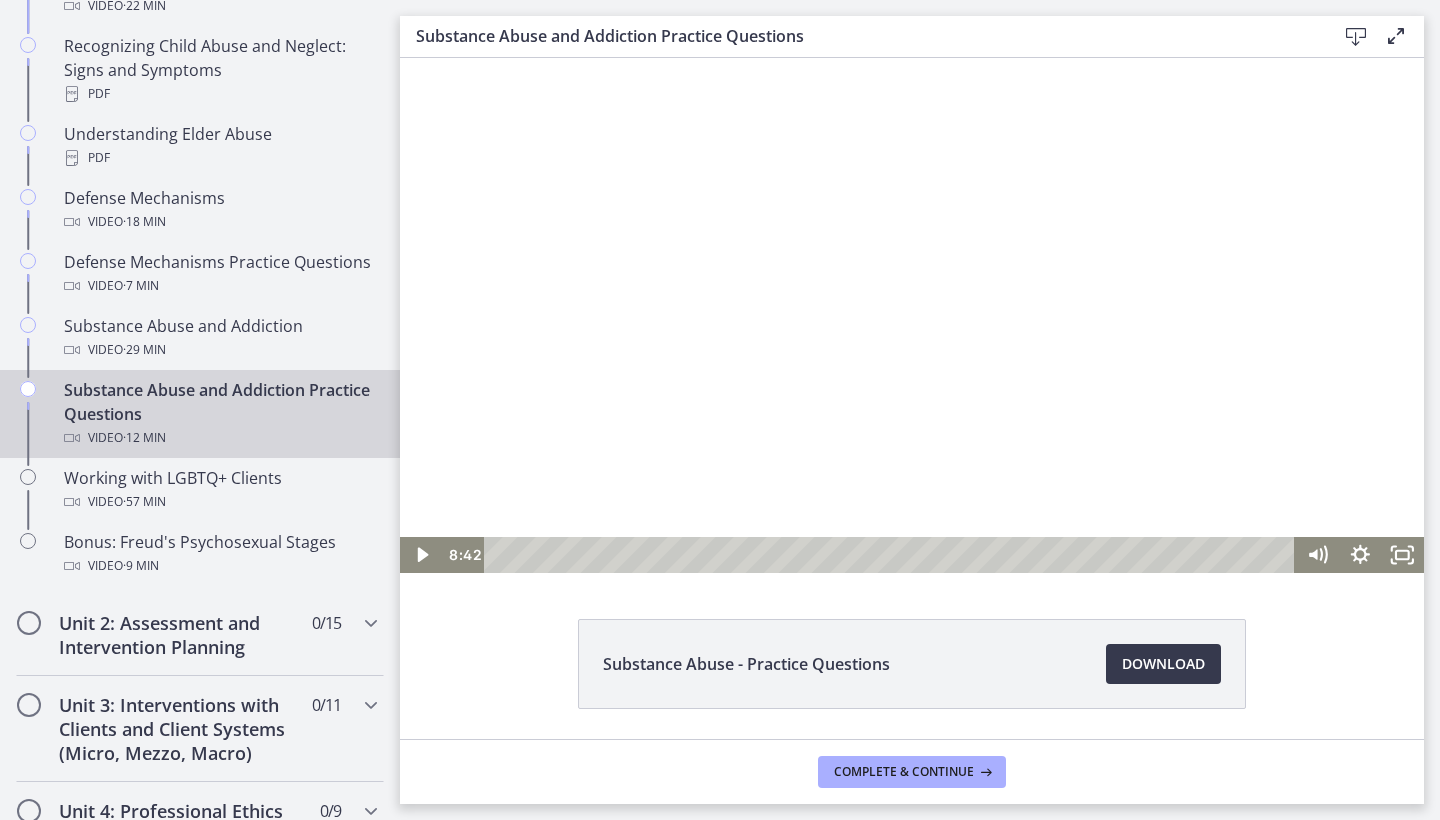 click at bounding box center (912, 315) 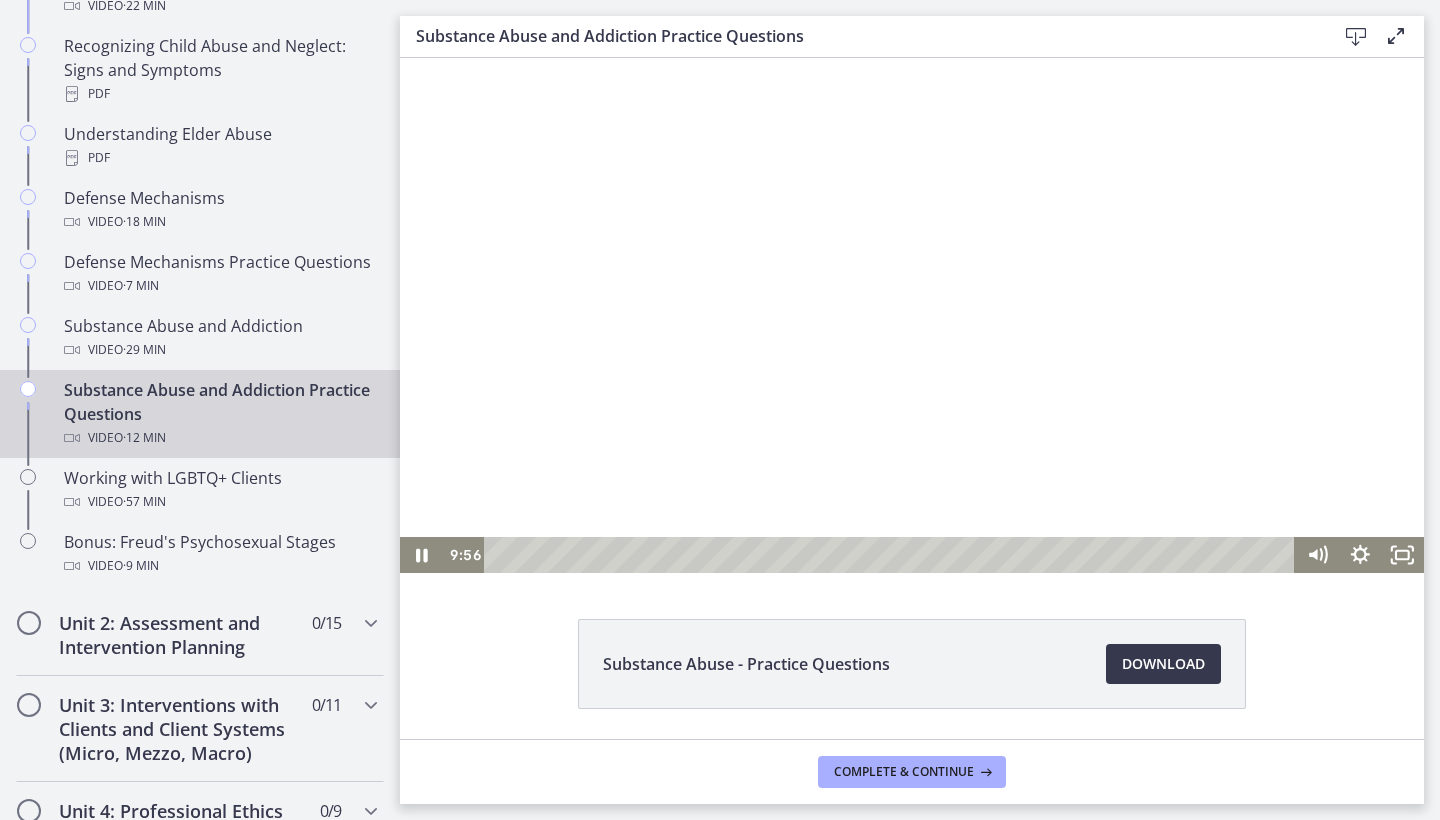 click at bounding box center [912, 315] 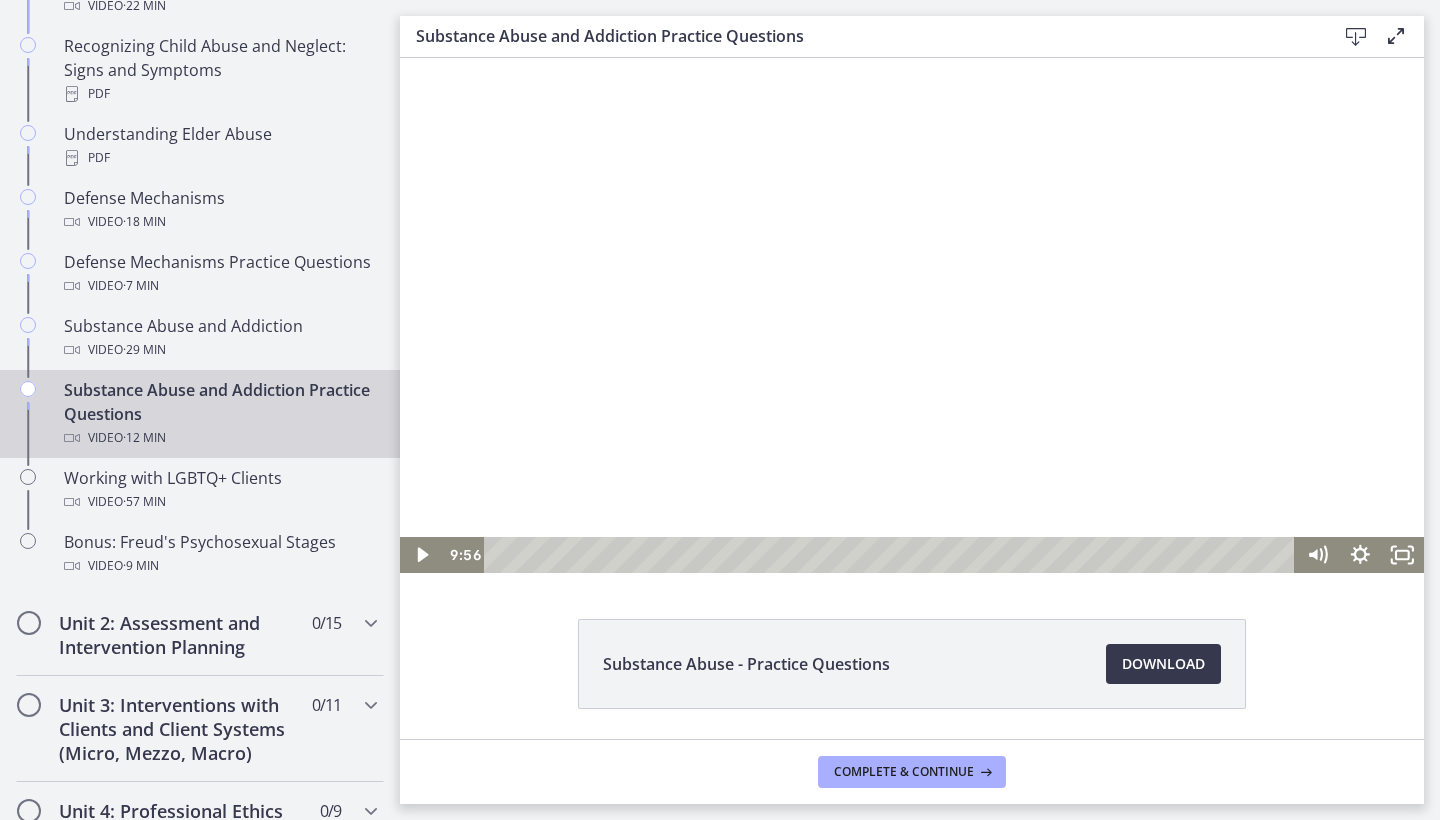 click at bounding box center [912, 315] 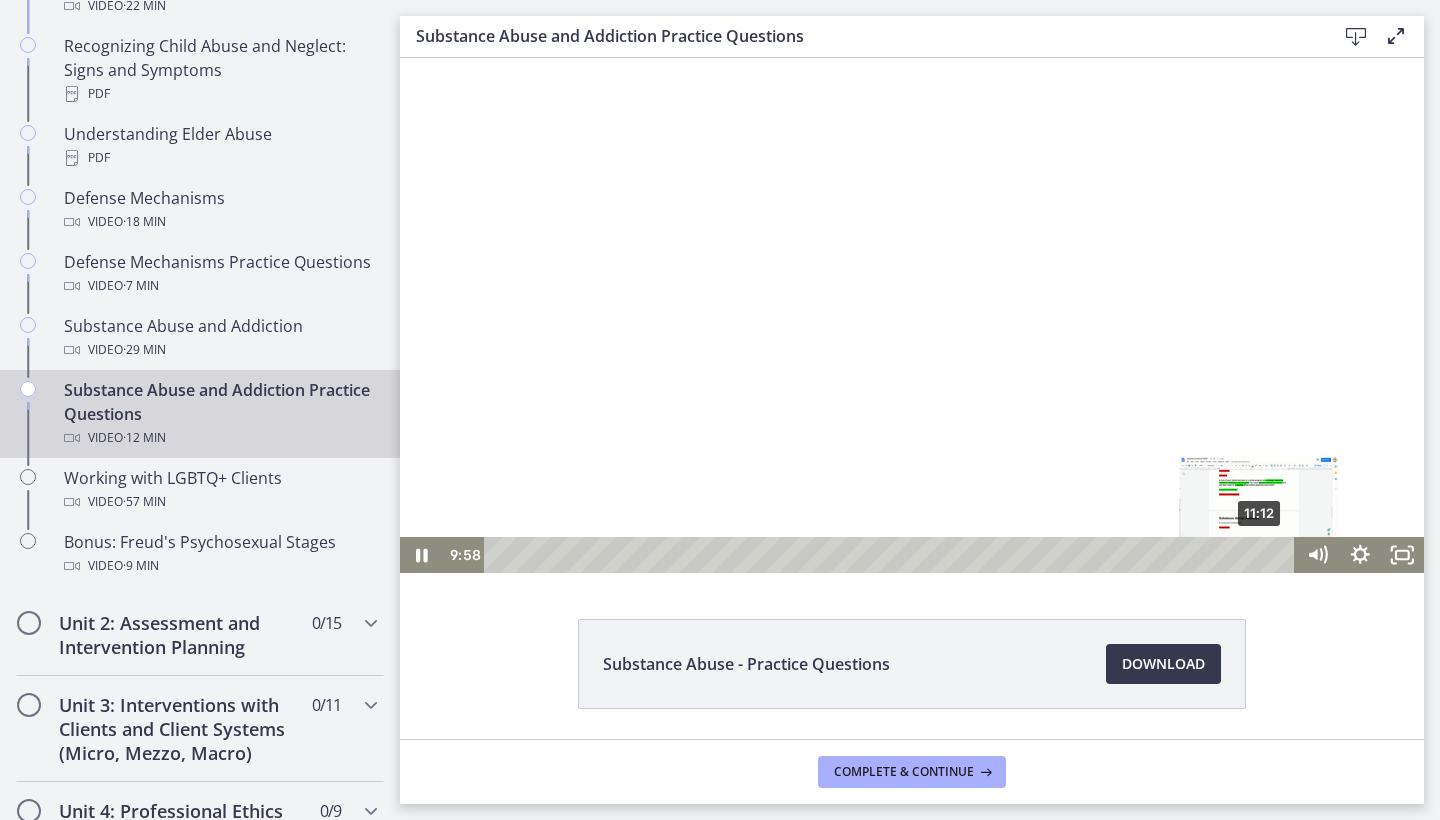 click on "11:12" at bounding box center [893, 555] 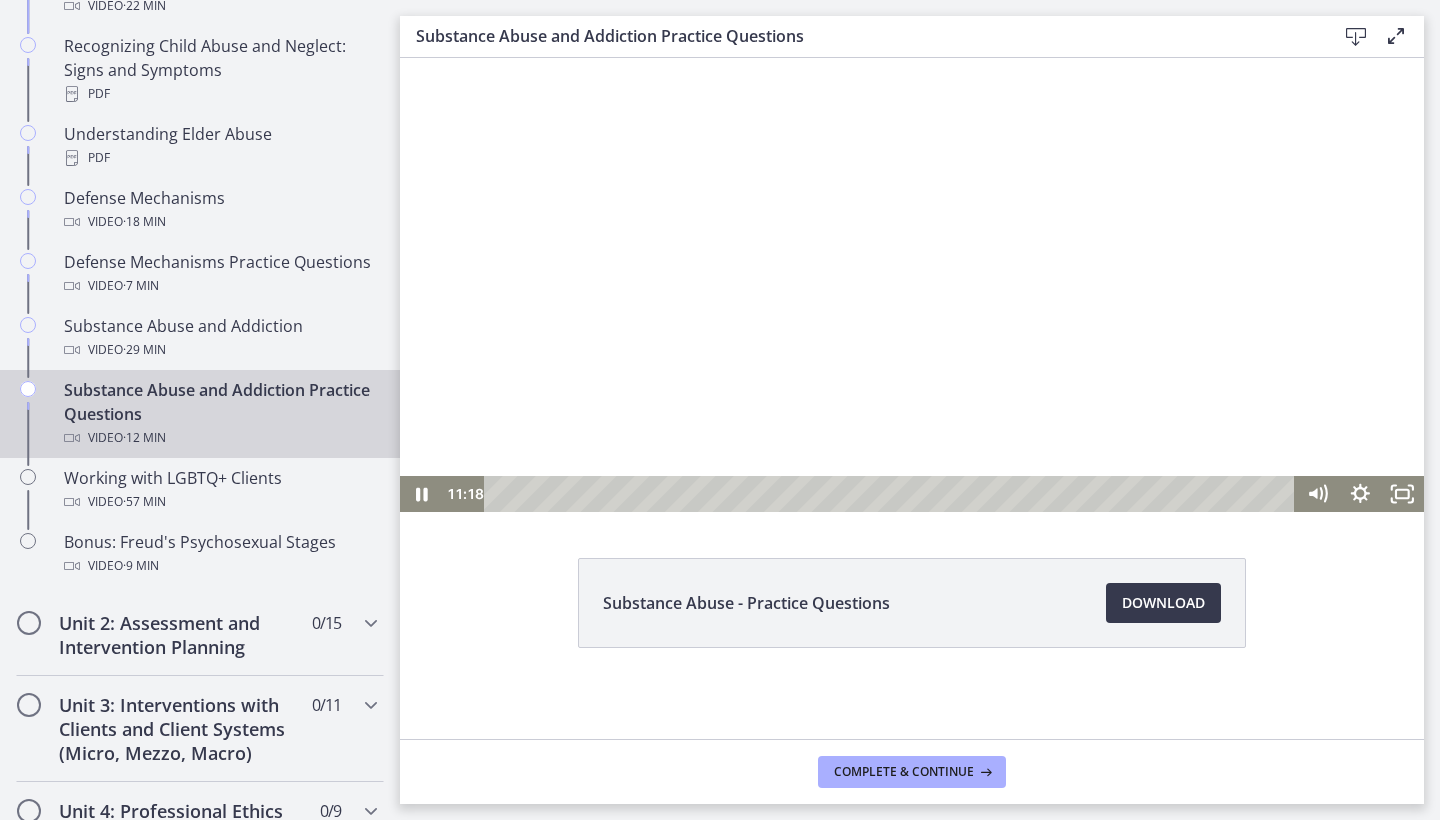 scroll, scrollTop: 63, scrollLeft: 0, axis: vertical 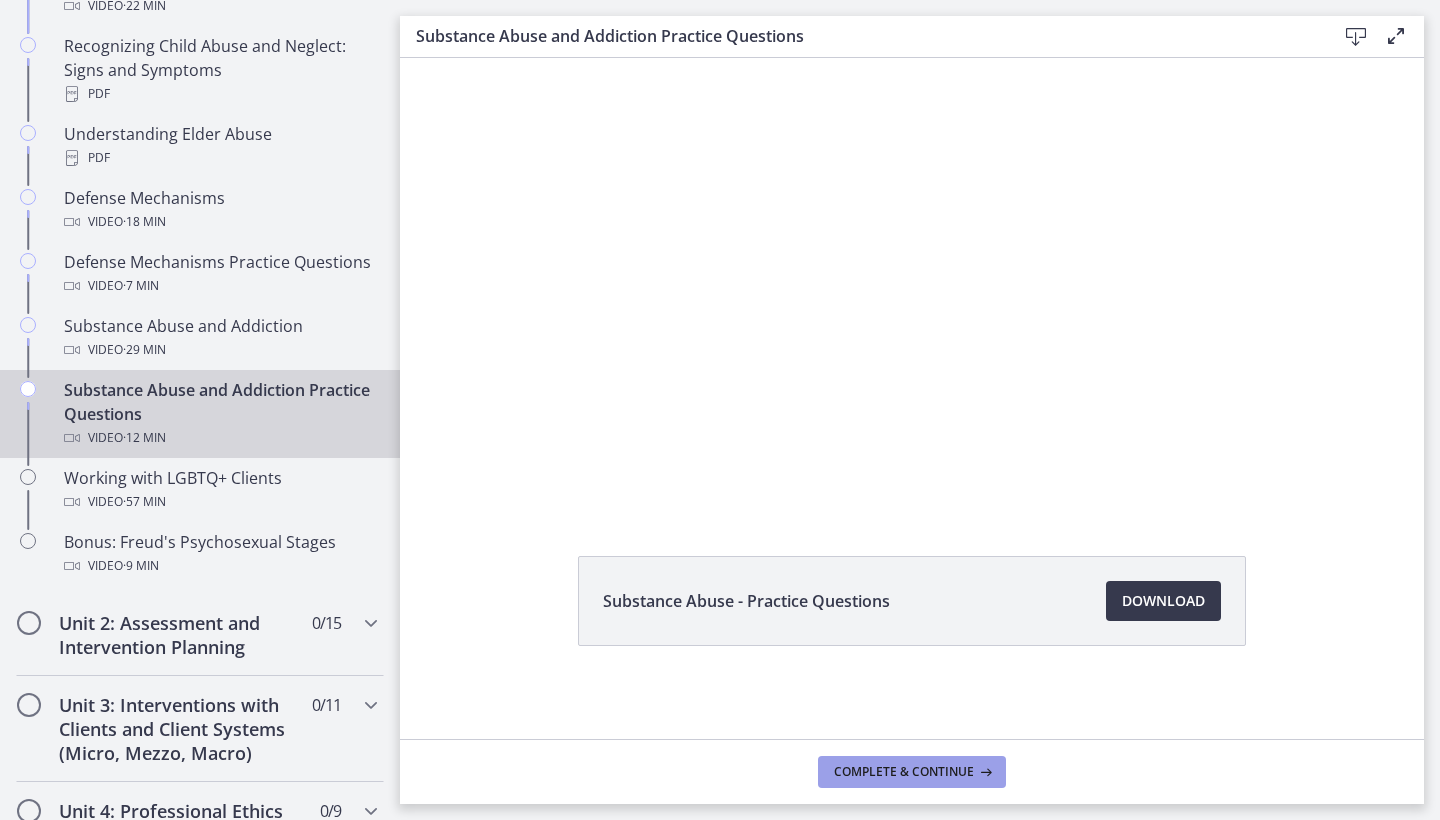 click on "Complete & continue" at bounding box center [904, 772] 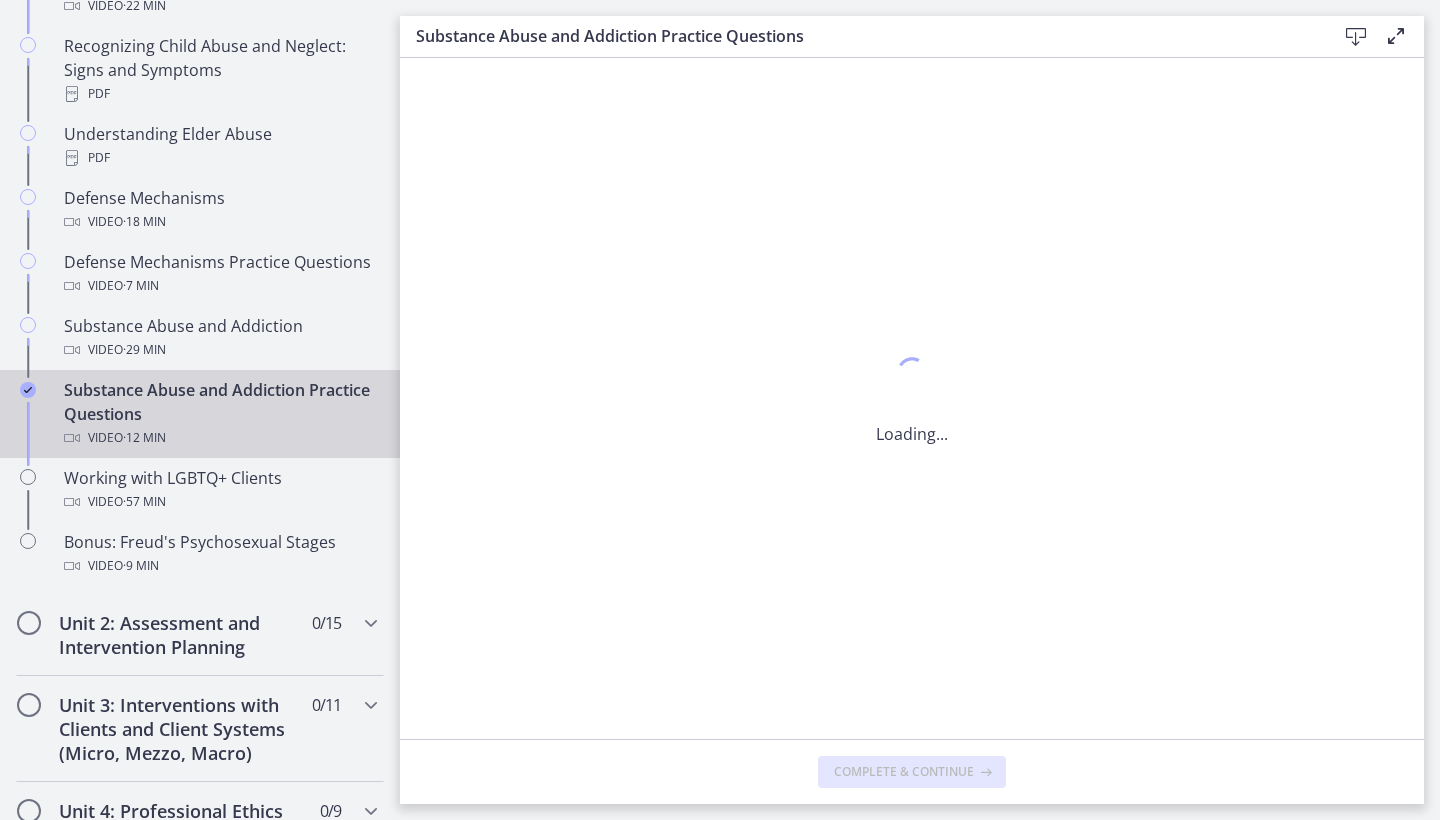 scroll, scrollTop: 0, scrollLeft: 0, axis: both 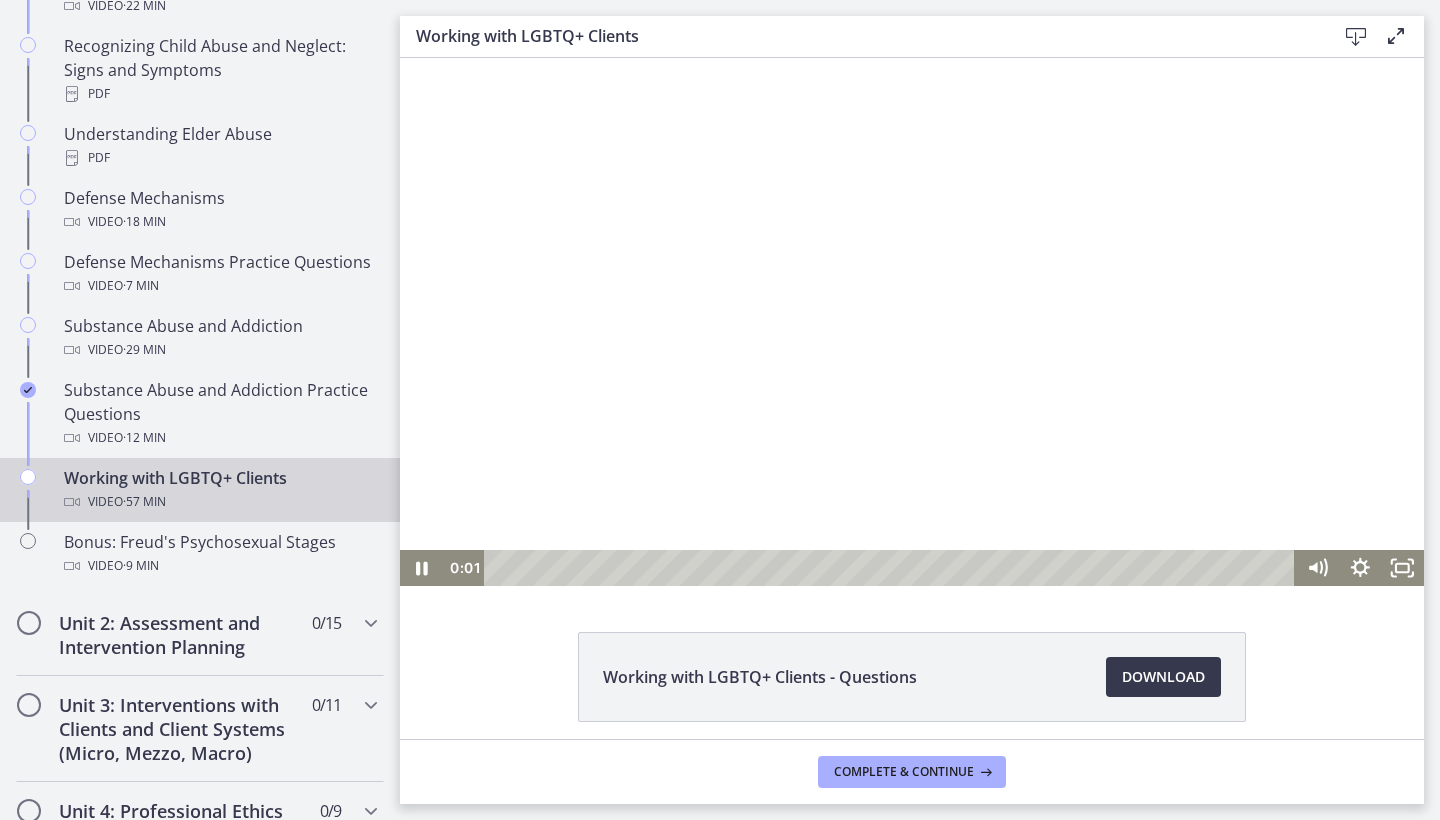 click at bounding box center (912, 322) 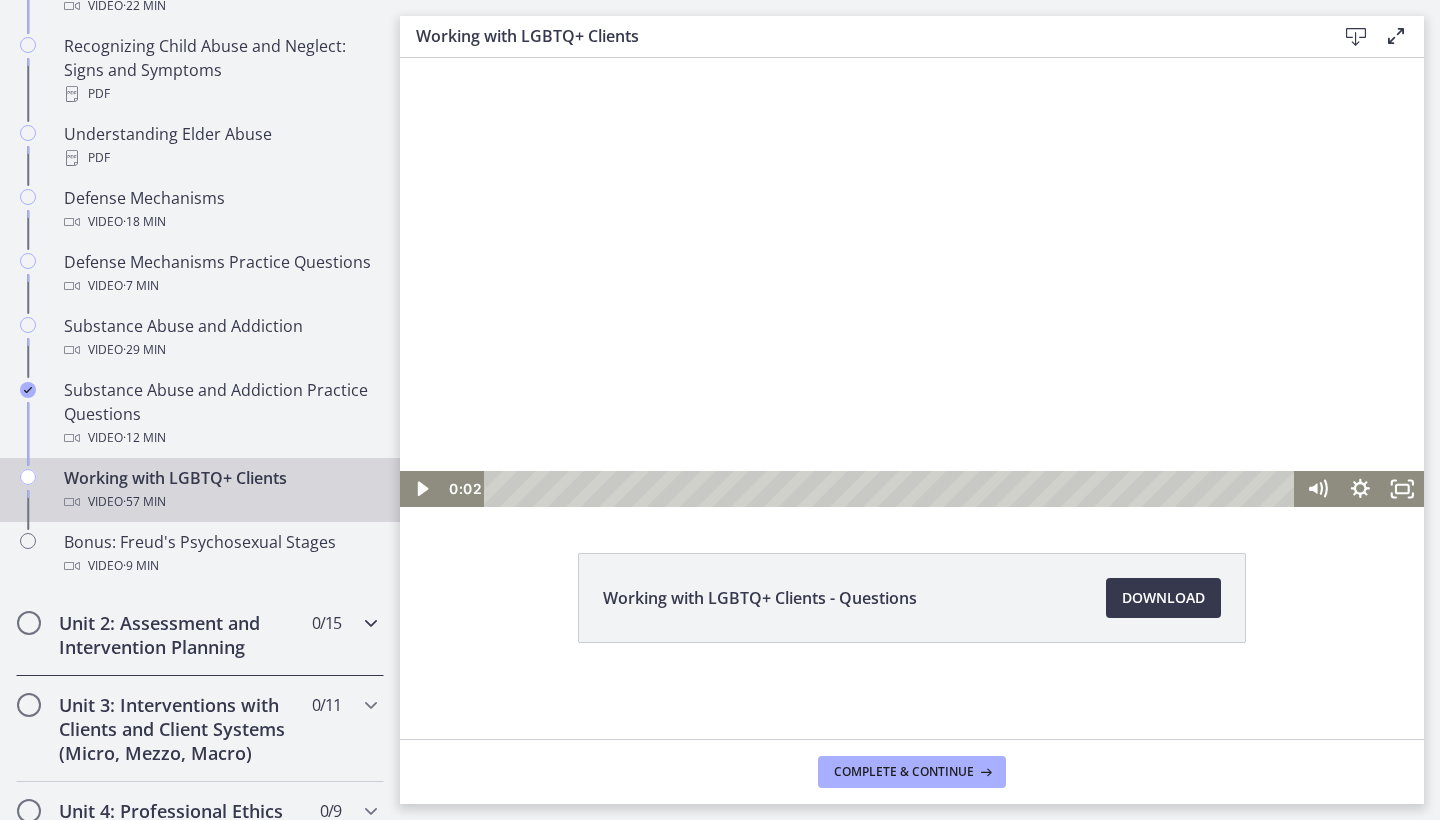 scroll, scrollTop: 79, scrollLeft: 0, axis: vertical 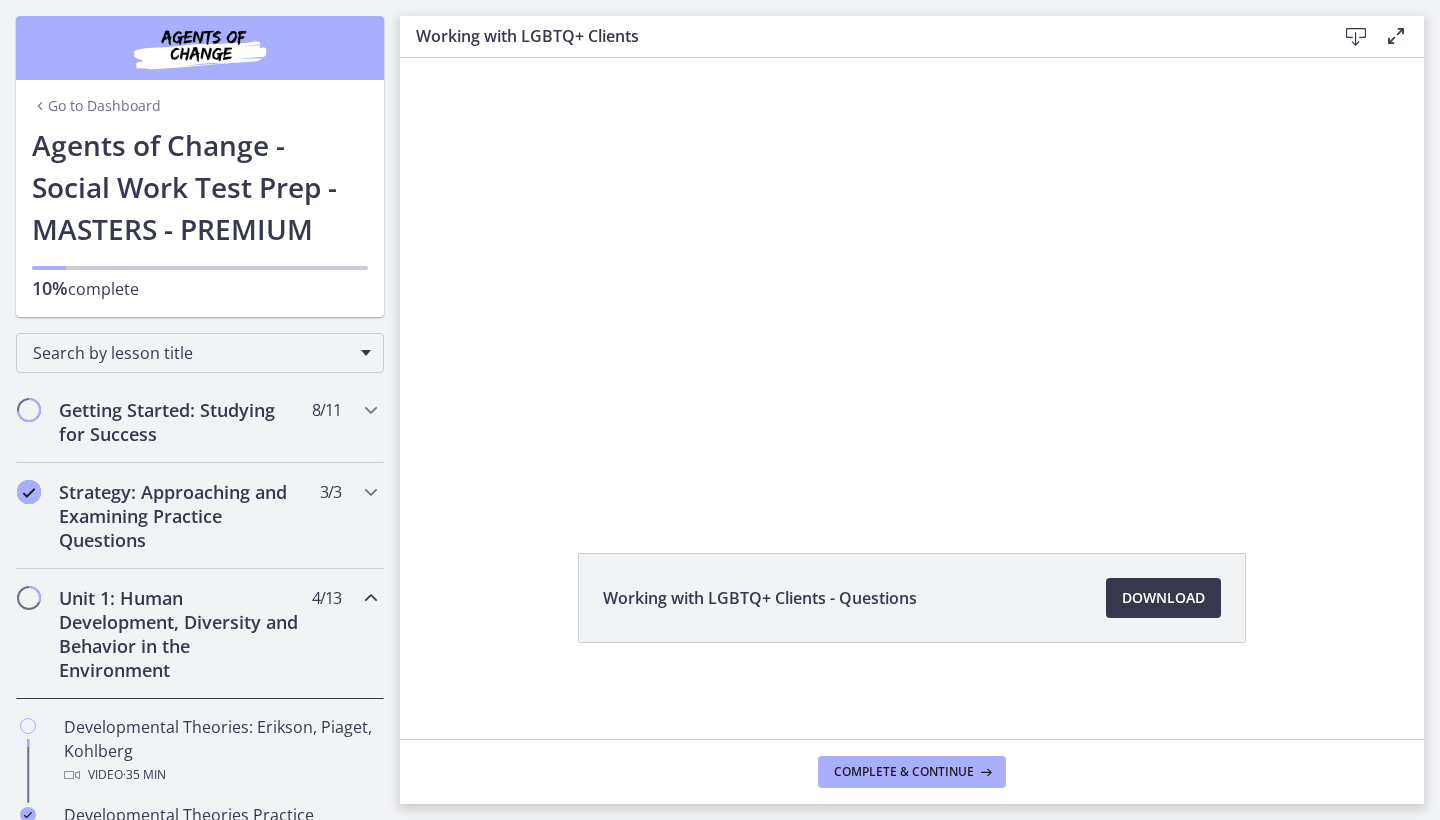 click on "Unit 1: Human Development, Diversity and Behavior in the Environment" at bounding box center [181, 634] 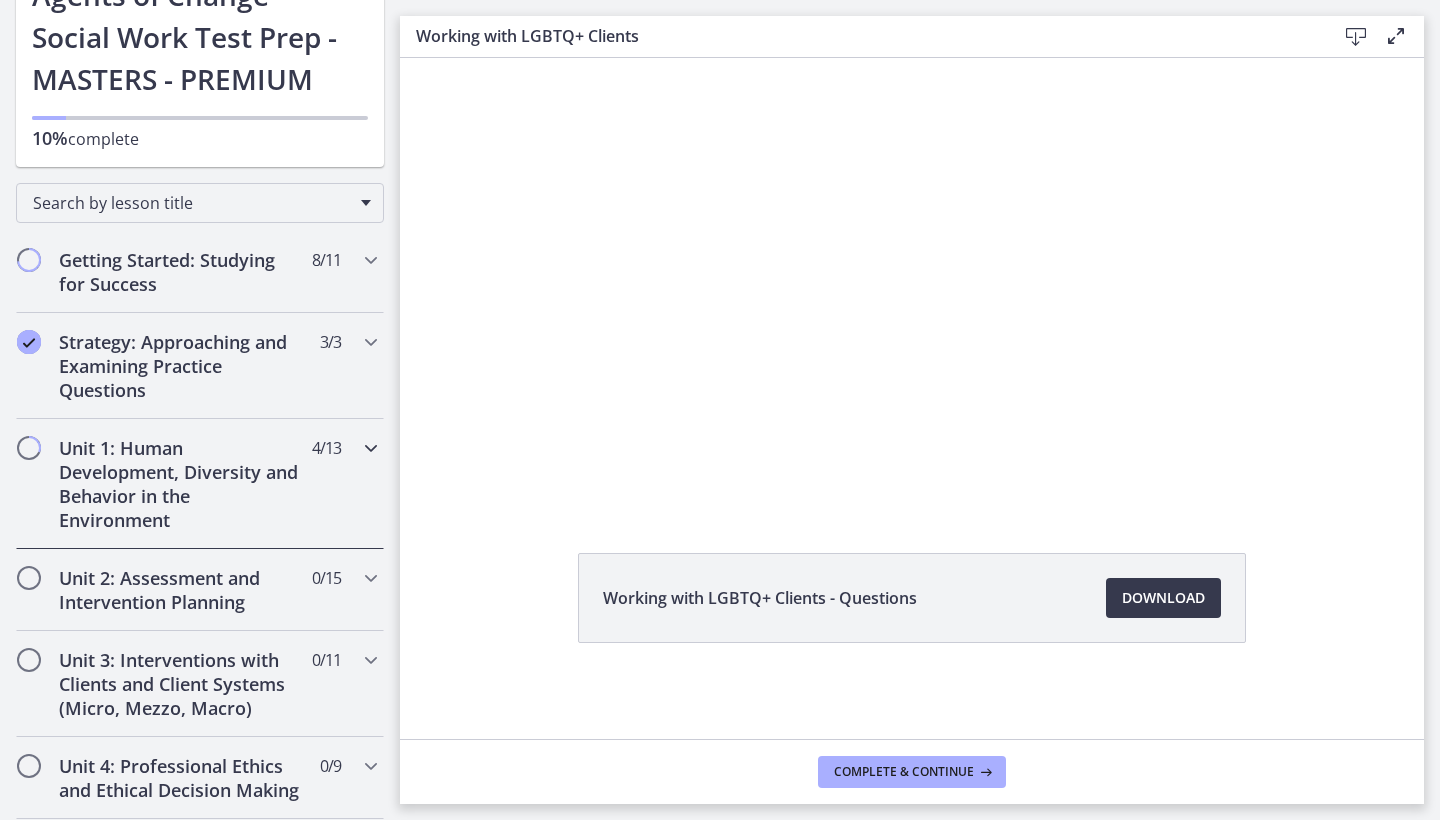 scroll, scrollTop: 205, scrollLeft: 0, axis: vertical 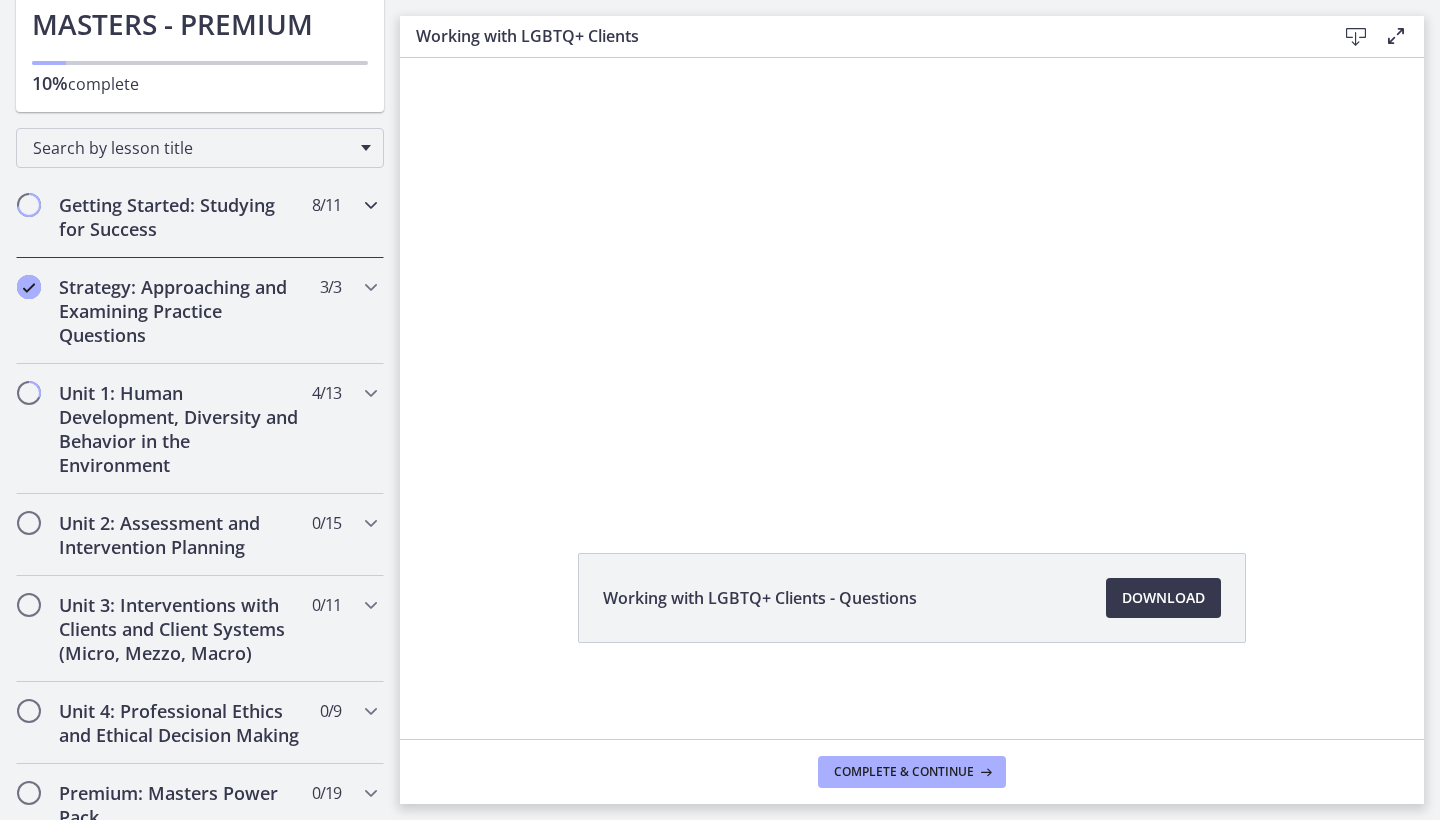 click on "8  /  11
Completed" at bounding box center (326, 205) 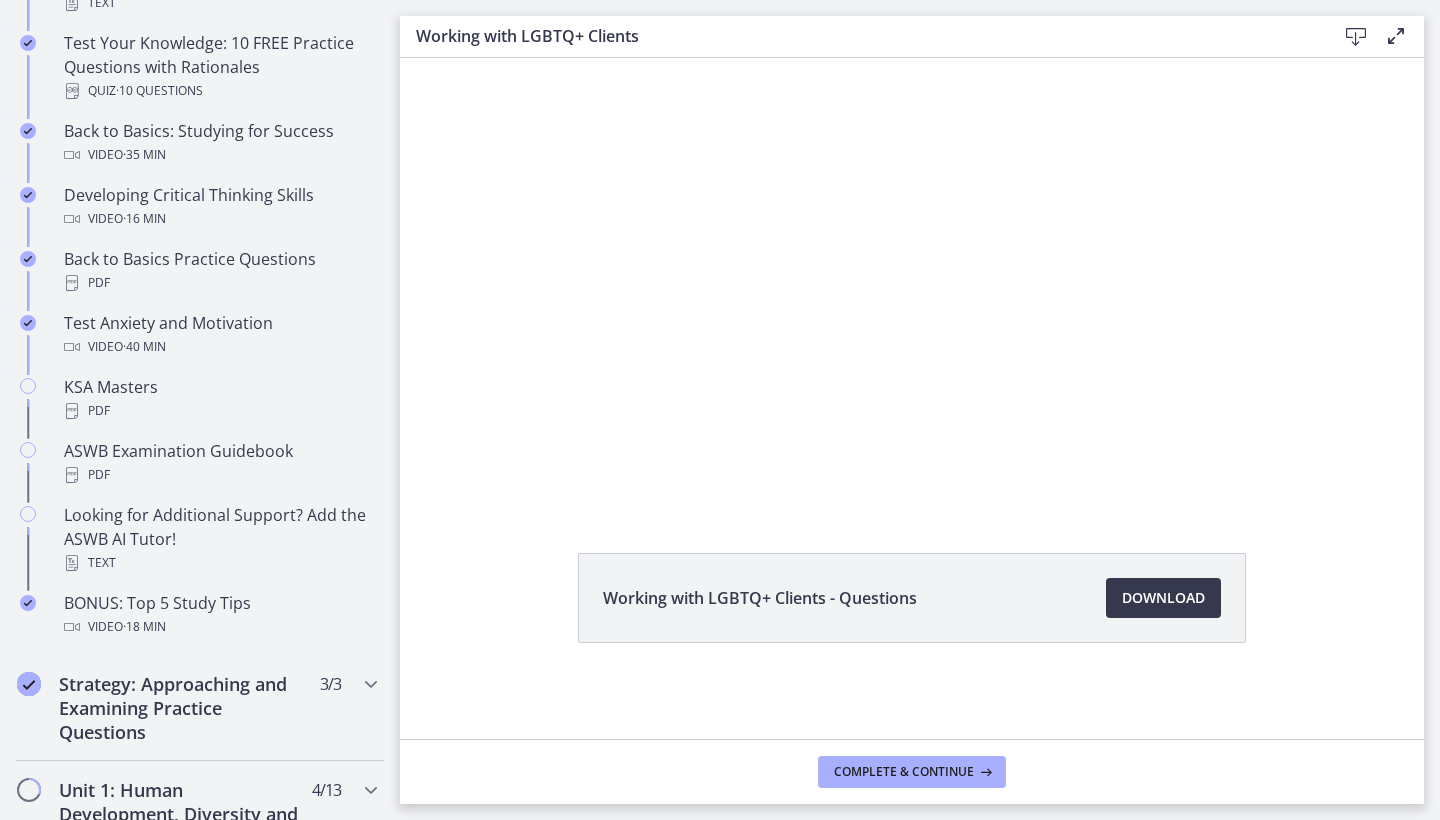 scroll, scrollTop: 617, scrollLeft: 0, axis: vertical 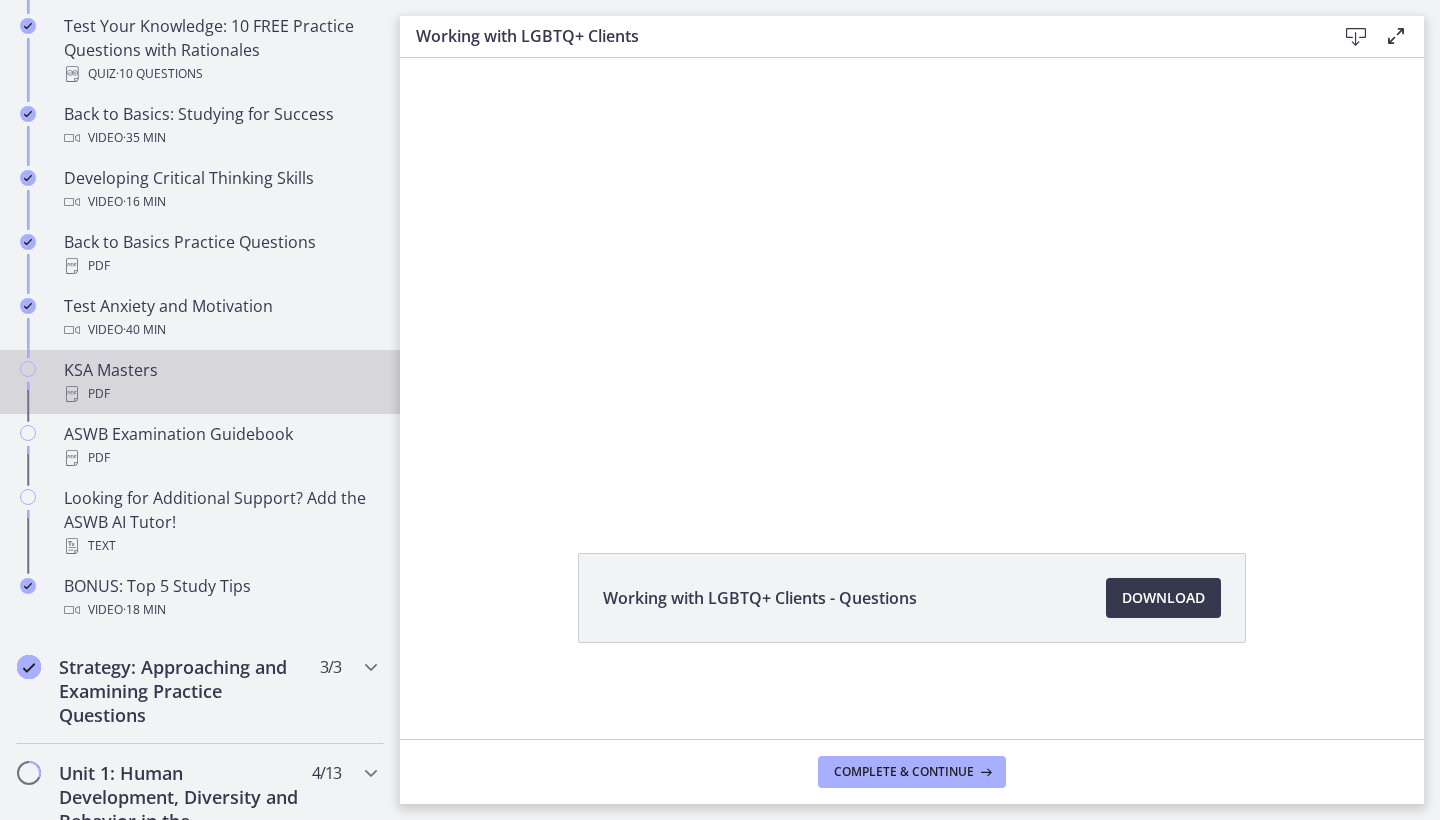 click on "KSA Masters
PDF" at bounding box center [220, 382] 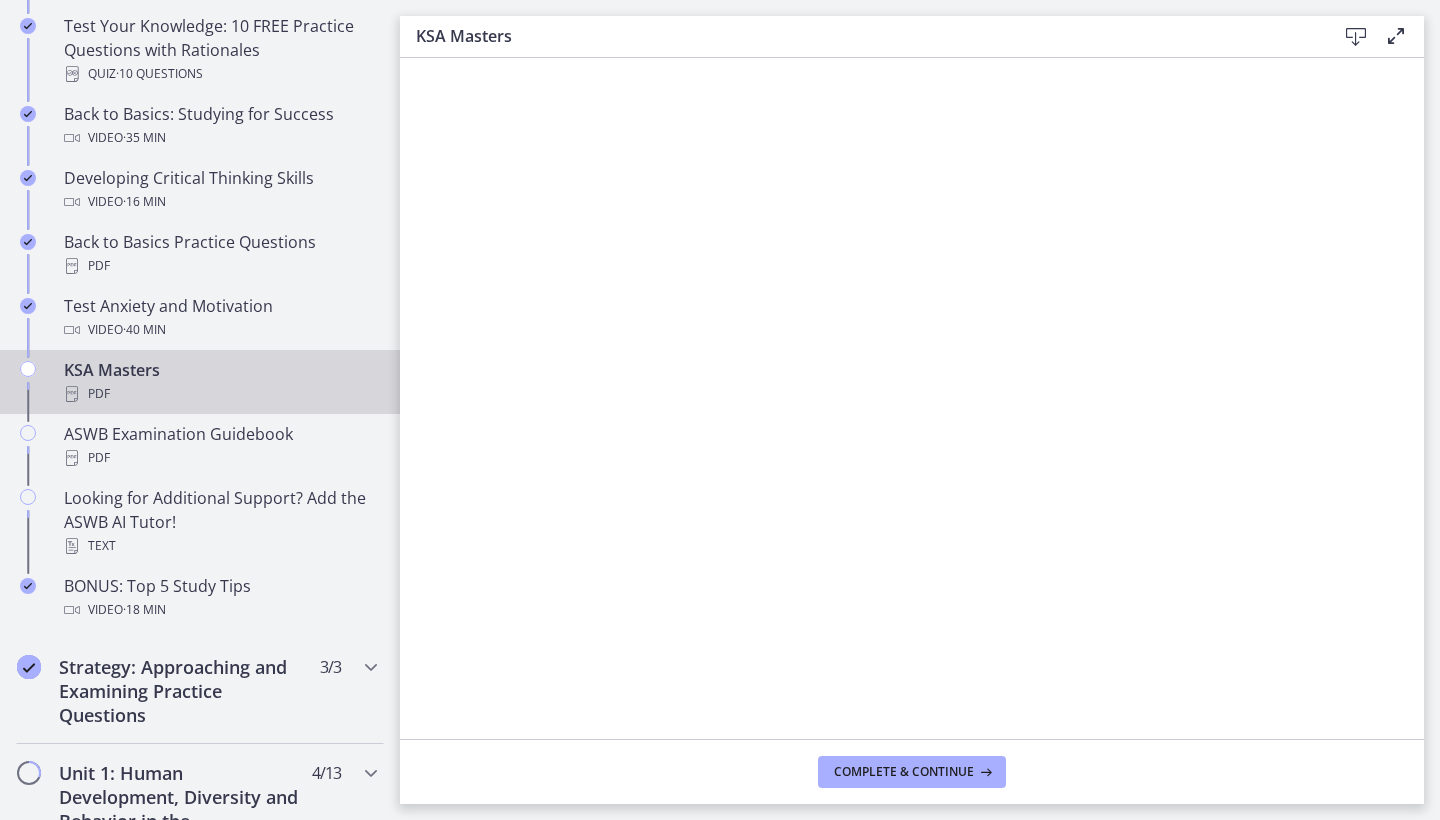 scroll, scrollTop: 0, scrollLeft: 0, axis: both 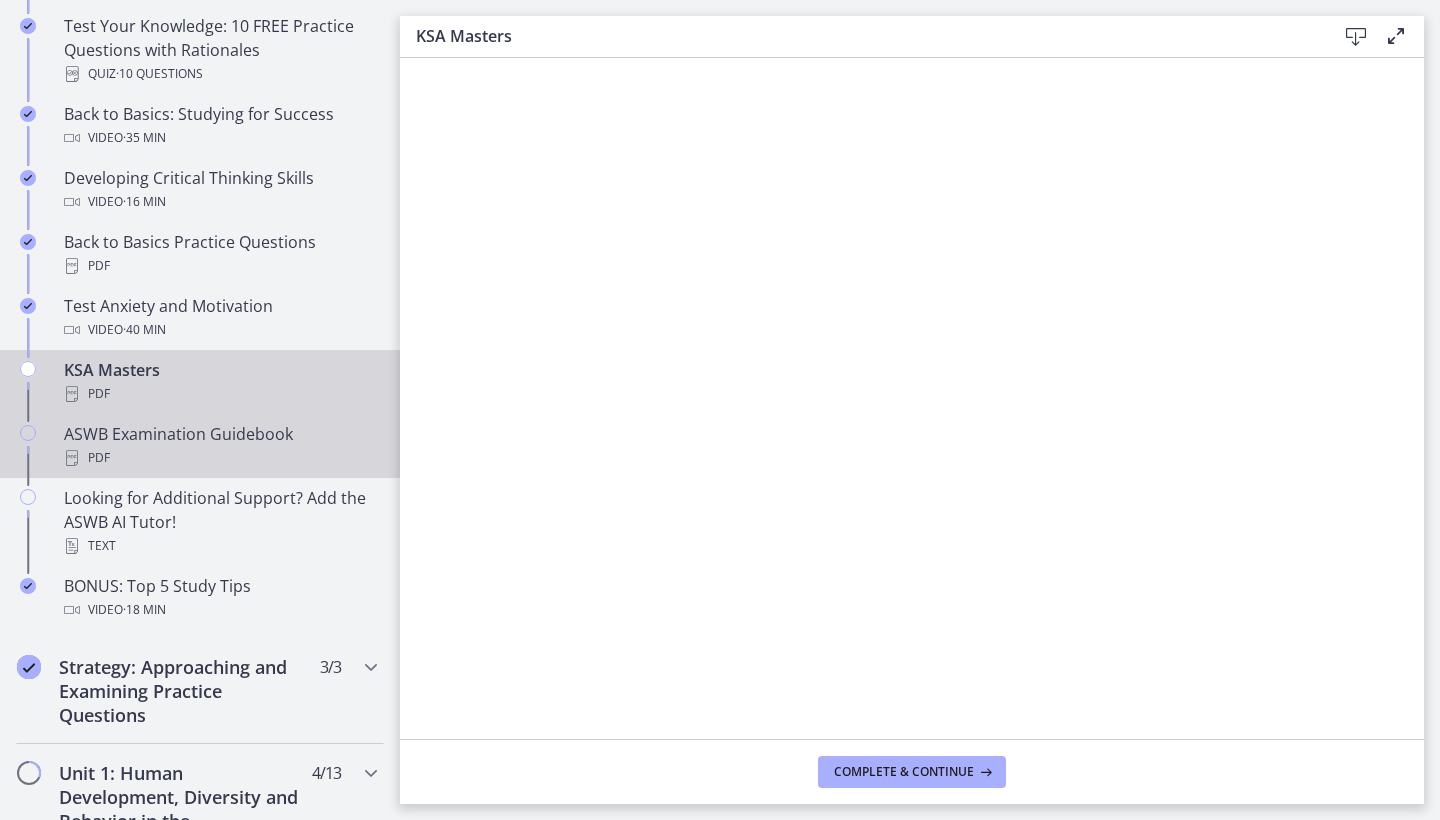 click on "PDF" at bounding box center [220, 458] 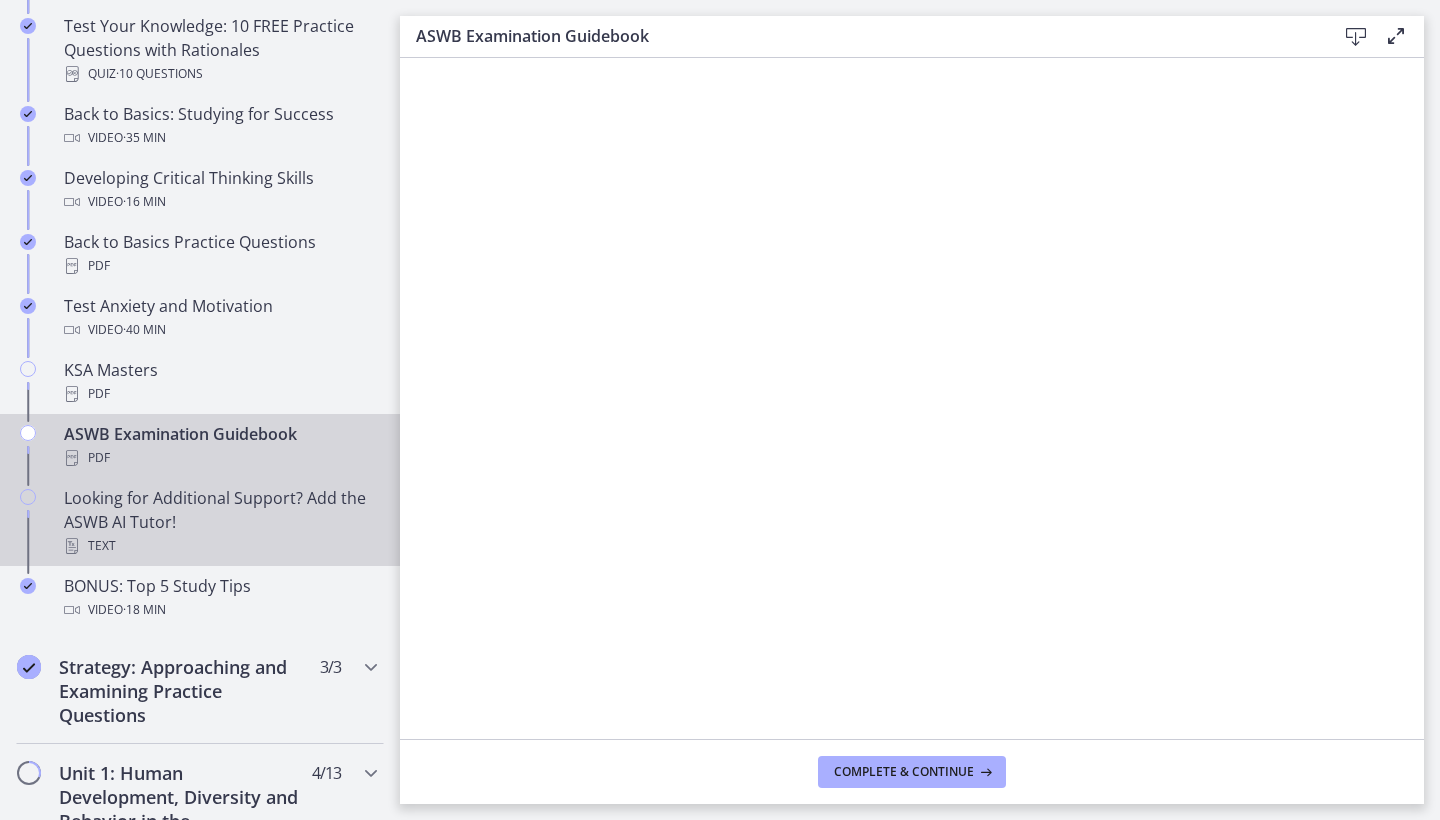 click on "Looking for Additional Support? Add the ASWB AI Tutor!
Text" at bounding box center (220, 522) 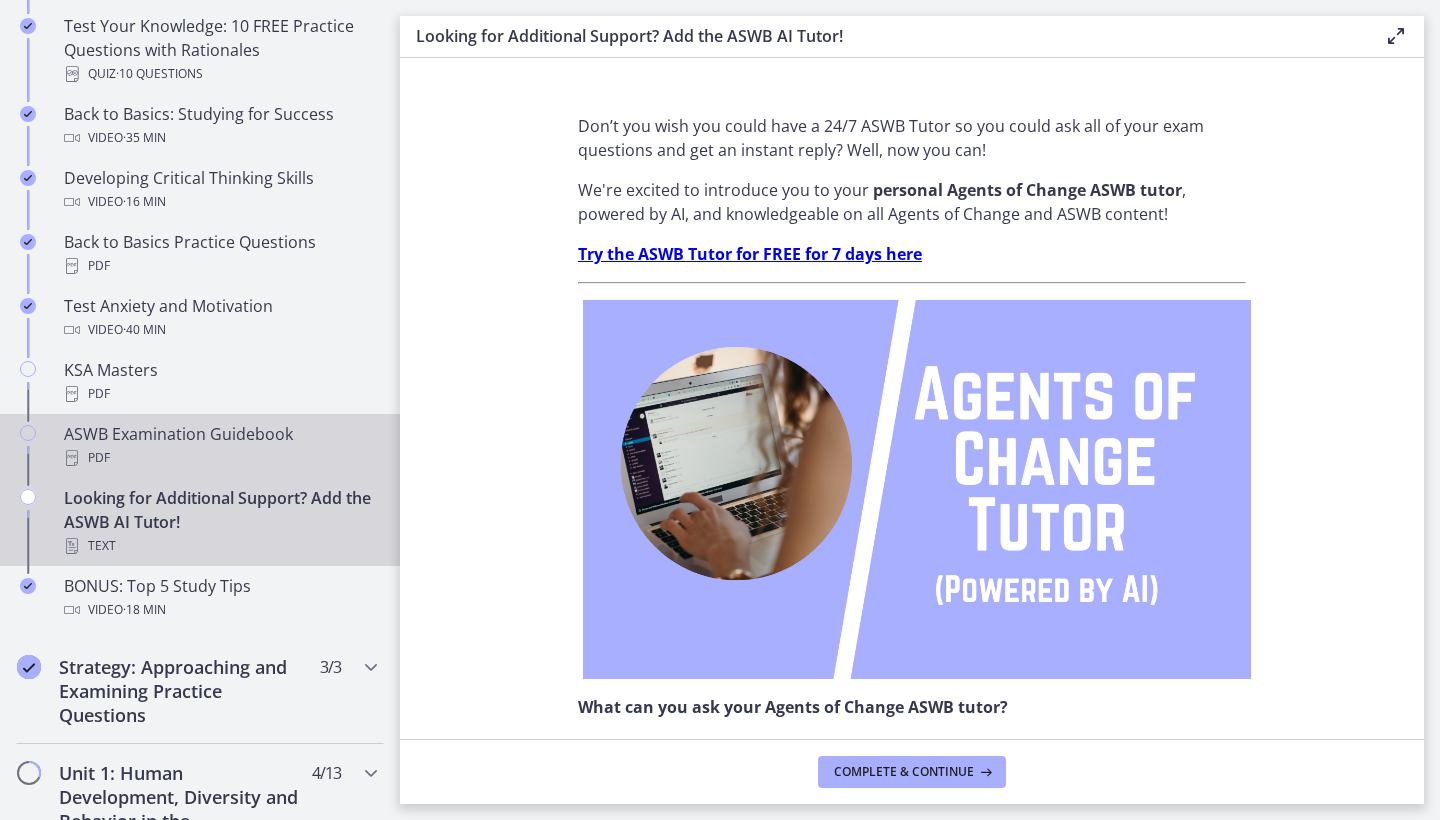 click on "PDF" at bounding box center (220, 458) 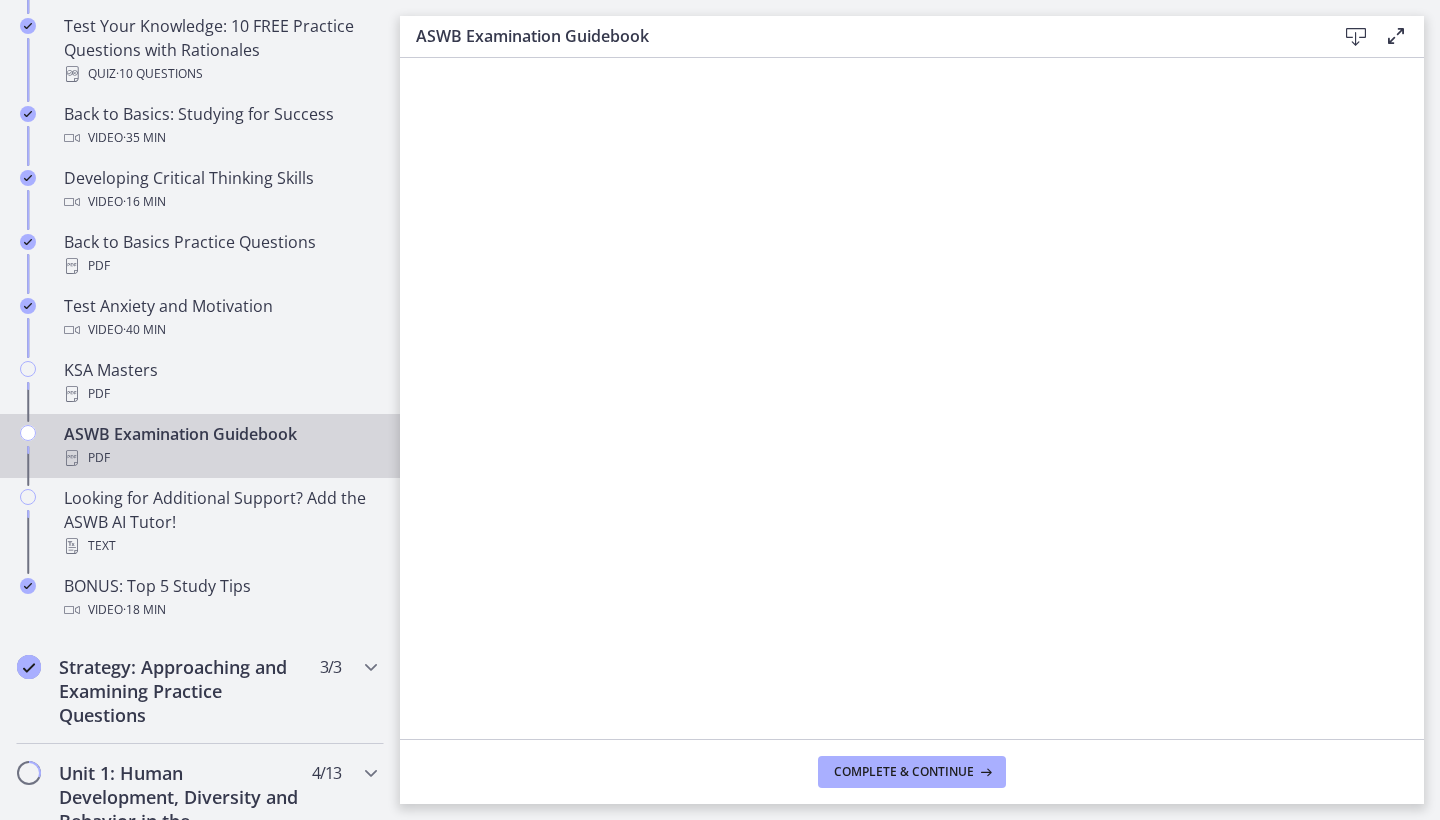 click on "ASWB Examination Guidebook
PDF" at bounding box center [200, 446] 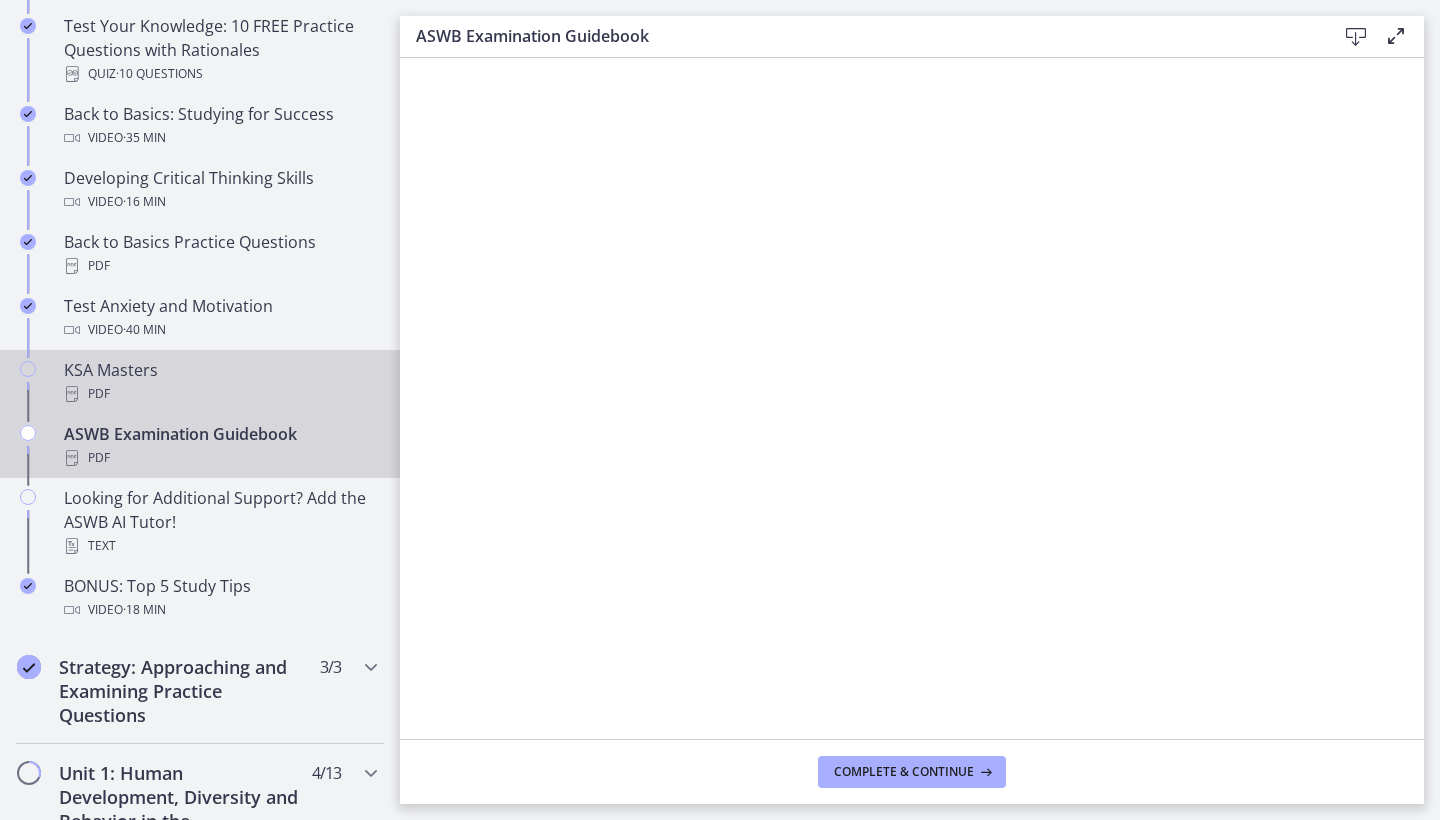 click on "PDF" at bounding box center (220, 394) 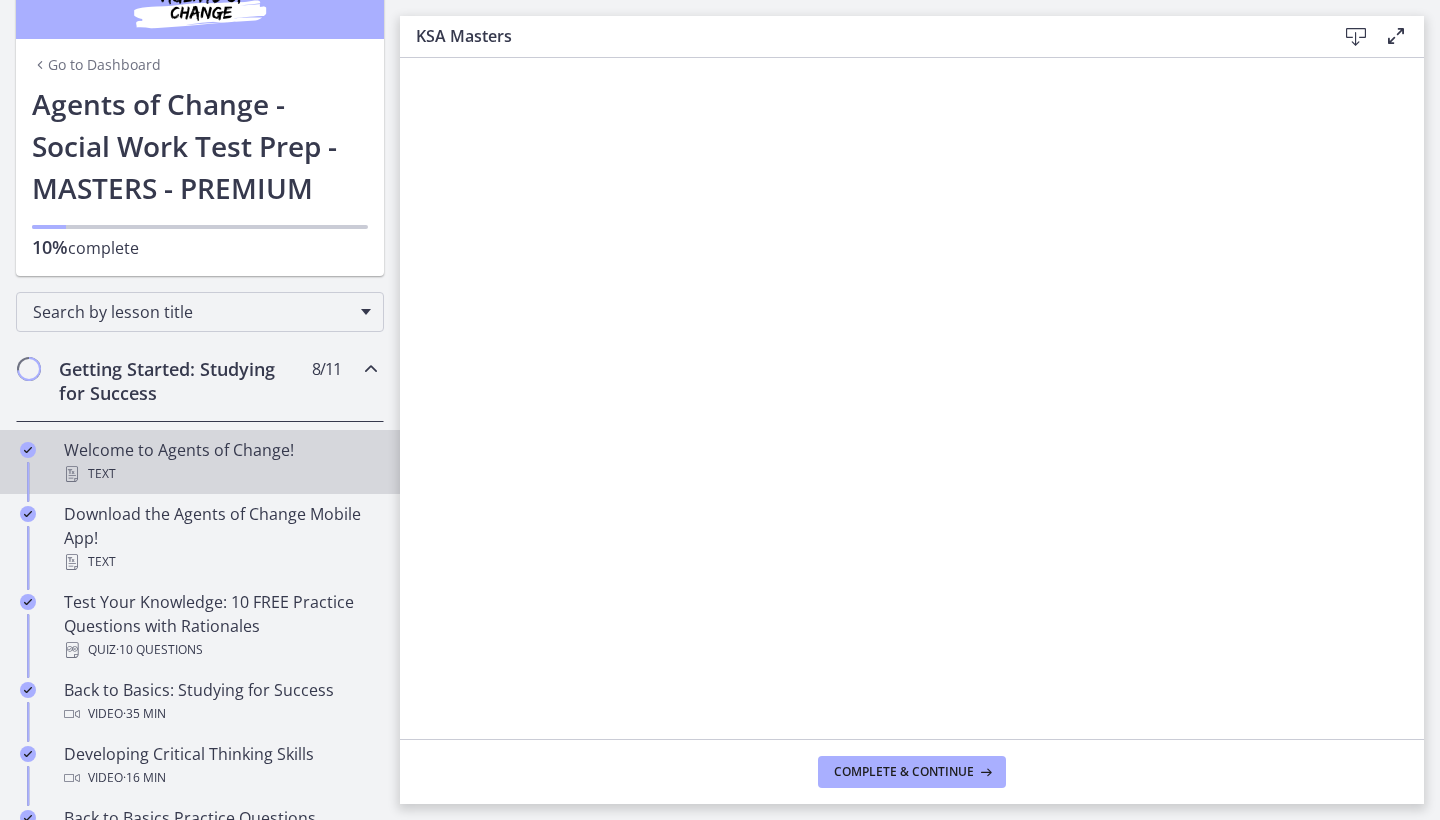 scroll, scrollTop: 43, scrollLeft: 0, axis: vertical 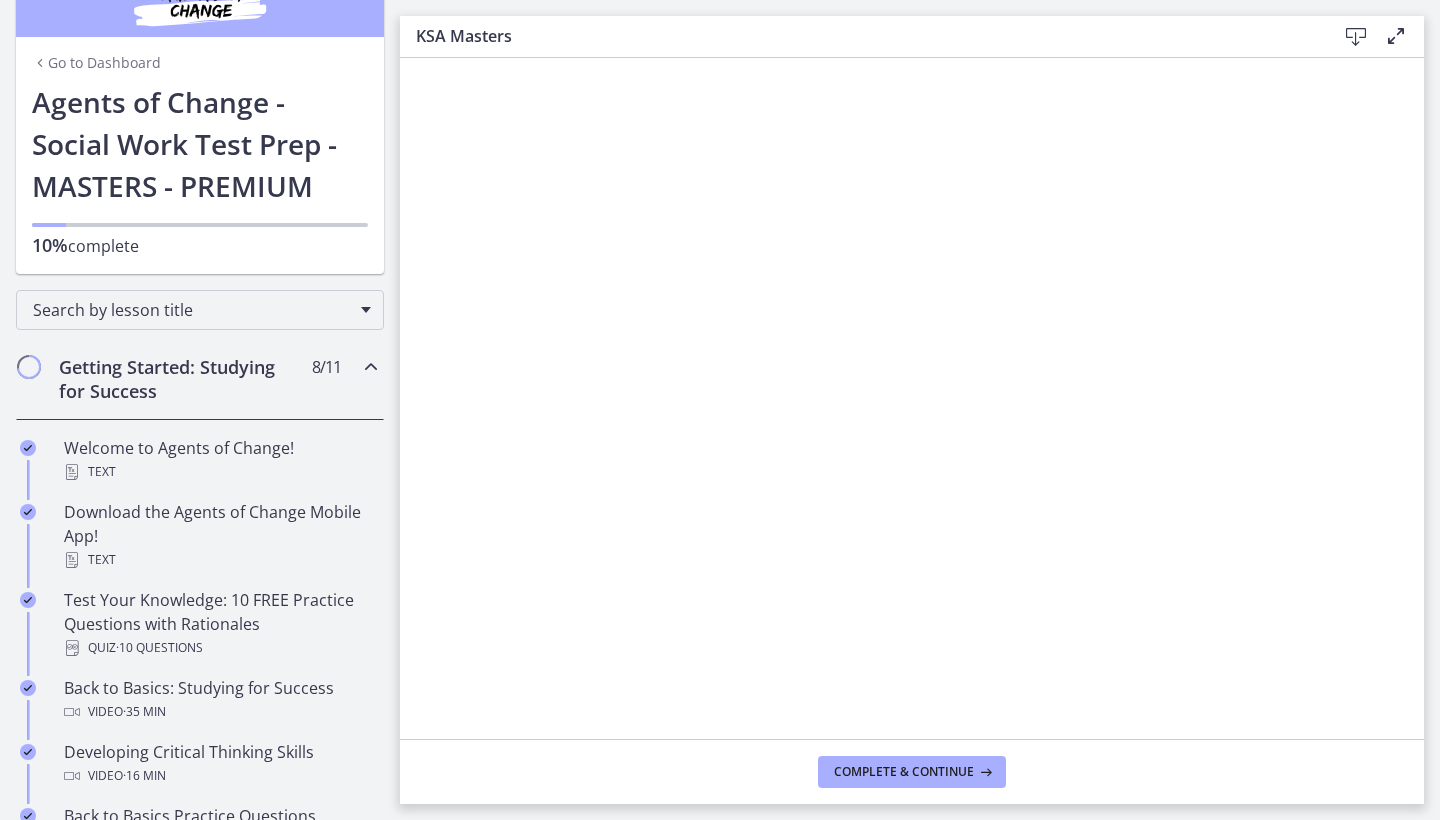 click on "8  /  11
Completed" at bounding box center [326, 367] 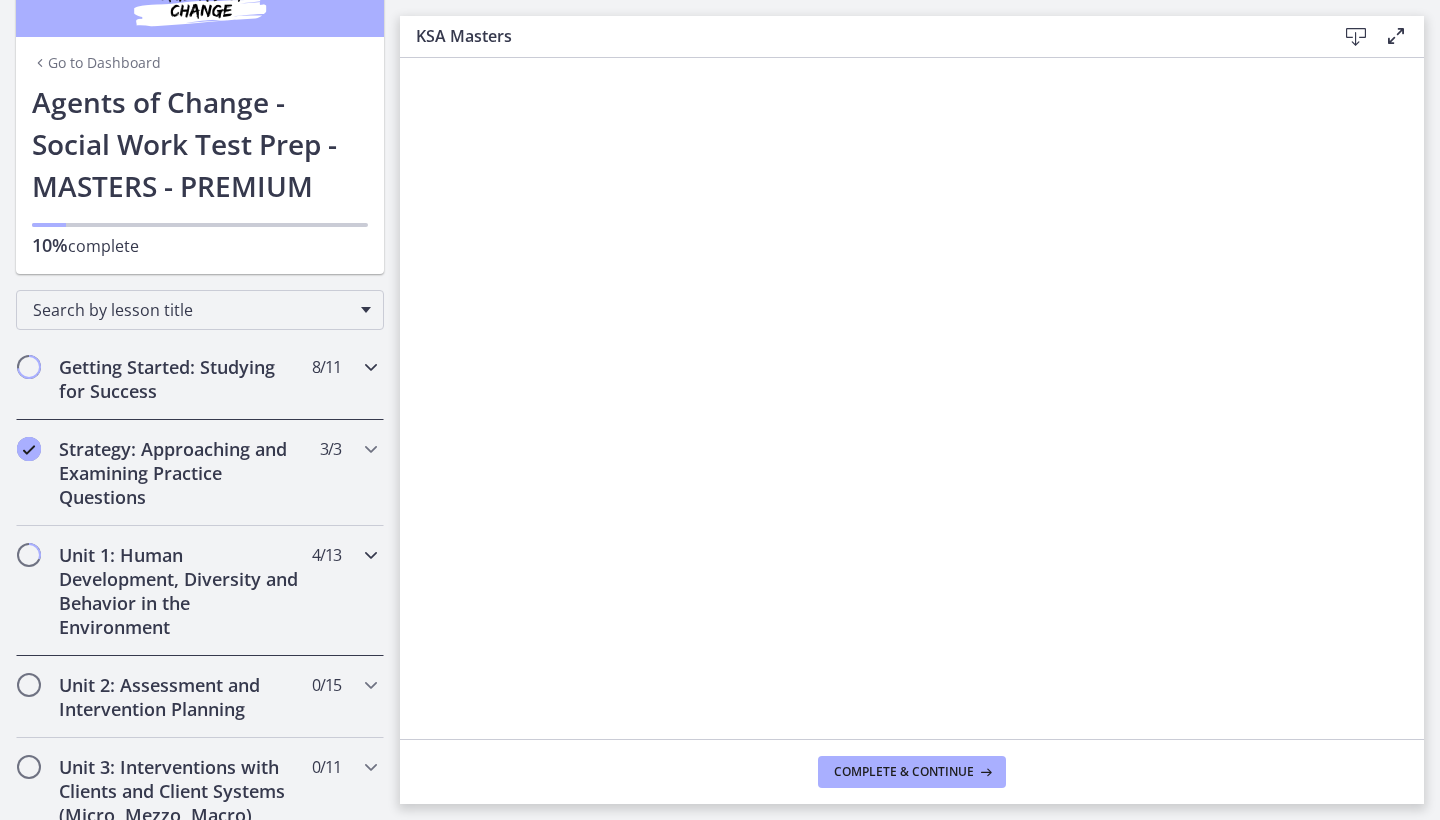 scroll, scrollTop: 133, scrollLeft: 0, axis: vertical 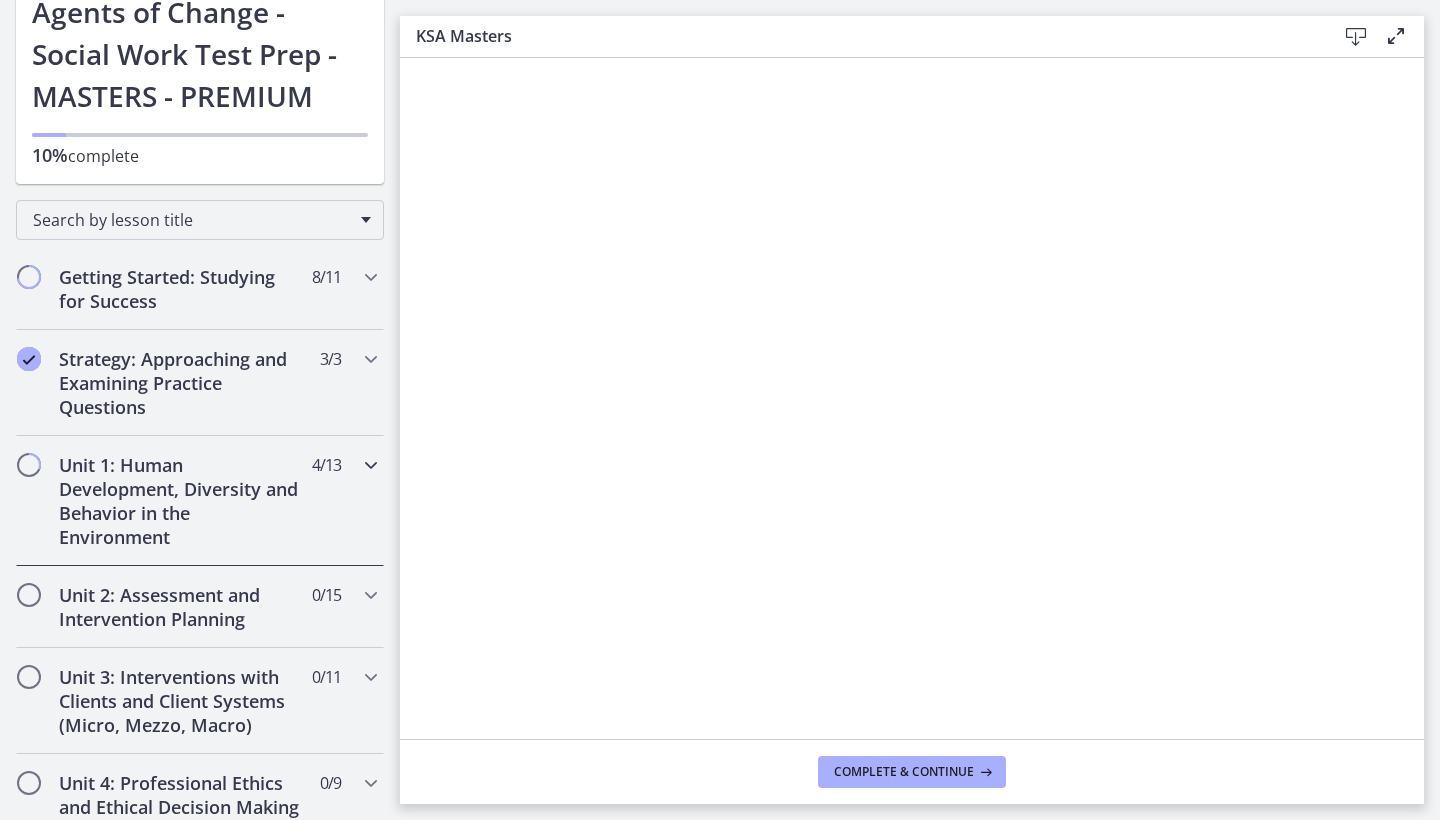 click on "Unit 1: Human Development, Diversity and Behavior in the Environment
4  /  13
Completed" at bounding box center [200, 501] 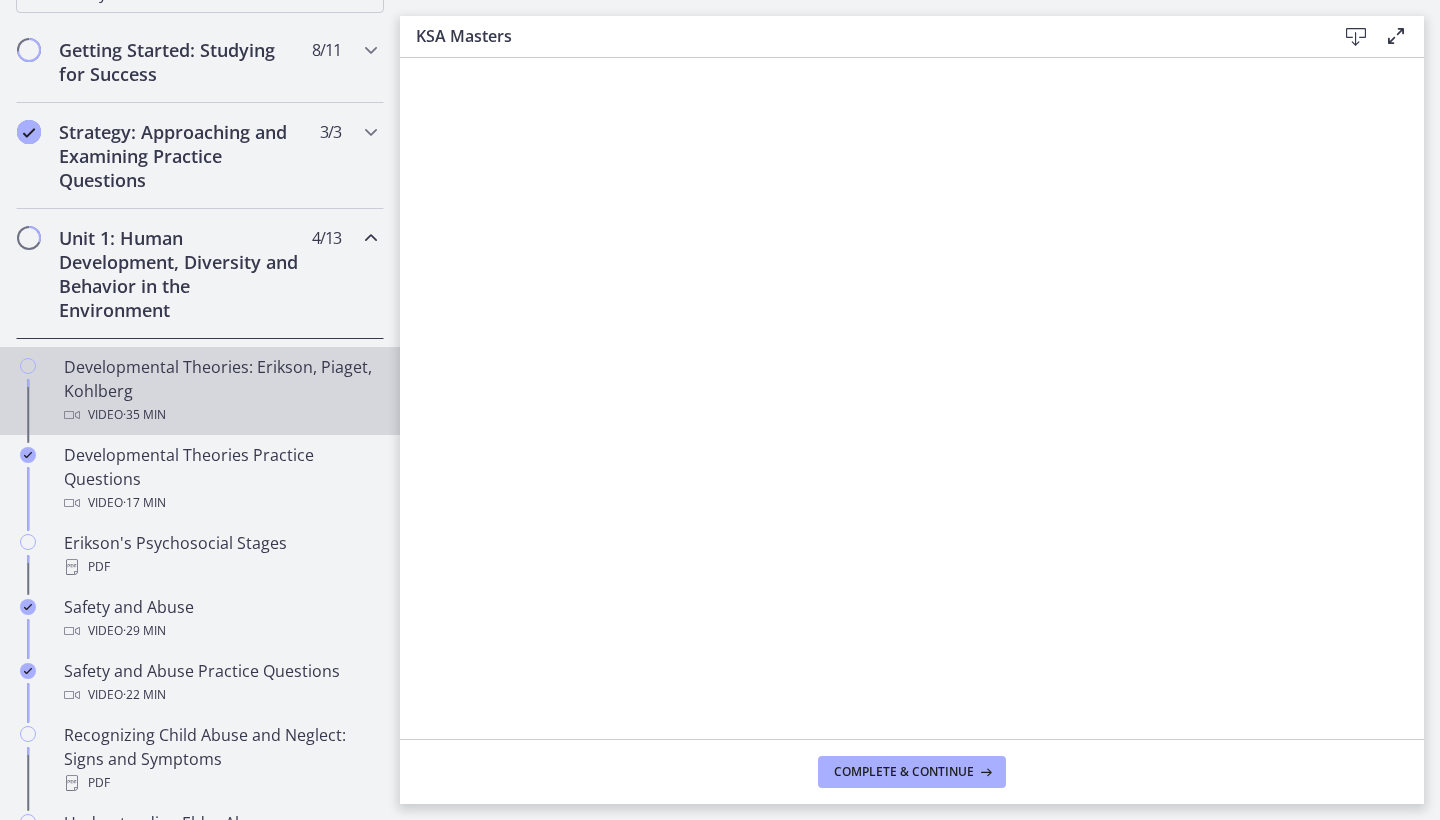 scroll, scrollTop: 365, scrollLeft: 0, axis: vertical 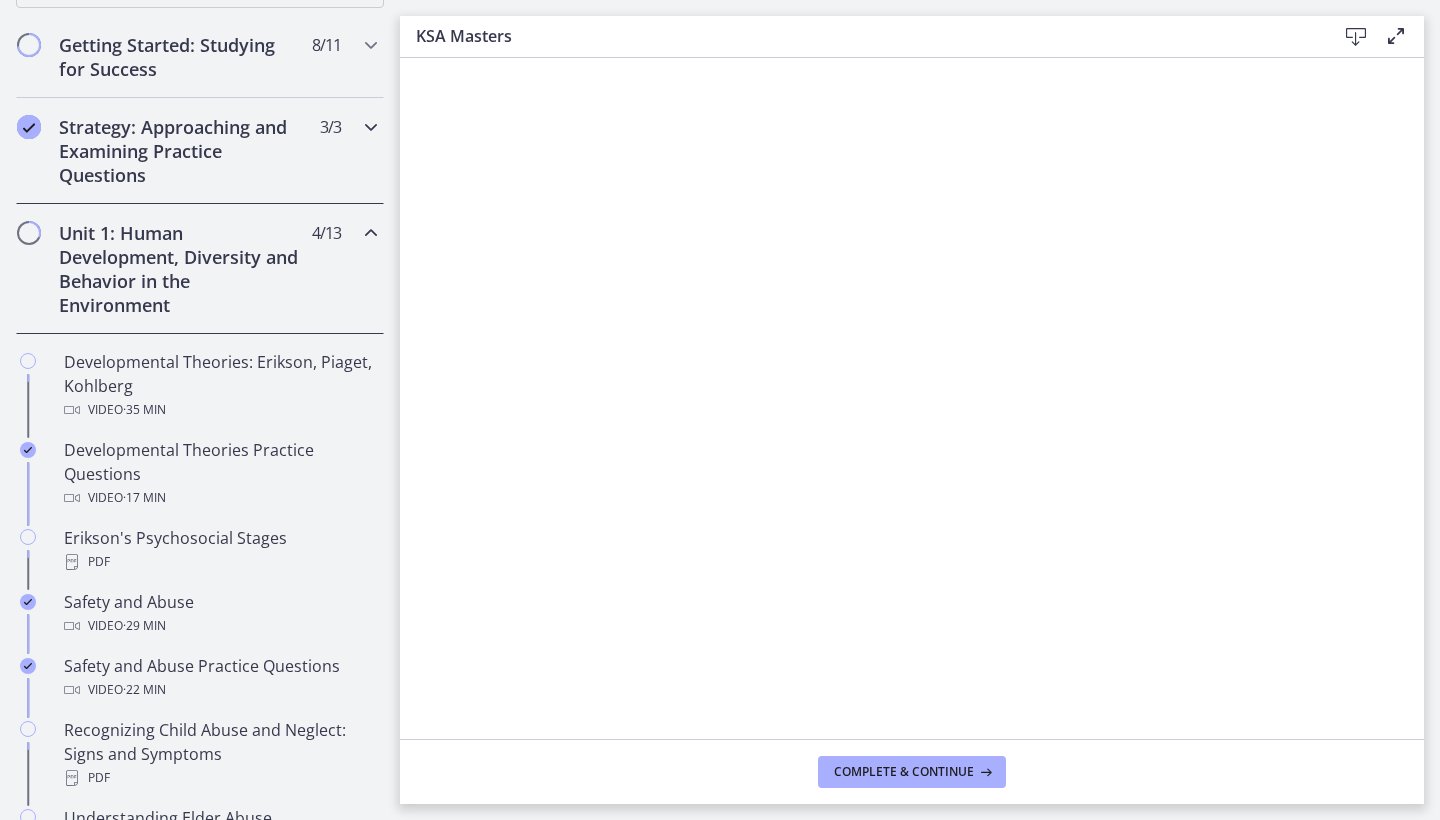 click on "Strategy: Approaching and Examining Practice Questions" at bounding box center (181, 151) 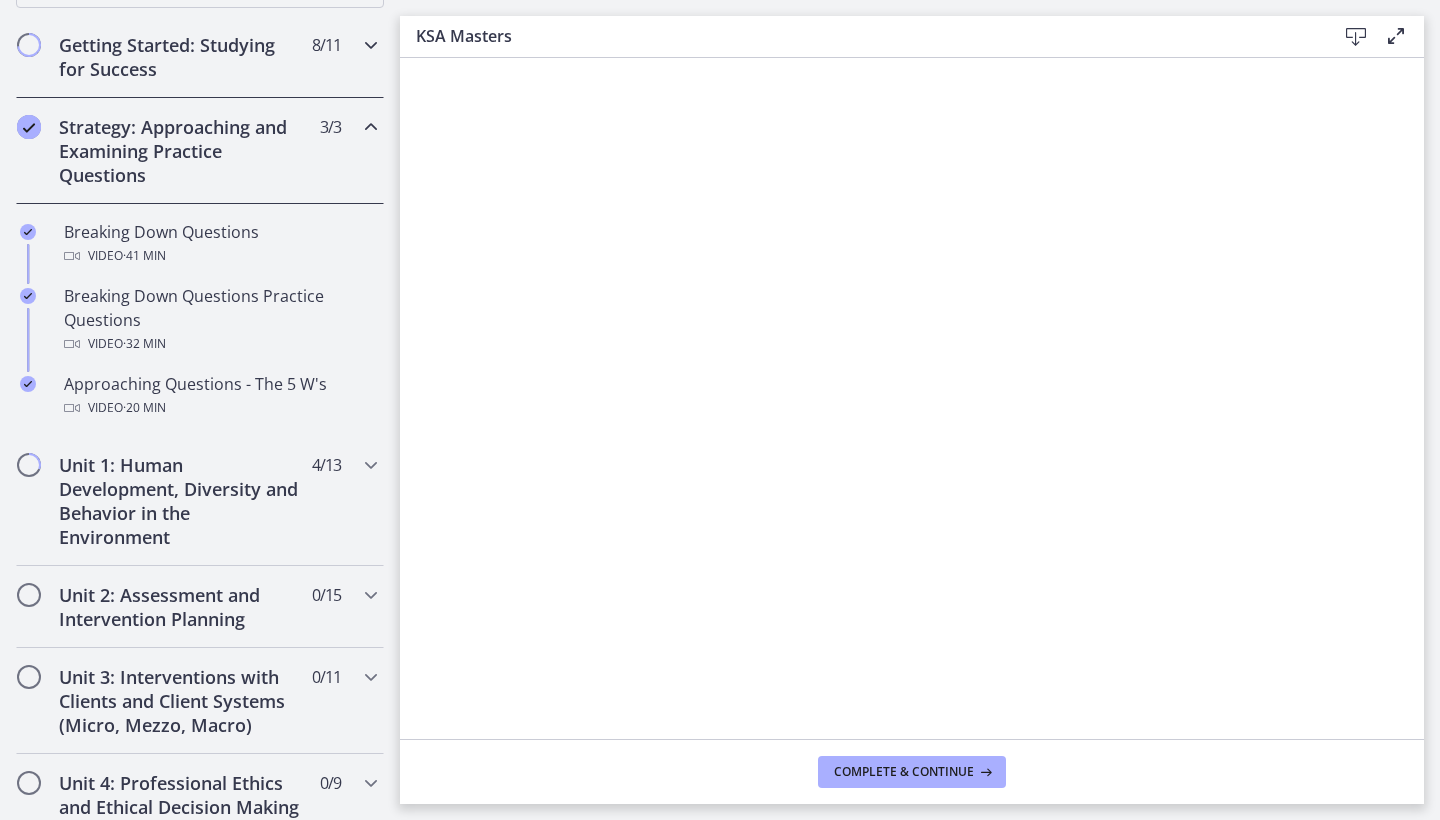 click on "Getting Started: Studying for Success" at bounding box center (181, 57) 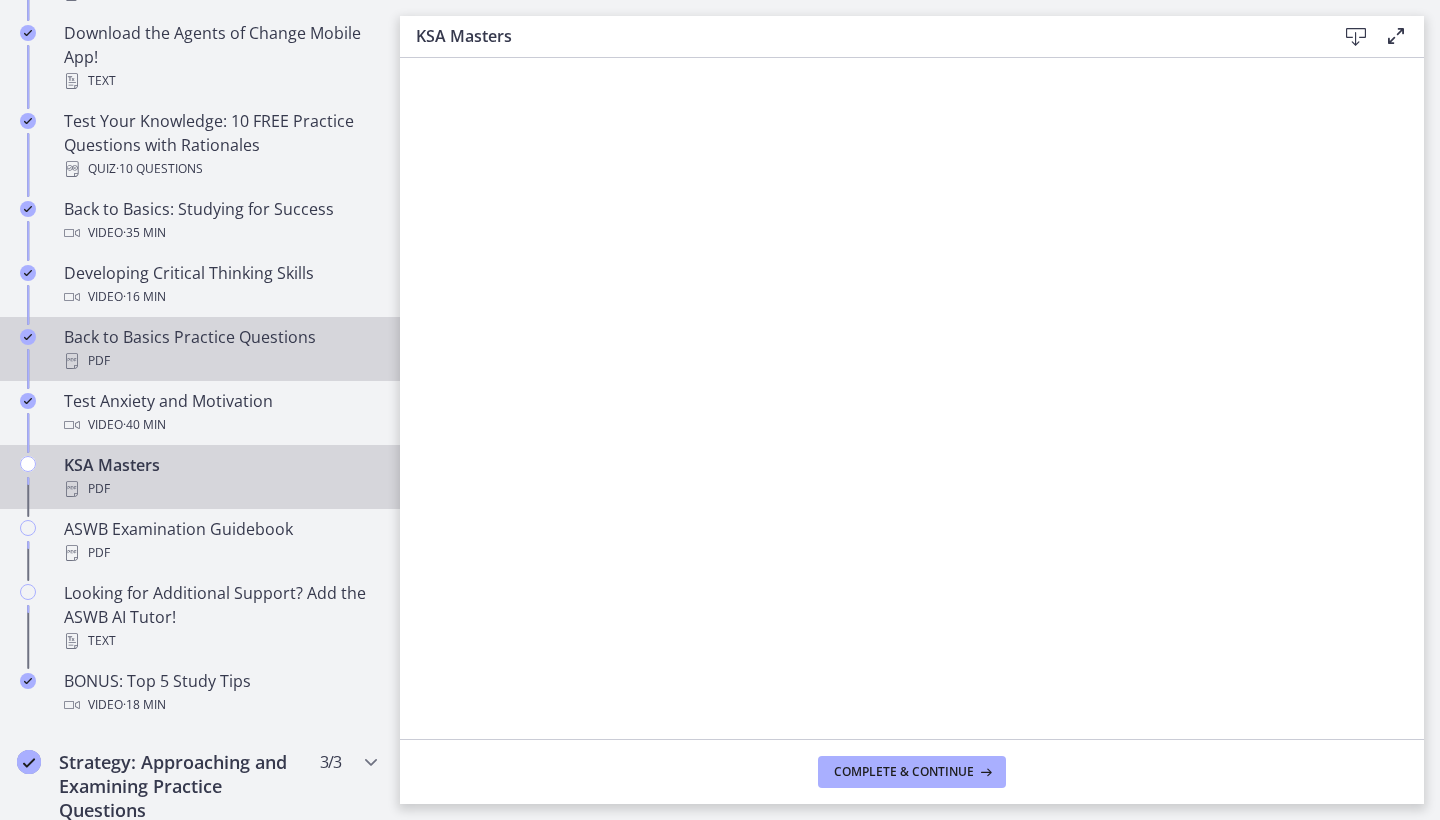 scroll, scrollTop: 524, scrollLeft: 0, axis: vertical 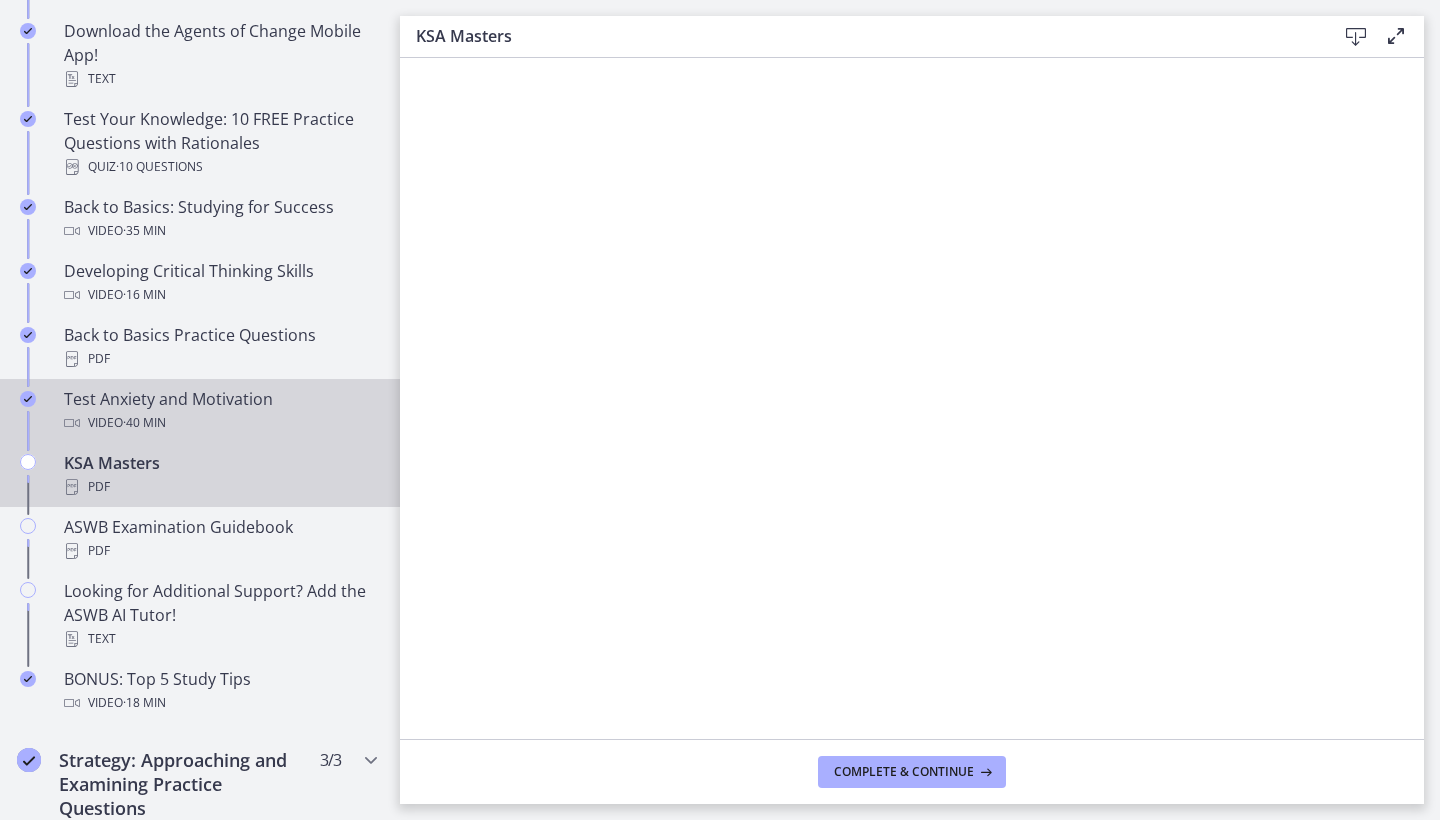 click on "Video
·  40 min" at bounding box center [220, 423] 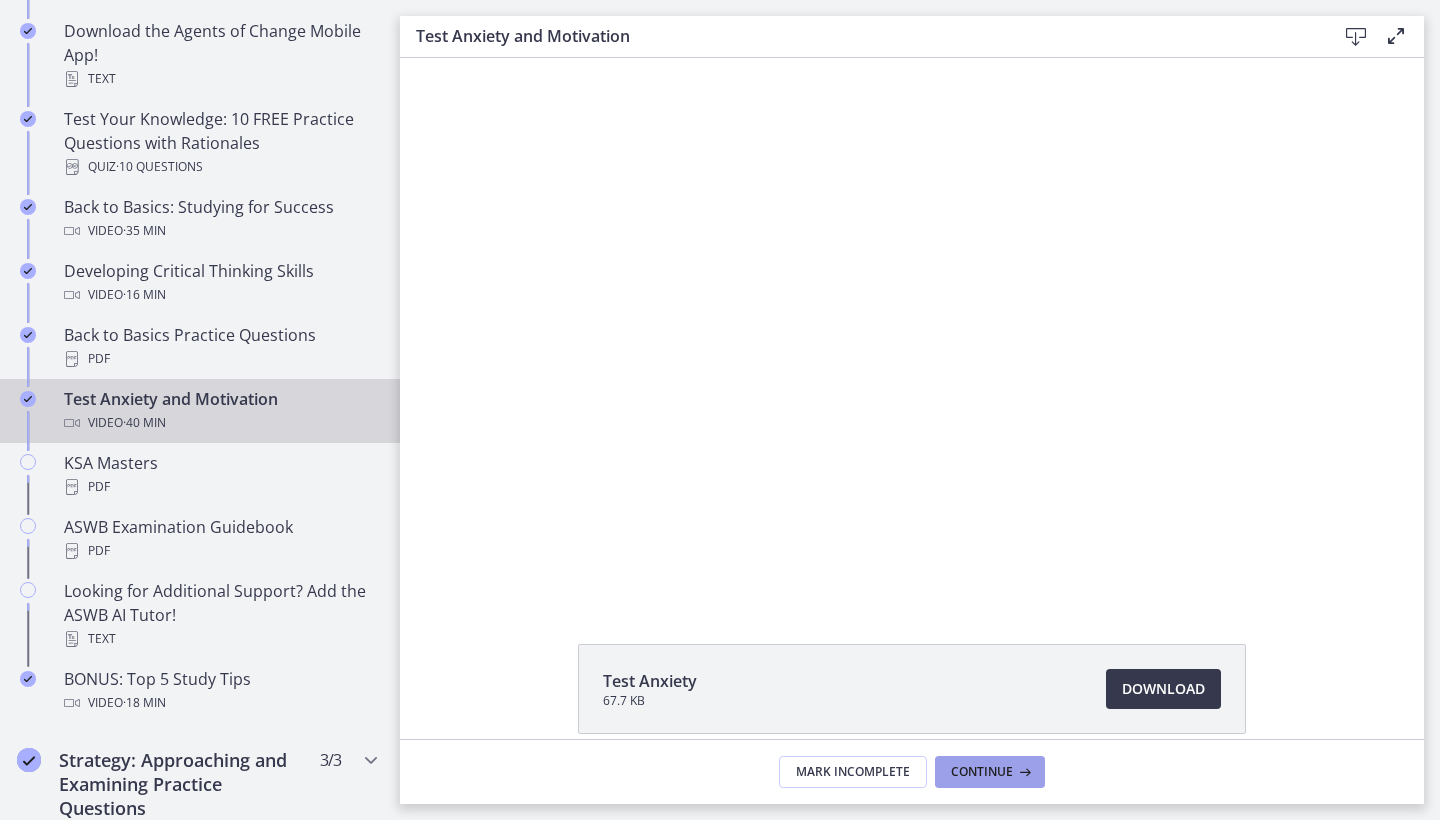 scroll, scrollTop: 0, scrollLeft: 0, axis: both 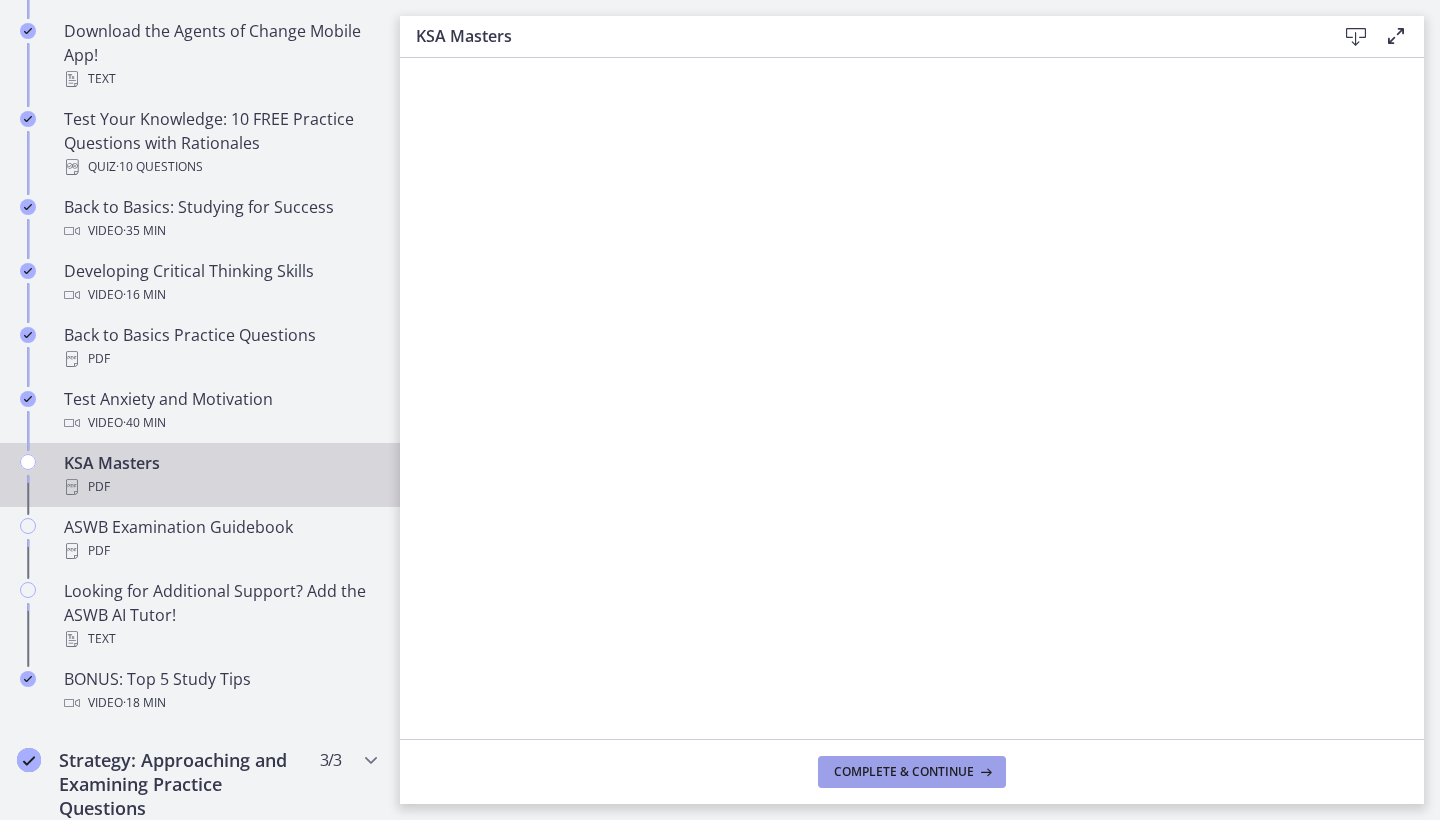 click on "Complete & continue" at bounding box center (904, 772) 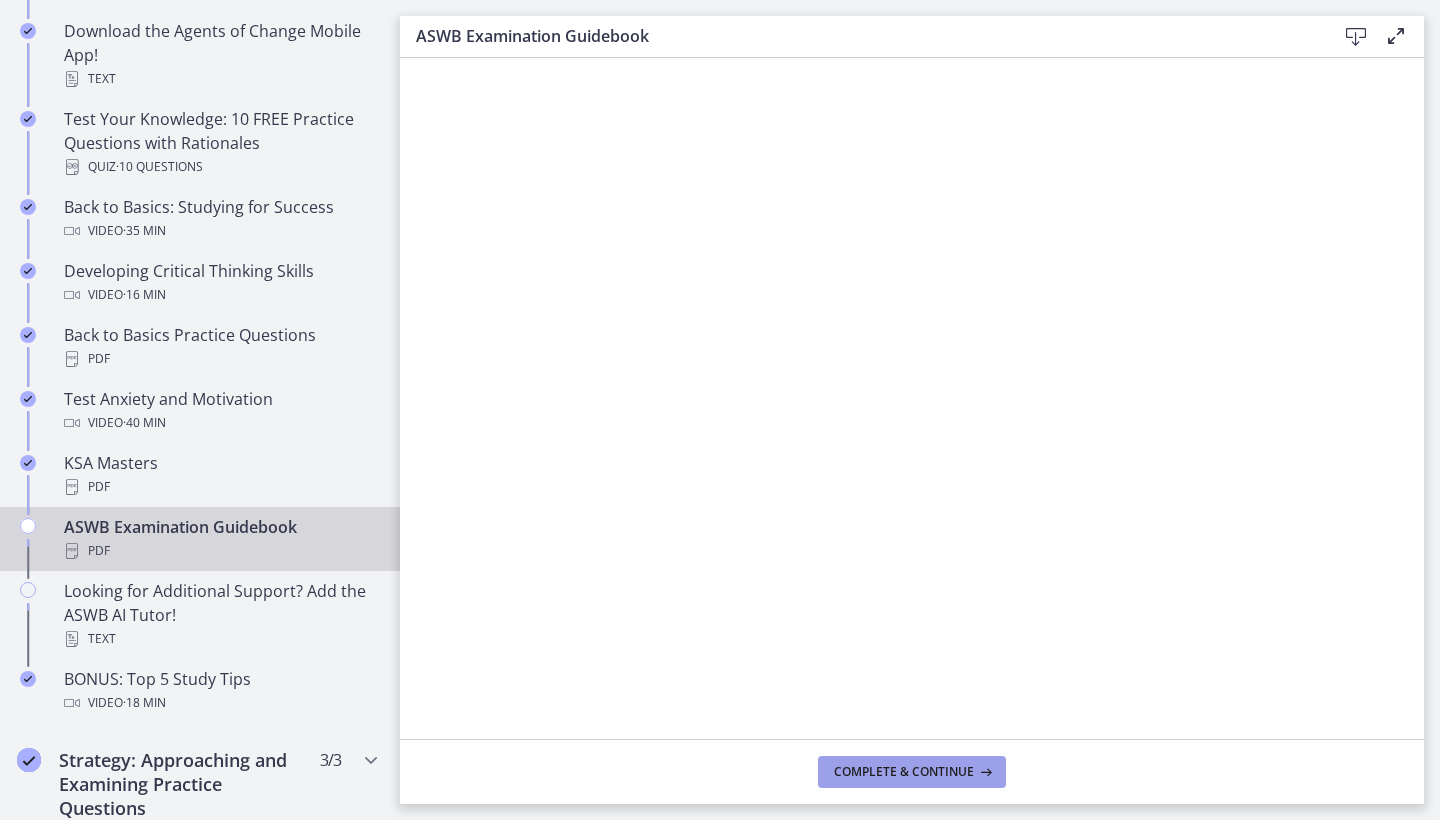click on "Complete & continue" at bounding box center [904, 772] 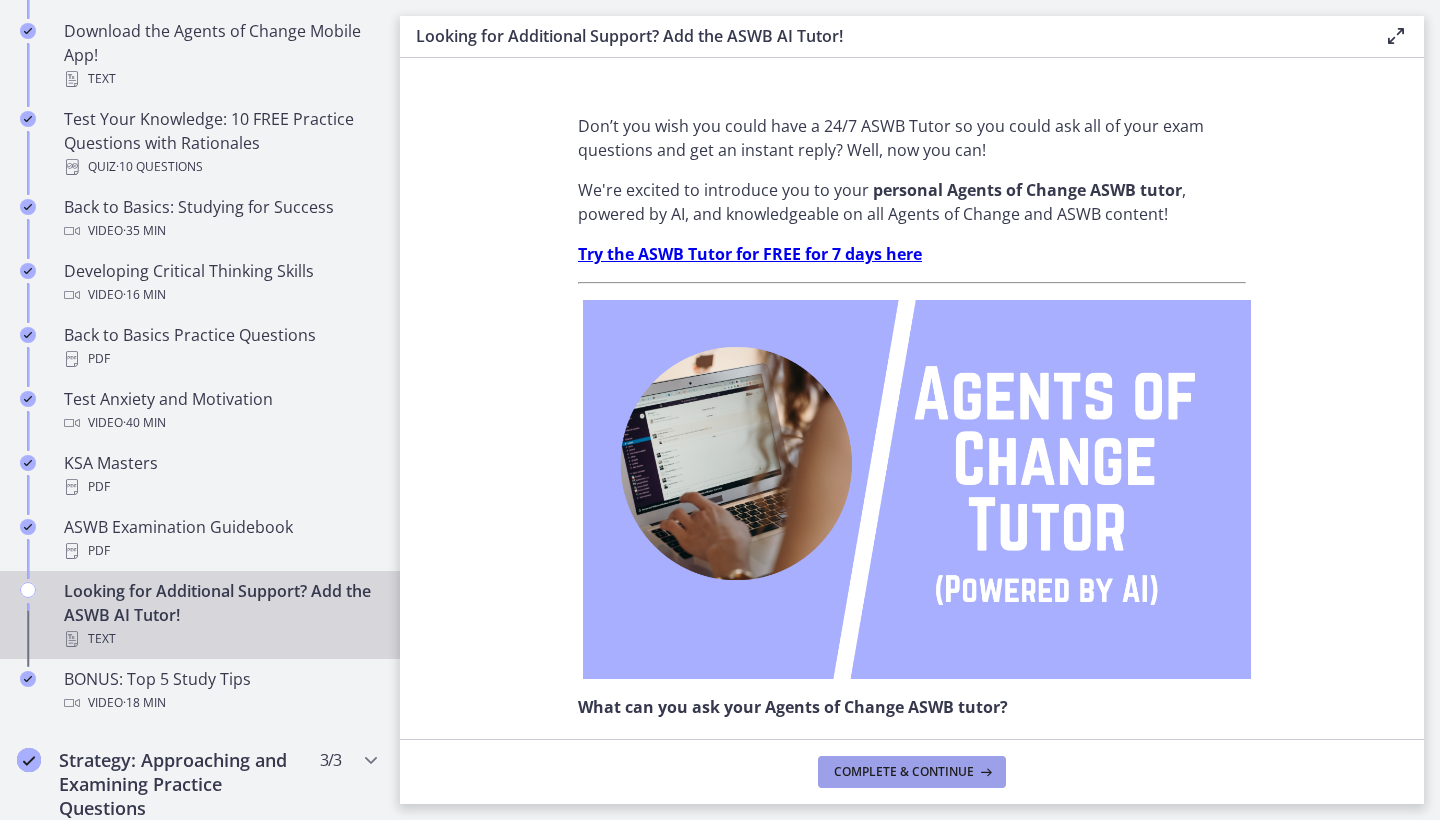 click on "Complete & continue" at bounding box center [904, 772] 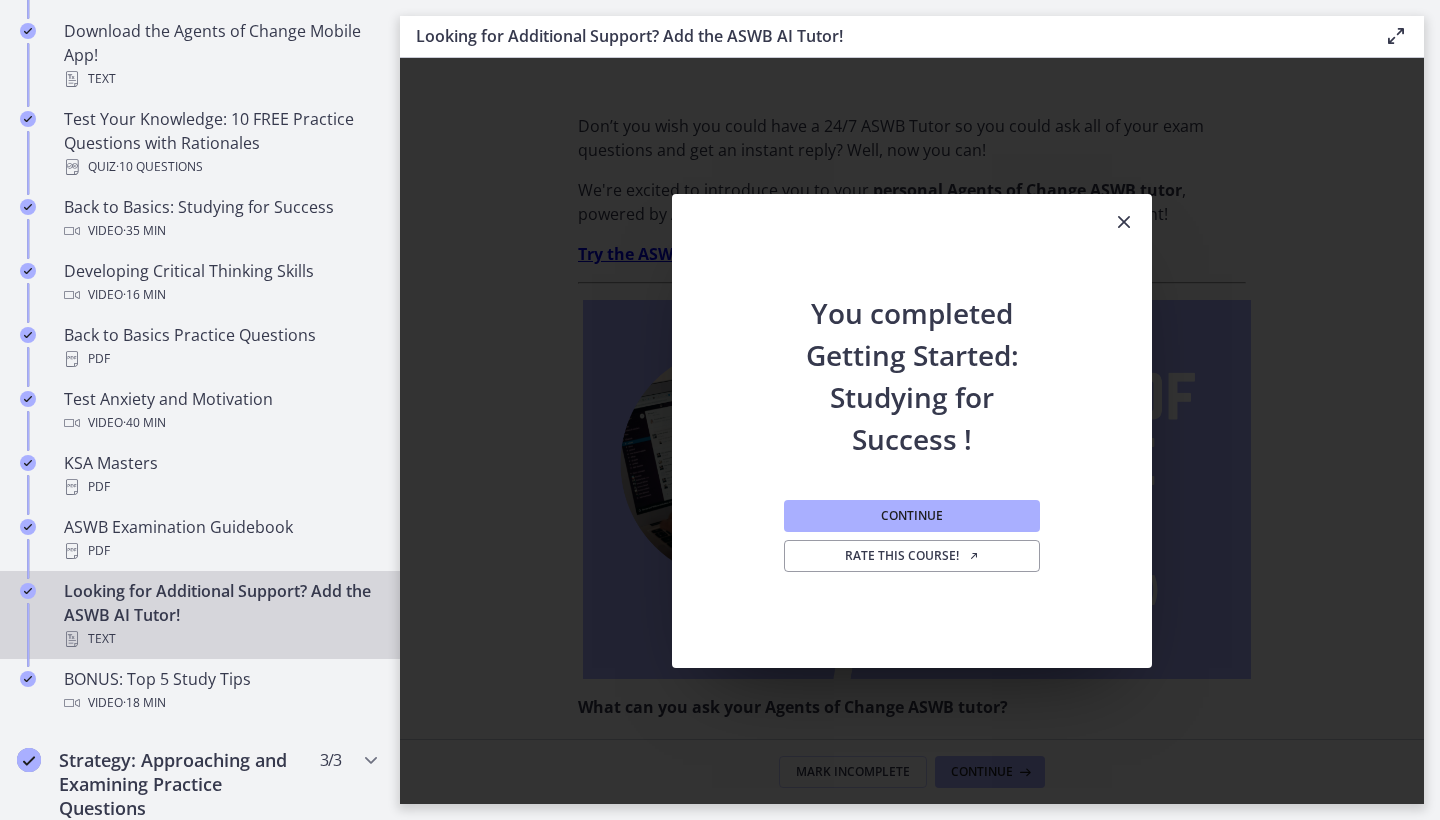 click at bounding box center [1124, 222] 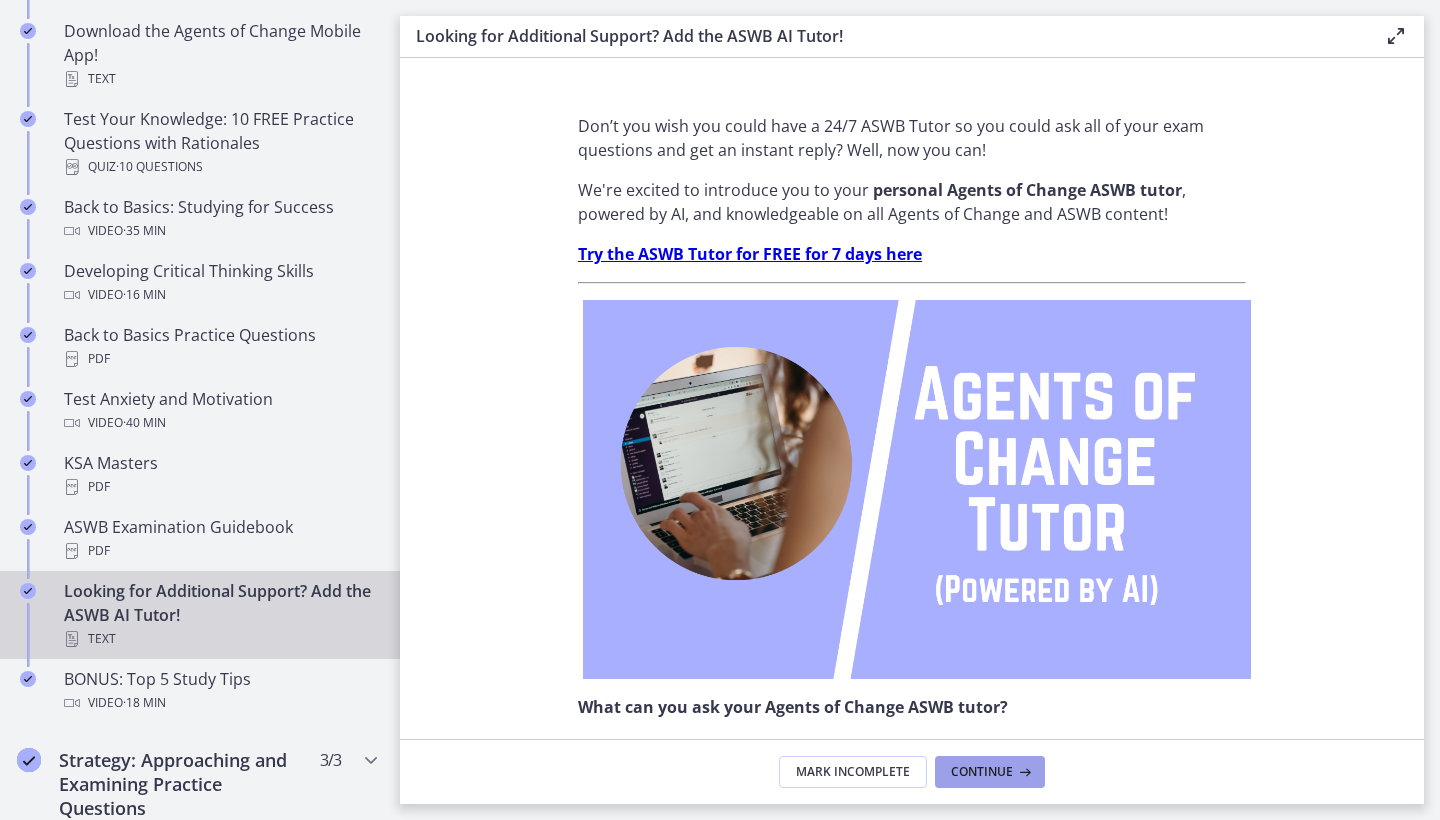 click on "Continue" at bounding box center [982, 772] 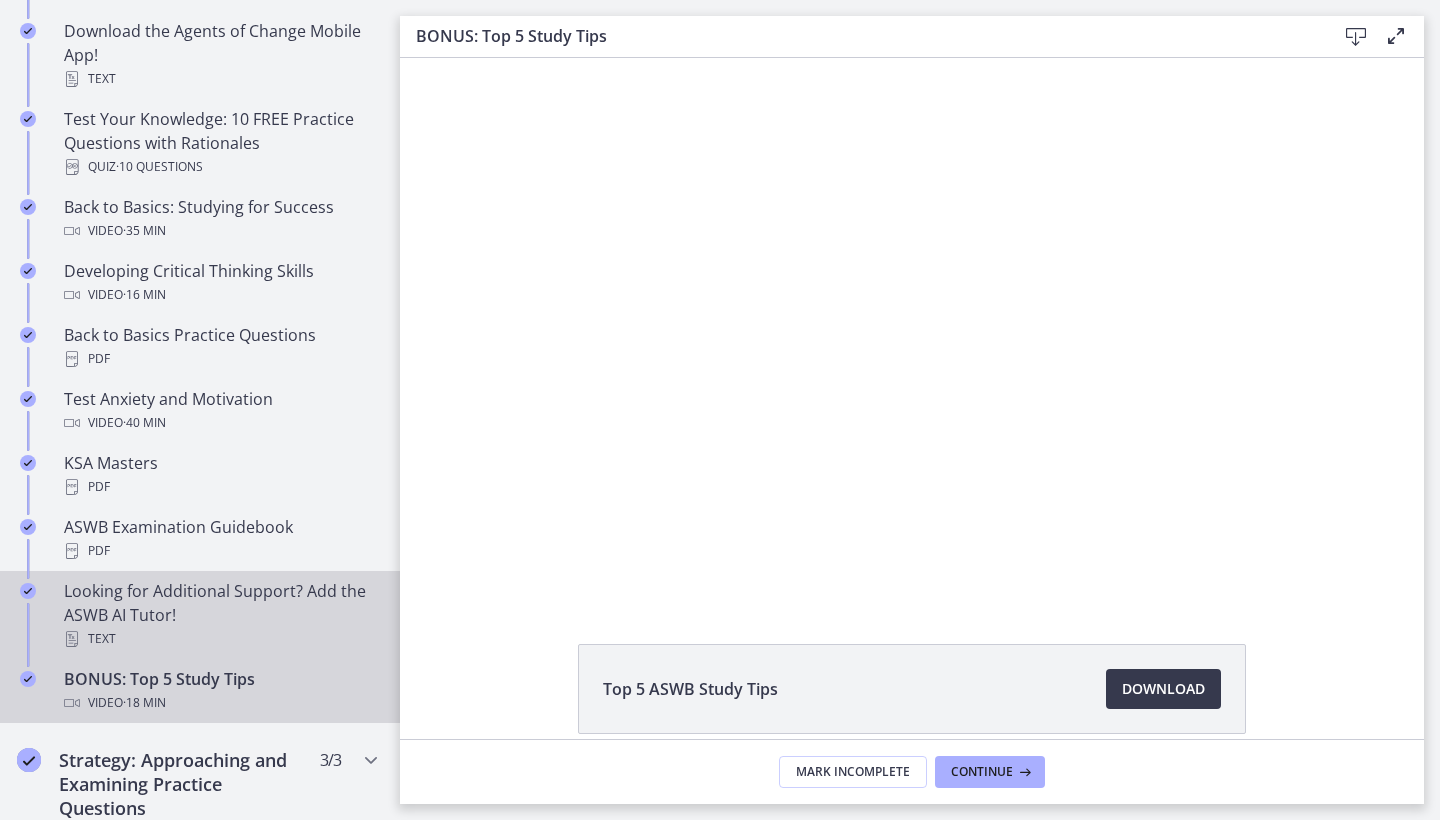 scroll, scrollTop: 0, scrollLeft: 0, axis: both 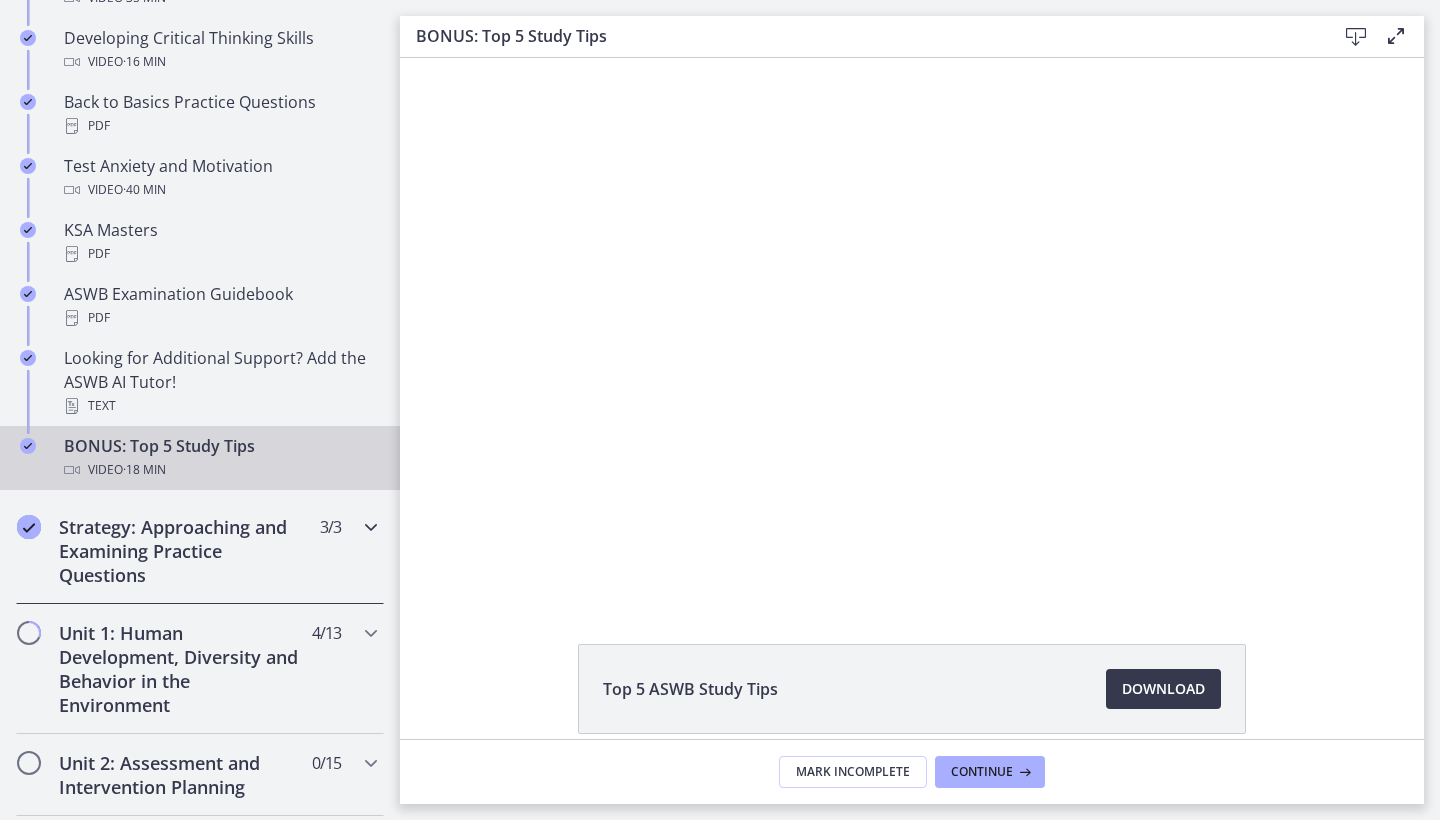 click on "Strategy: Approaching and Examining Practice Questions" at bounding box center (181, 551) 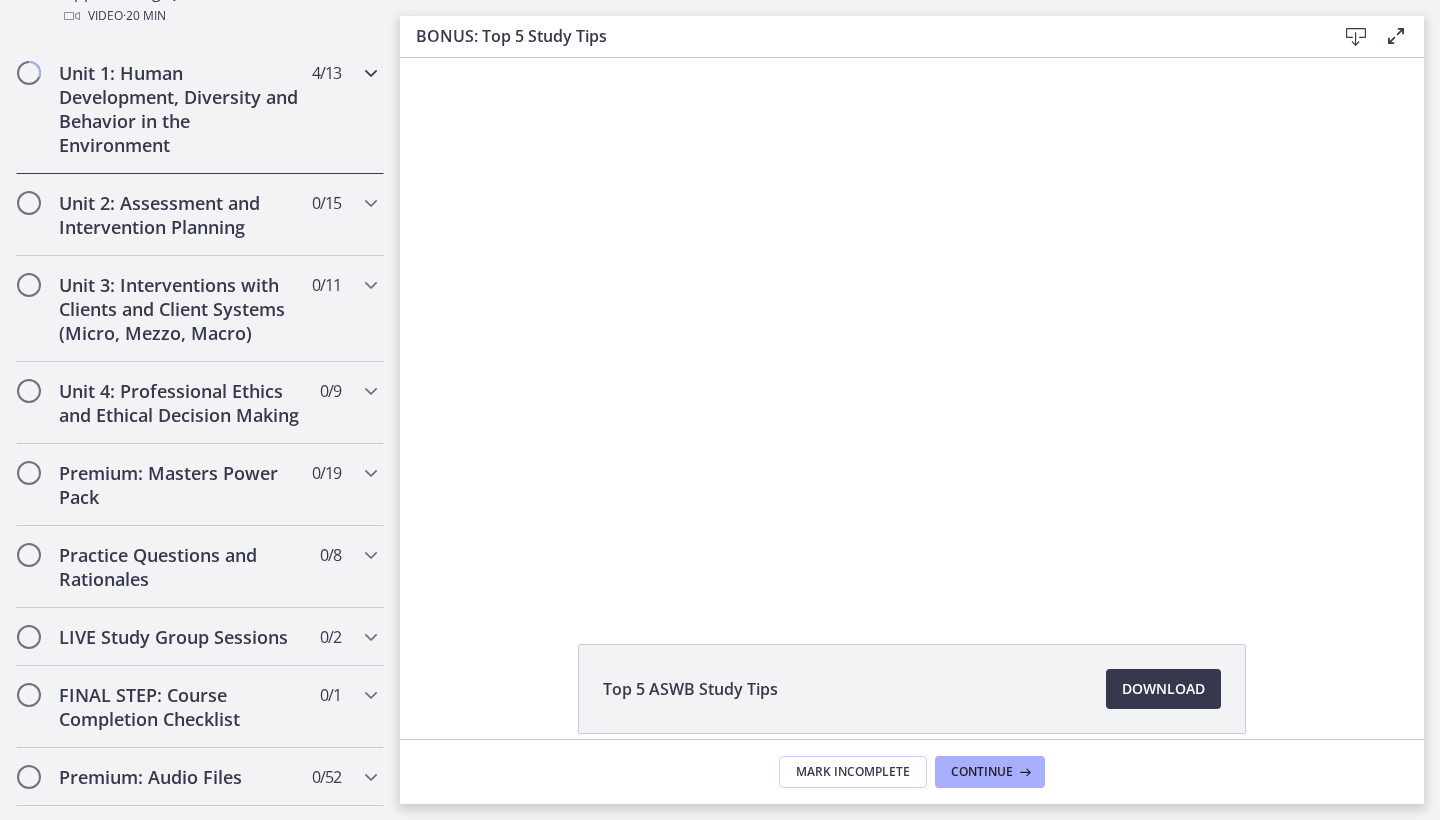 click on "Unit 1: Human Development, Diversity and Behavior in the Environment" at bounding box center (181, 109) 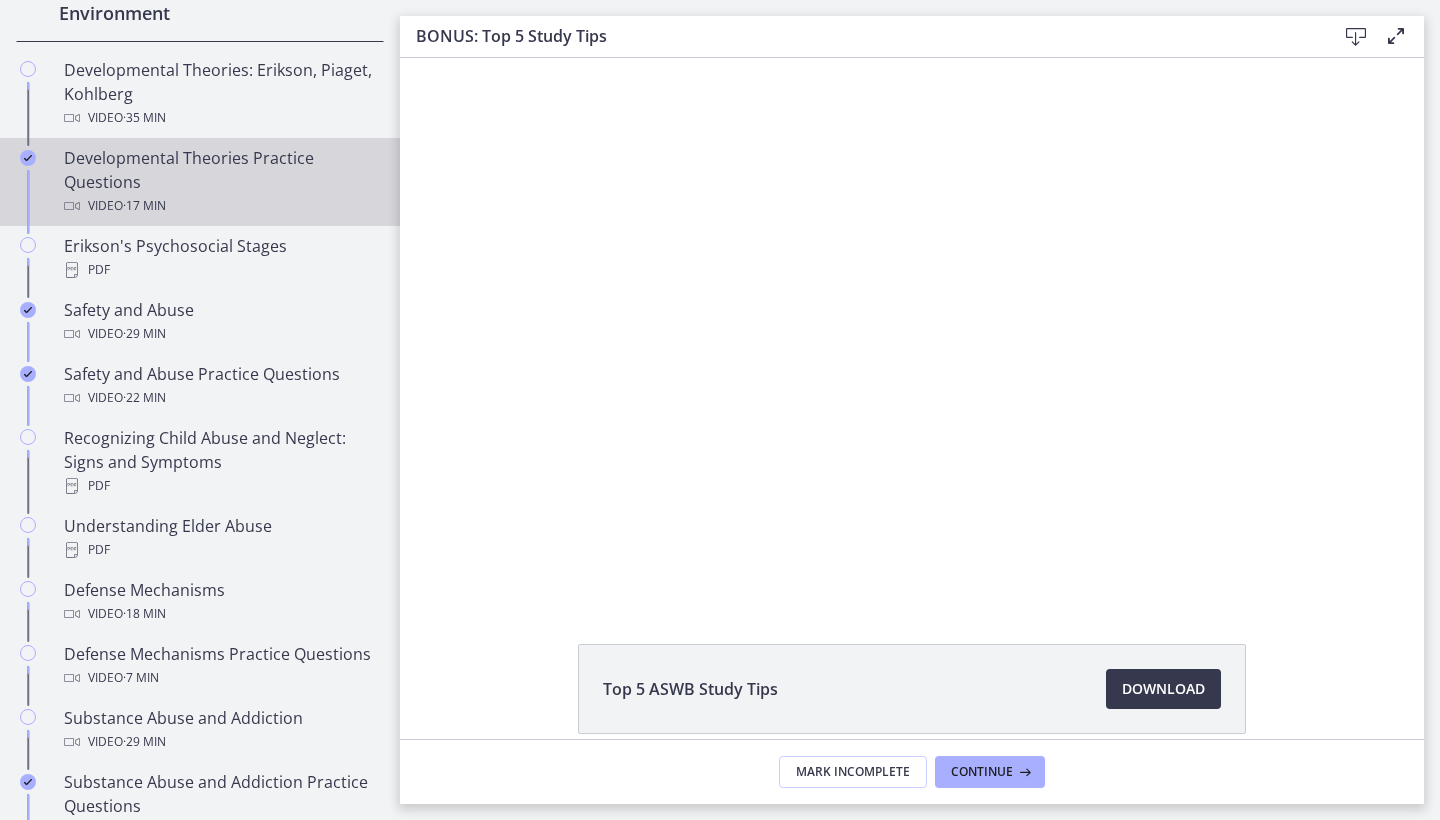 scroll, scrollTop: 631, scrollLeft: 0, axis: vertical 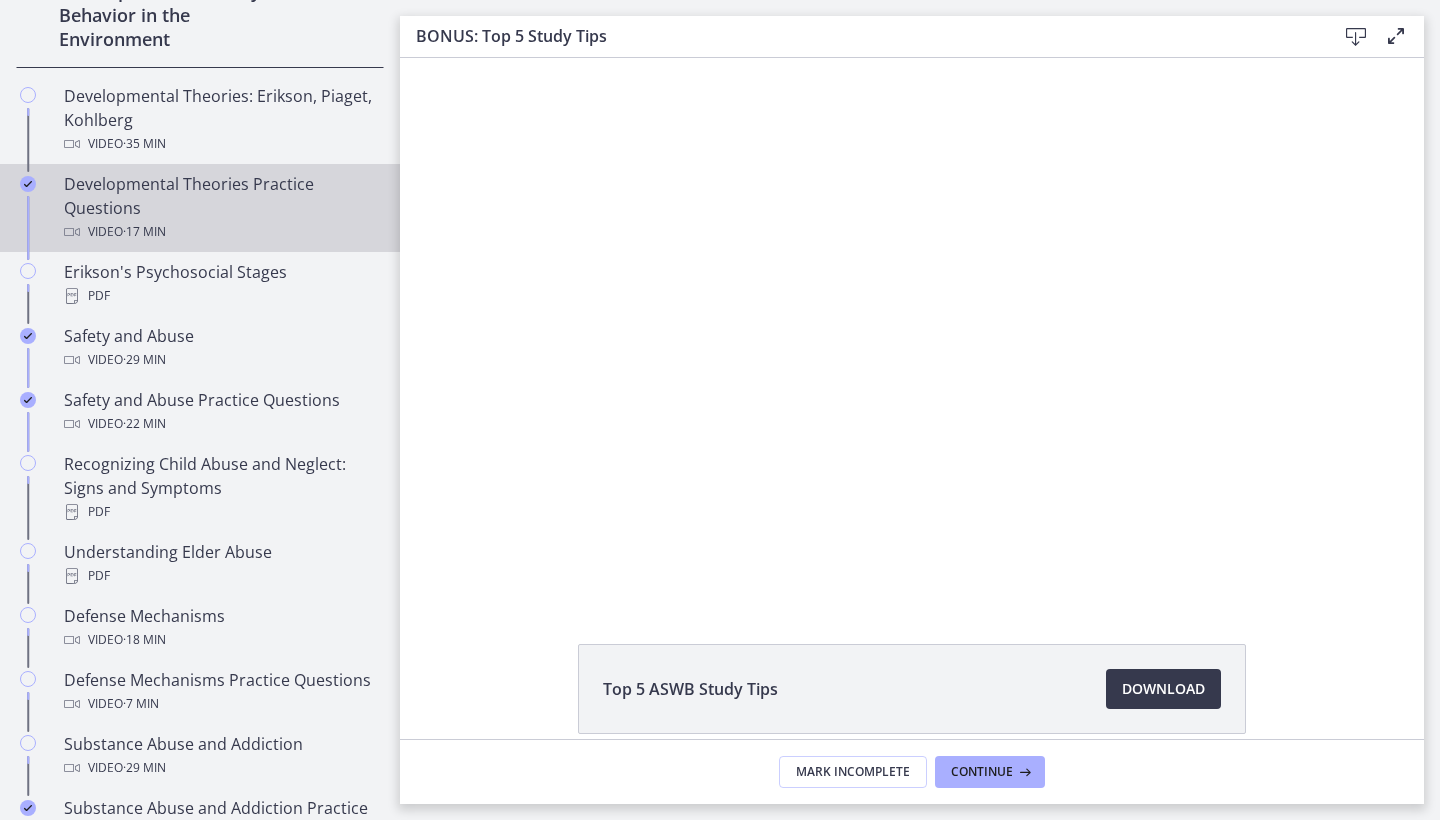 click on "Developmental Theories Practice Questions
Video
·  17 min" at bounding box center [220, 208] 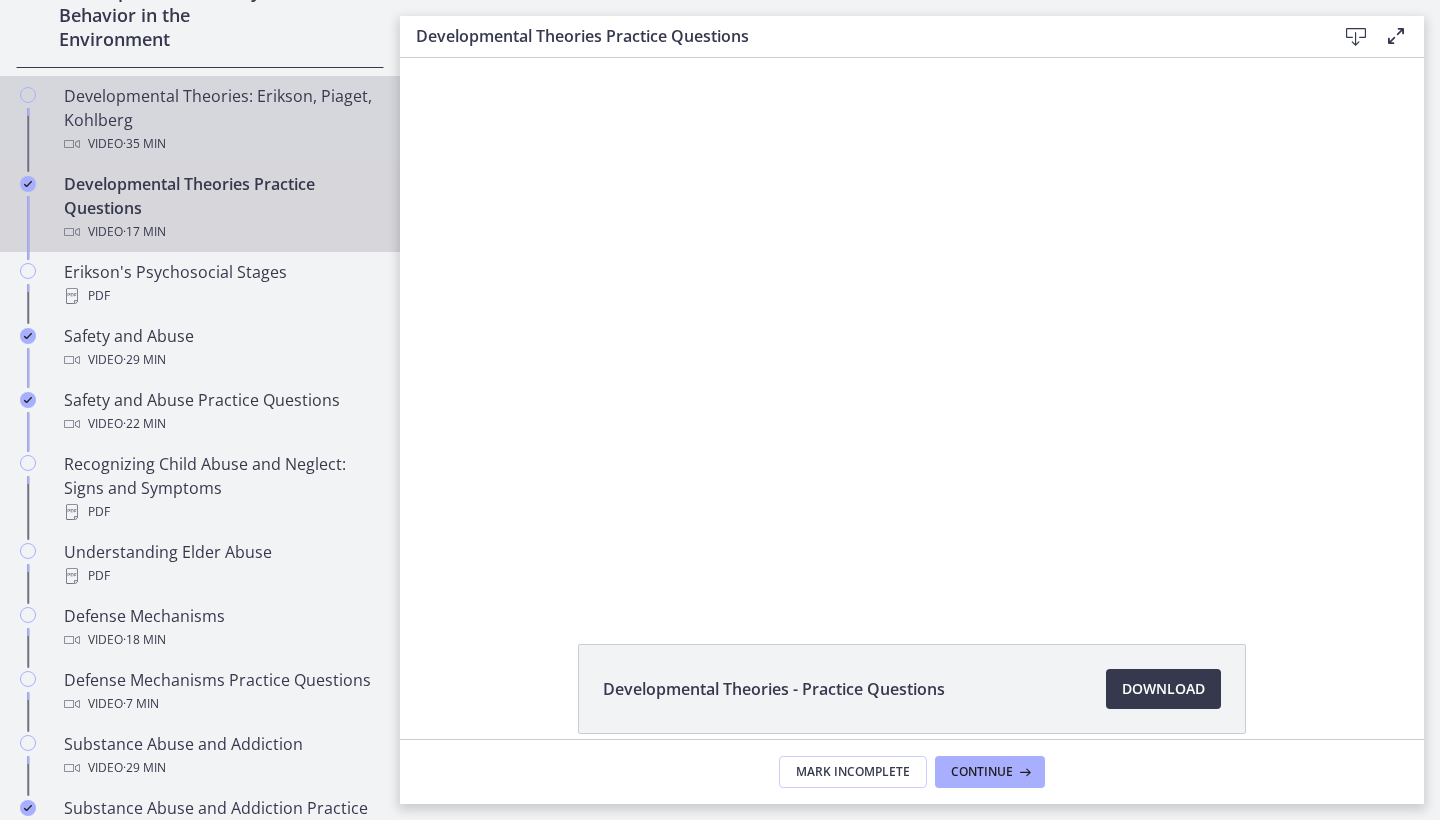 click on "Developmental Theories: Erikson, Piaget, Kohlberg
Video
·  35 min" at bounding box center [220, 120] 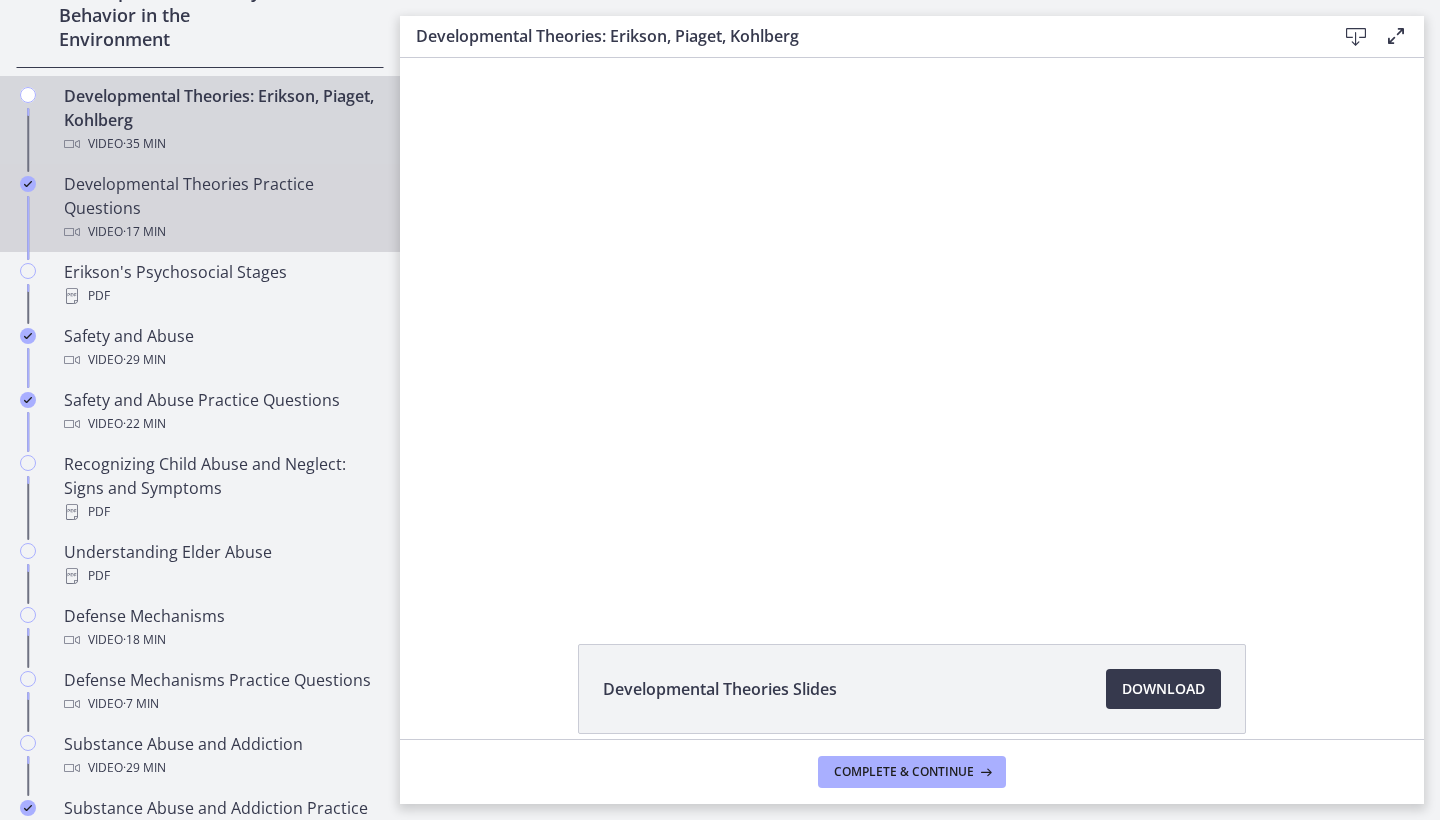 scroll, scrollTop: 0, scrollLeft: 0, axis: both 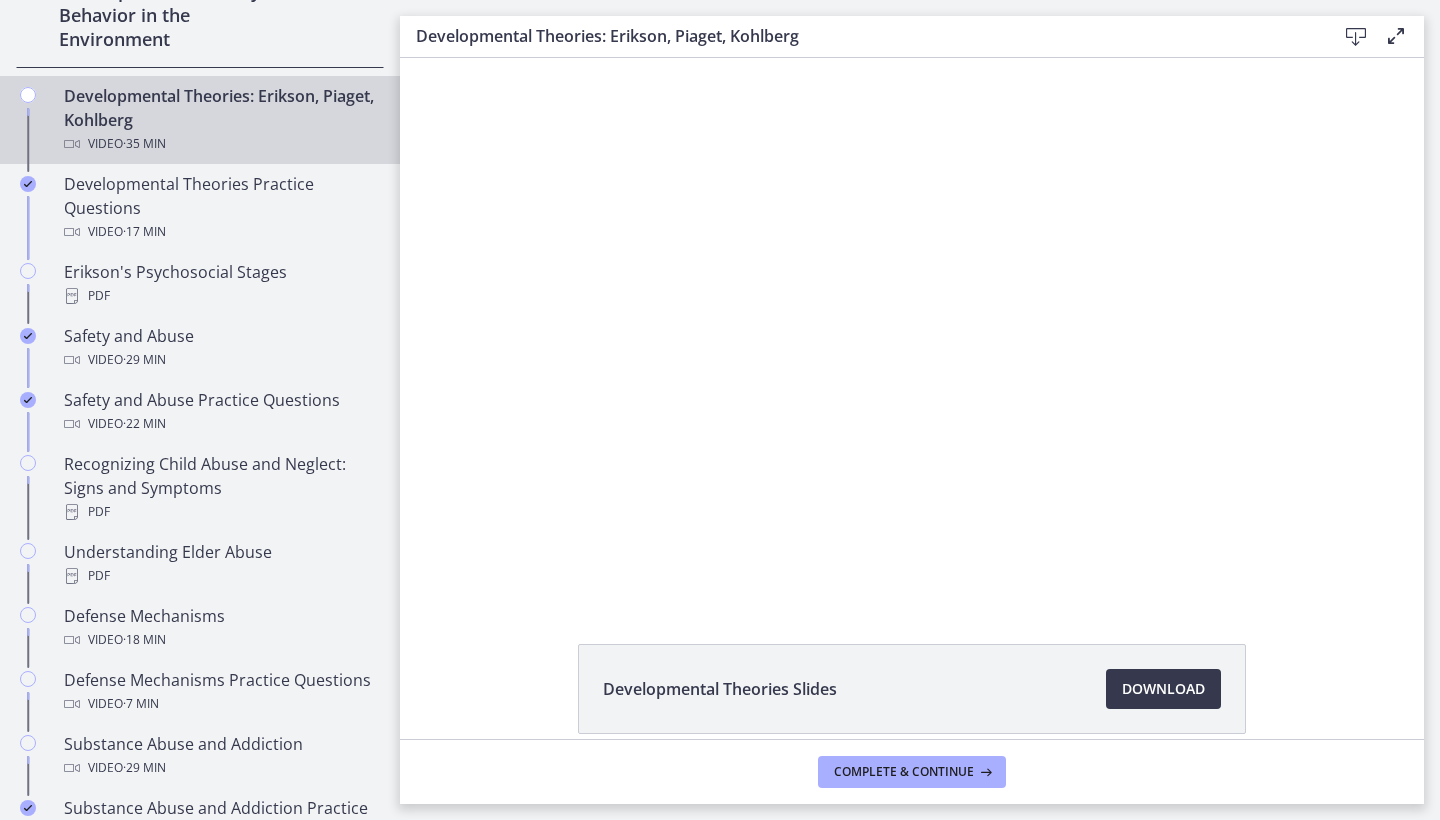 click on "Complete & continue" at bounding box center (912, 771) 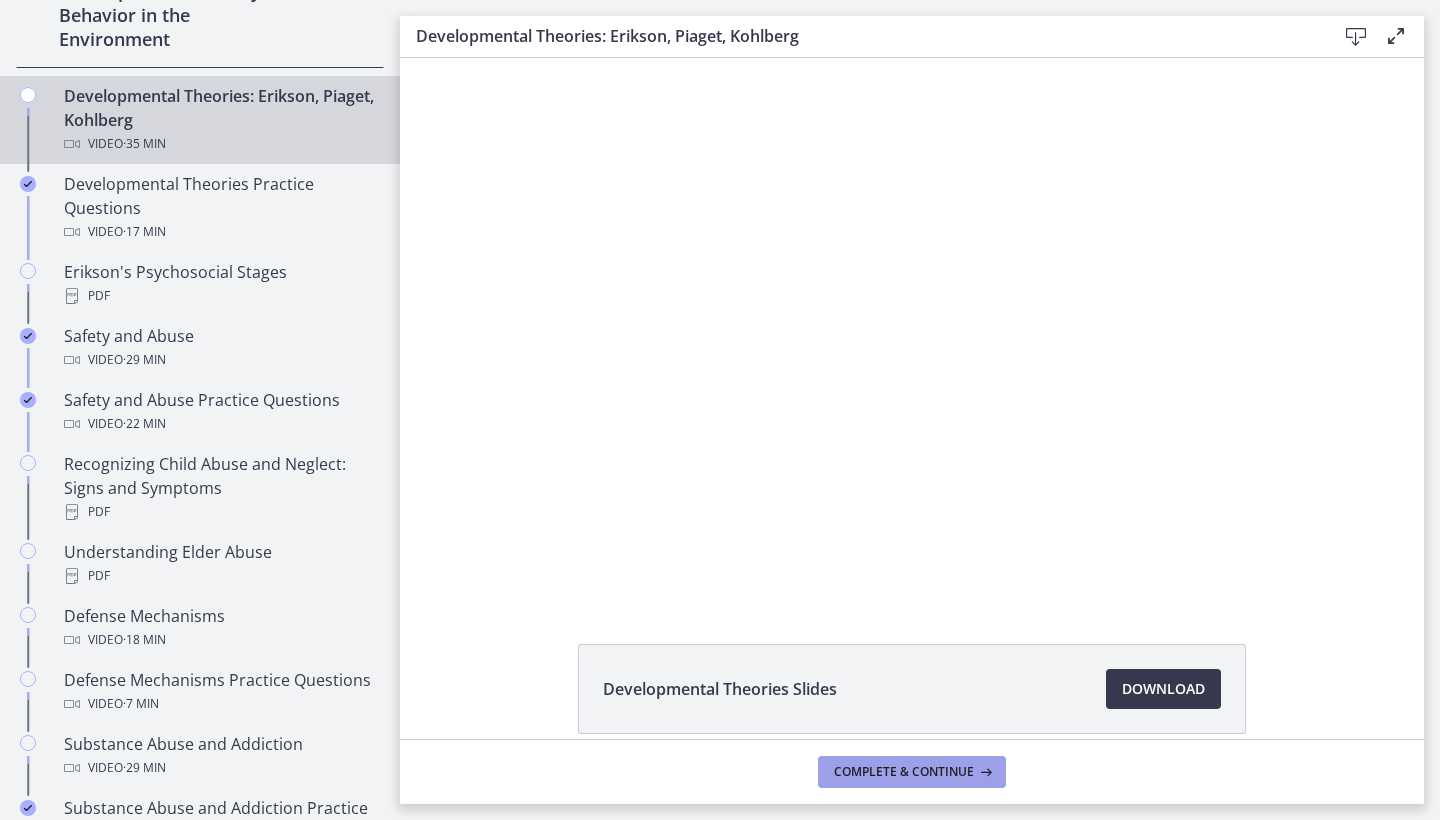 click on "Complete & continue" at bounding box center (904, 772) 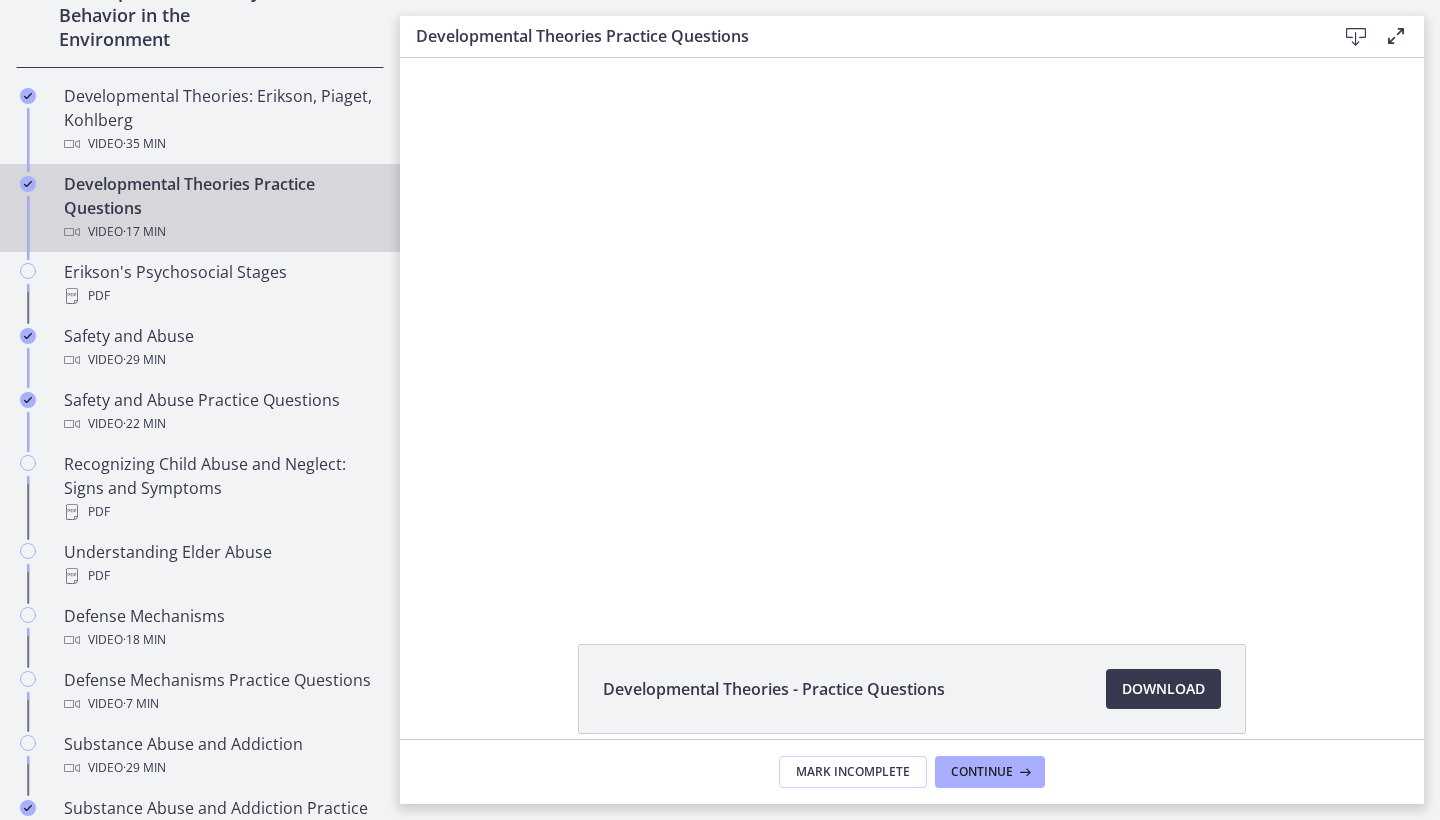 scroll, scrollTop: 0, scrollLeft: 0, axis: both 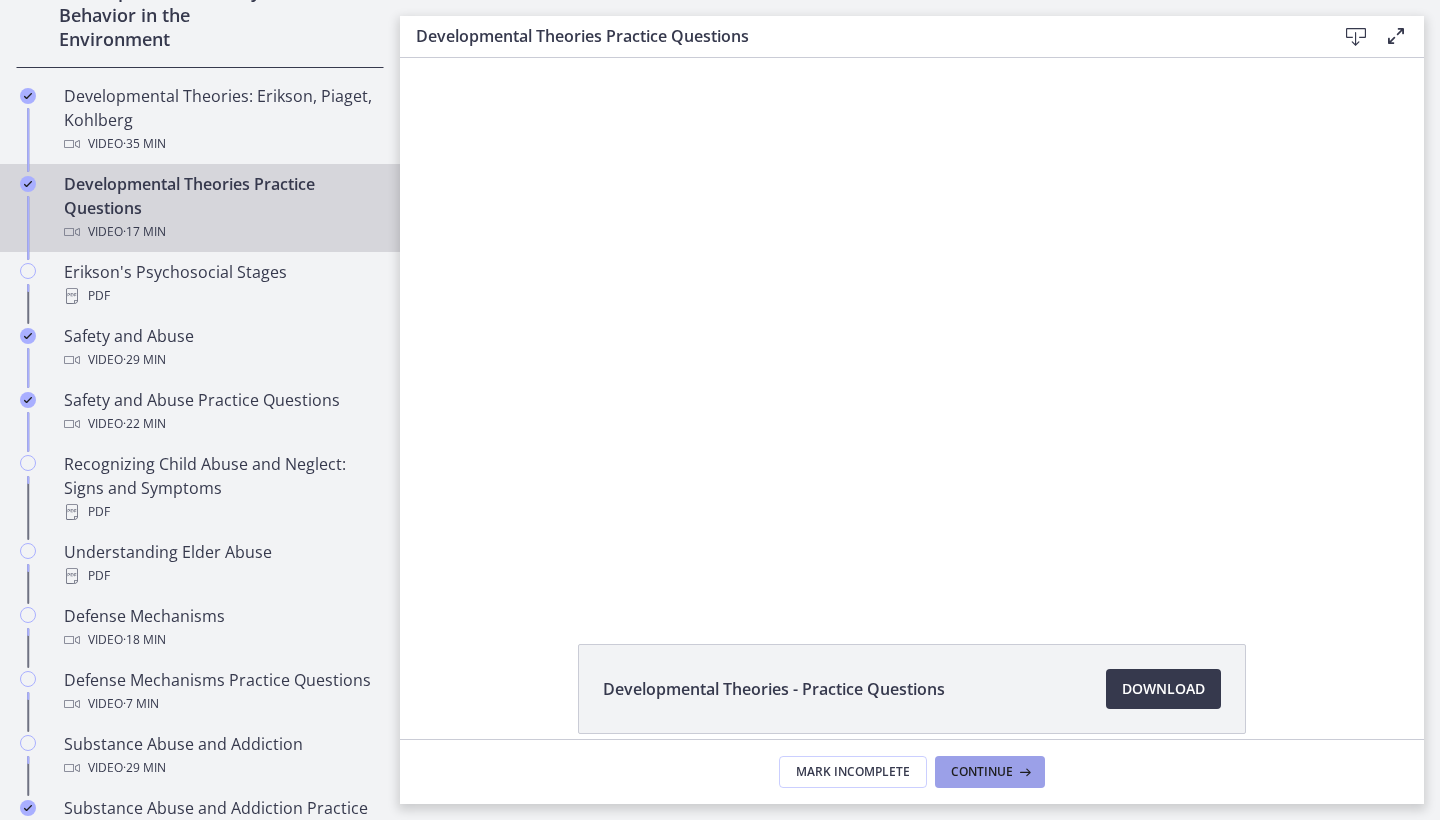 click on "Continue" at bounding box center [990, 772] 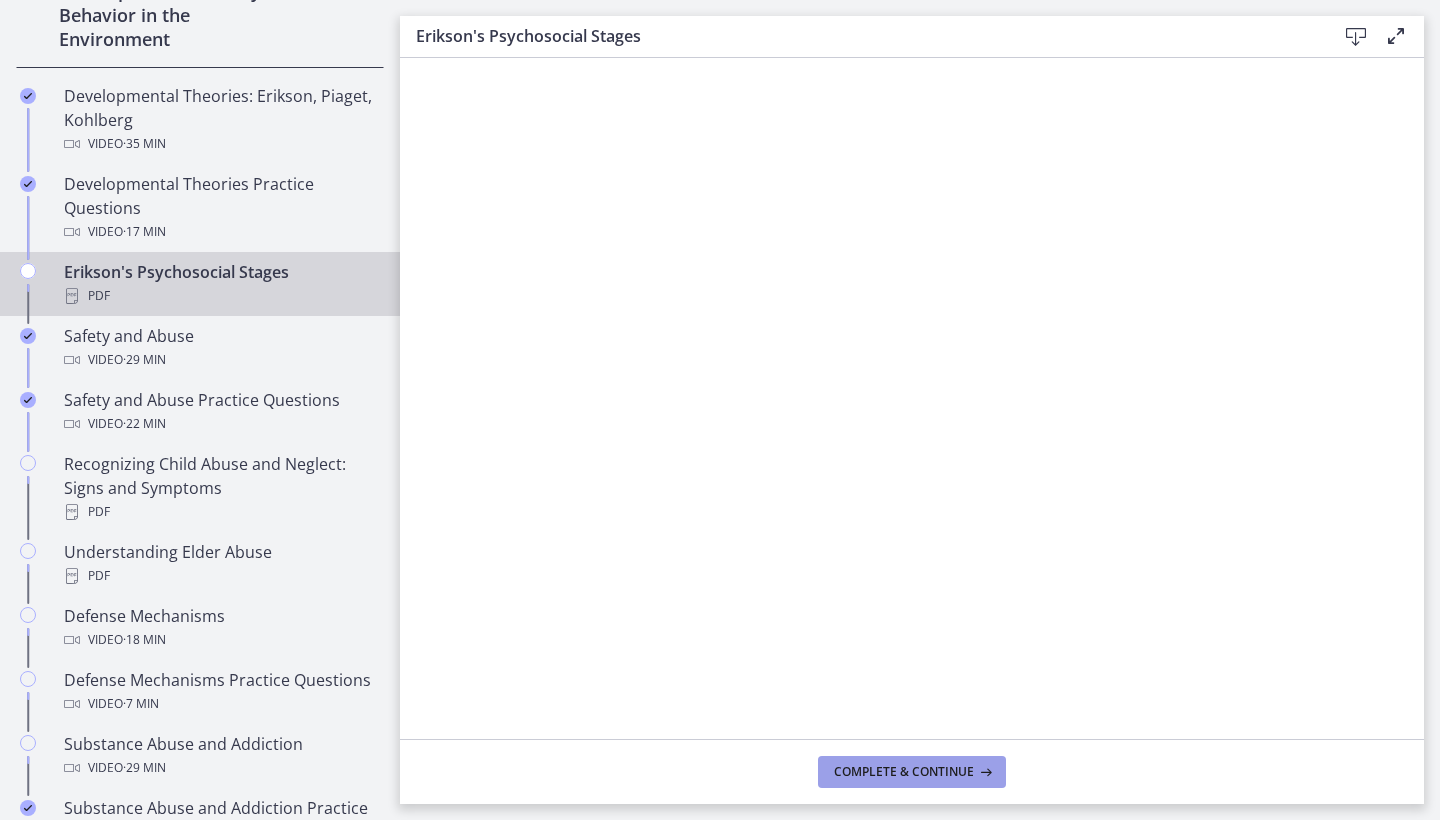 click on "Complete & continue" at bounding box center (912, 772) 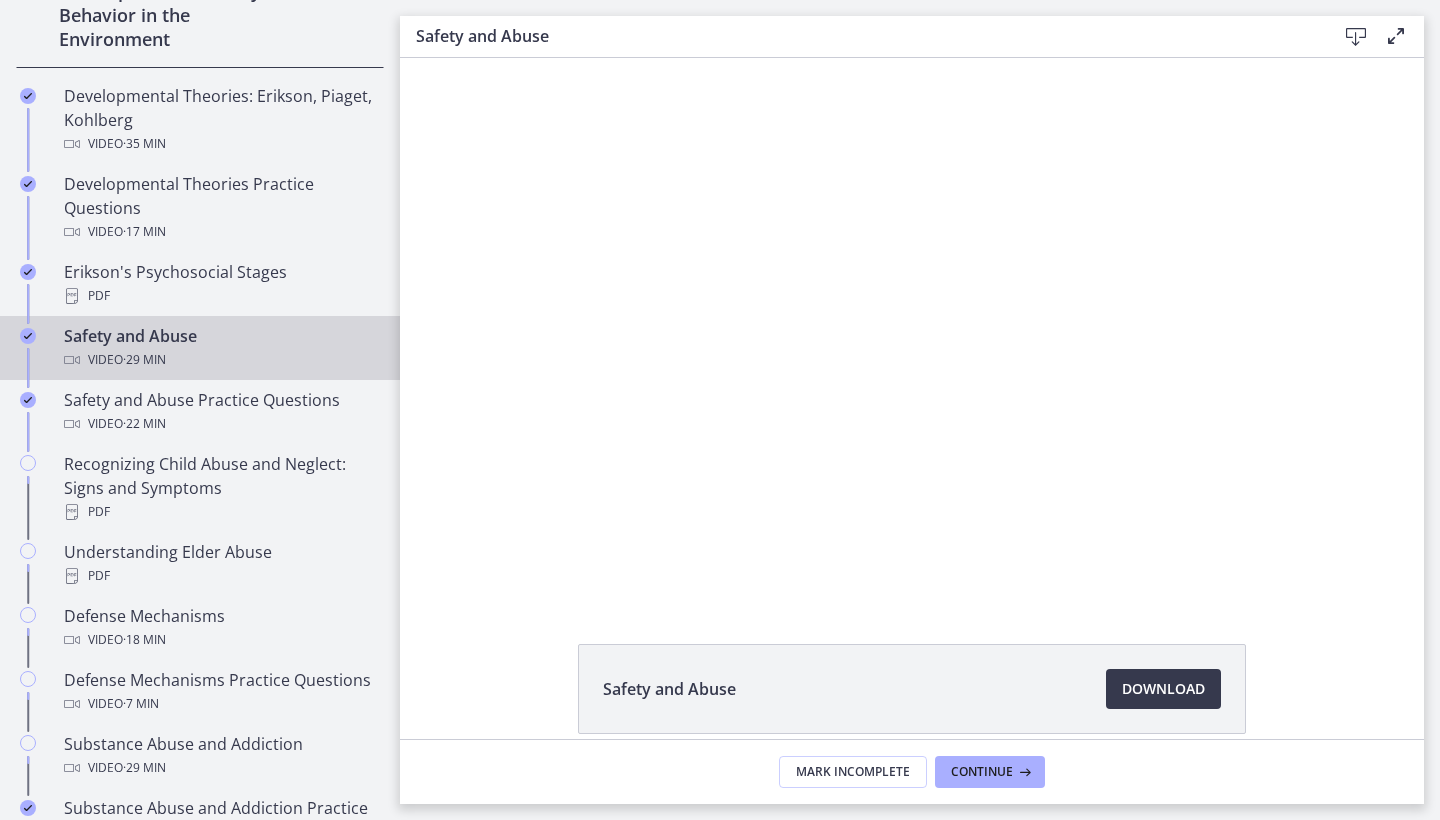 scroll, scrollTop: 0, scrollLeft: 0, axis: both 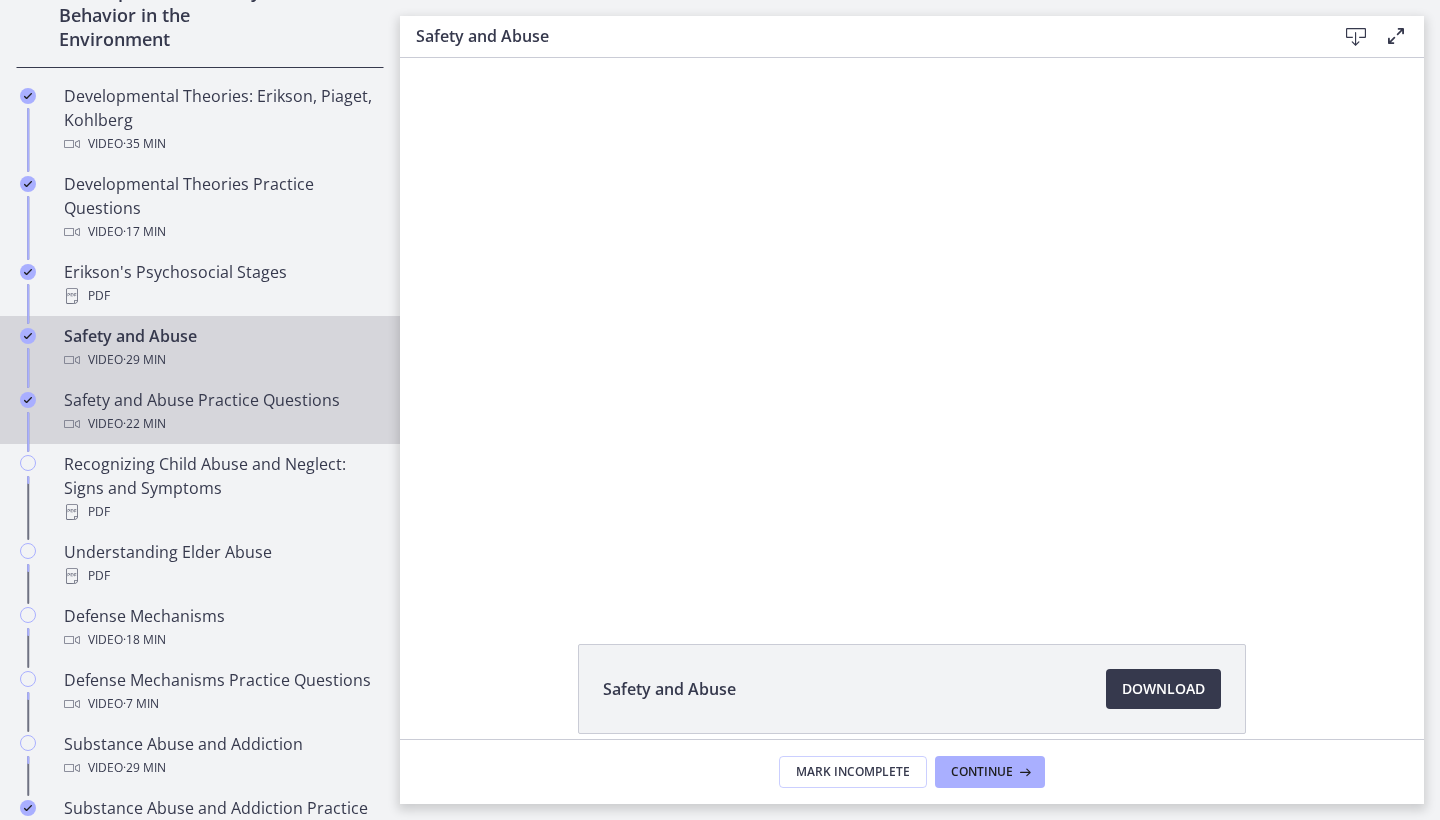 click on "Safety and Abuse Practice Questions
Video
·  22 min" at bounding box center [220, 412] 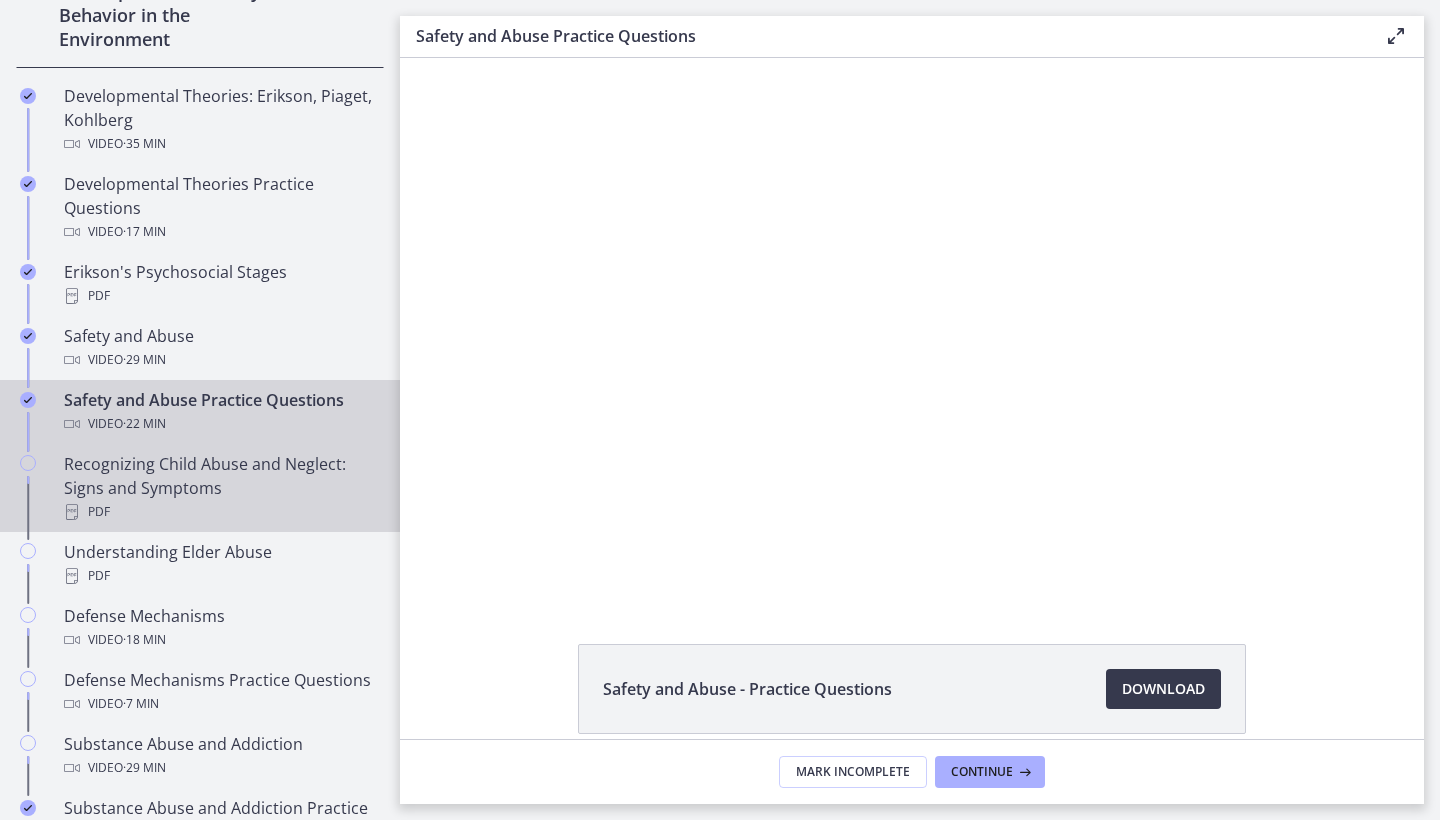 scroll, scrollTop: 0, scrollLeft: 0, axis: both 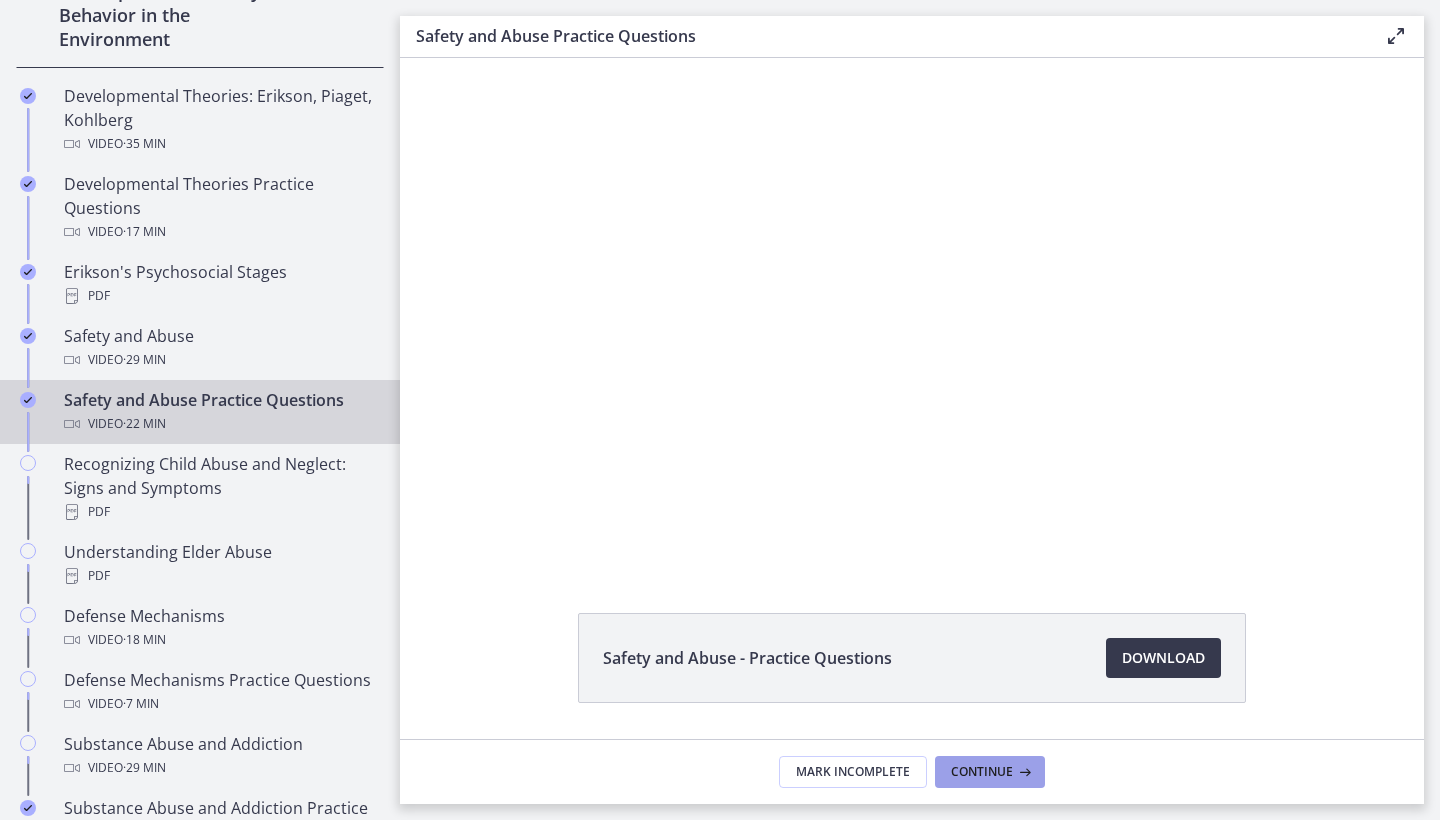 click on "Continue" at bounding box center [982, 772] 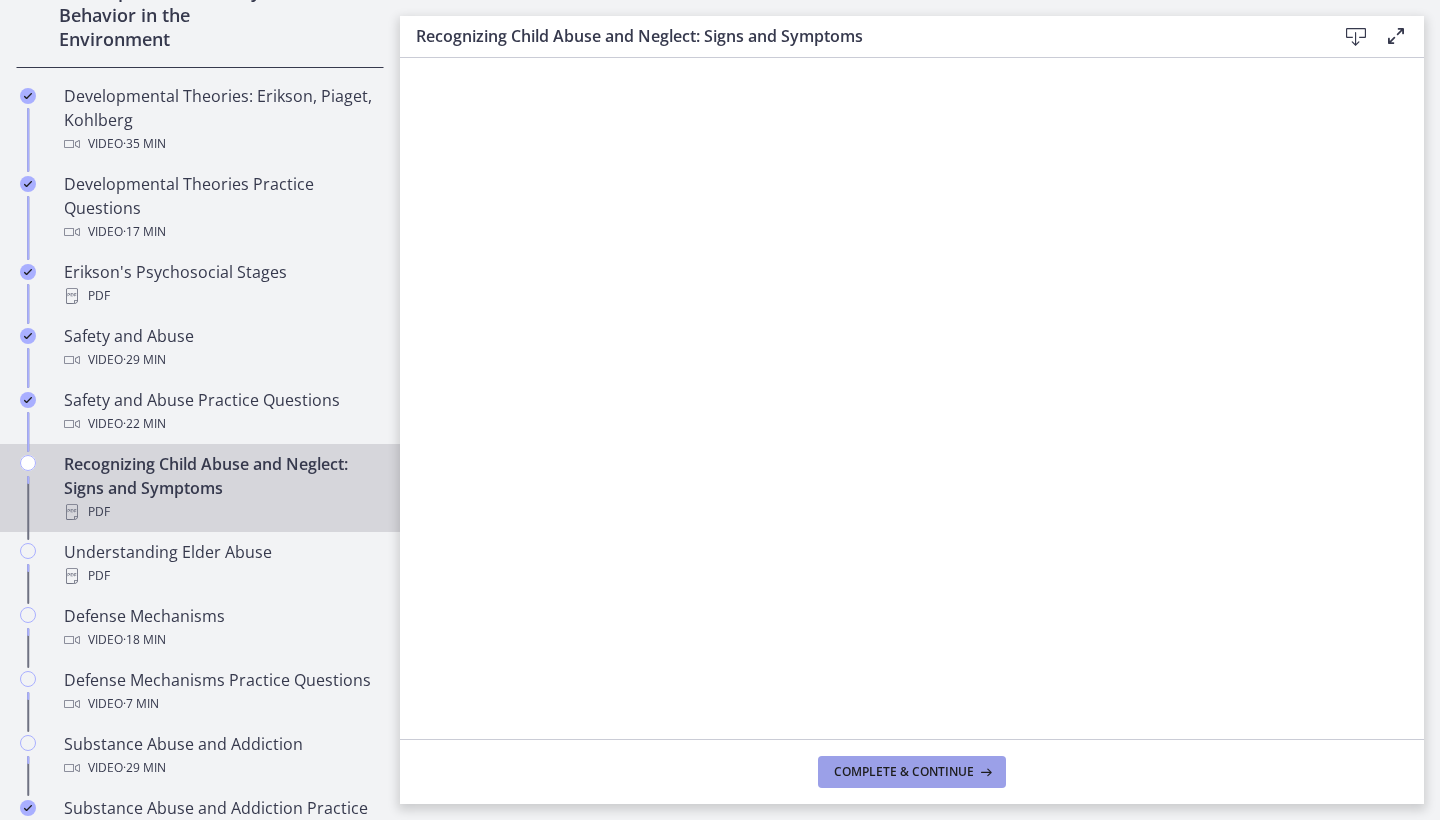 click on "Complete & continue" at bounding box center [904, 772] 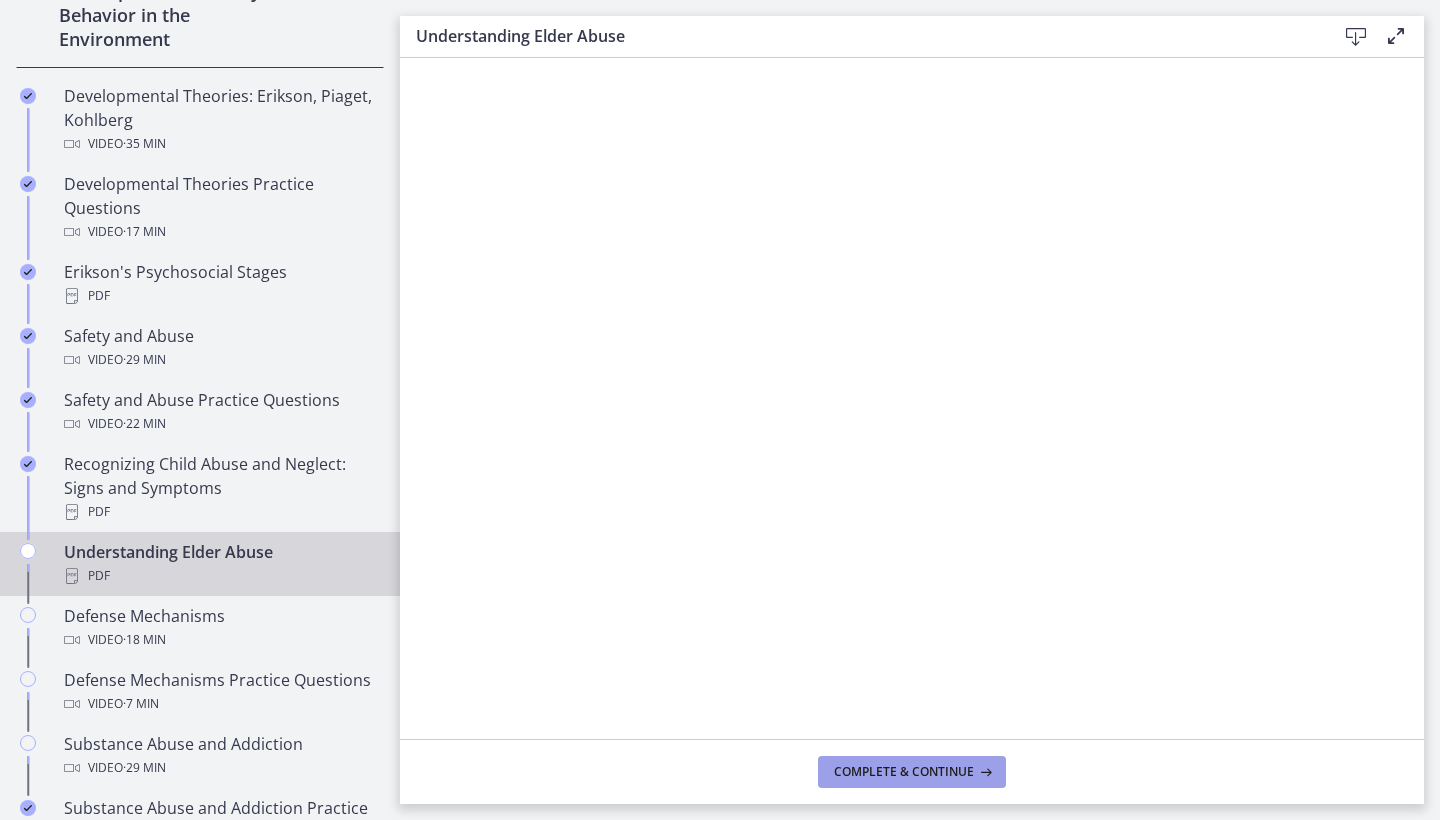 click on "Complete & continue" at bounding box center (904, 772) 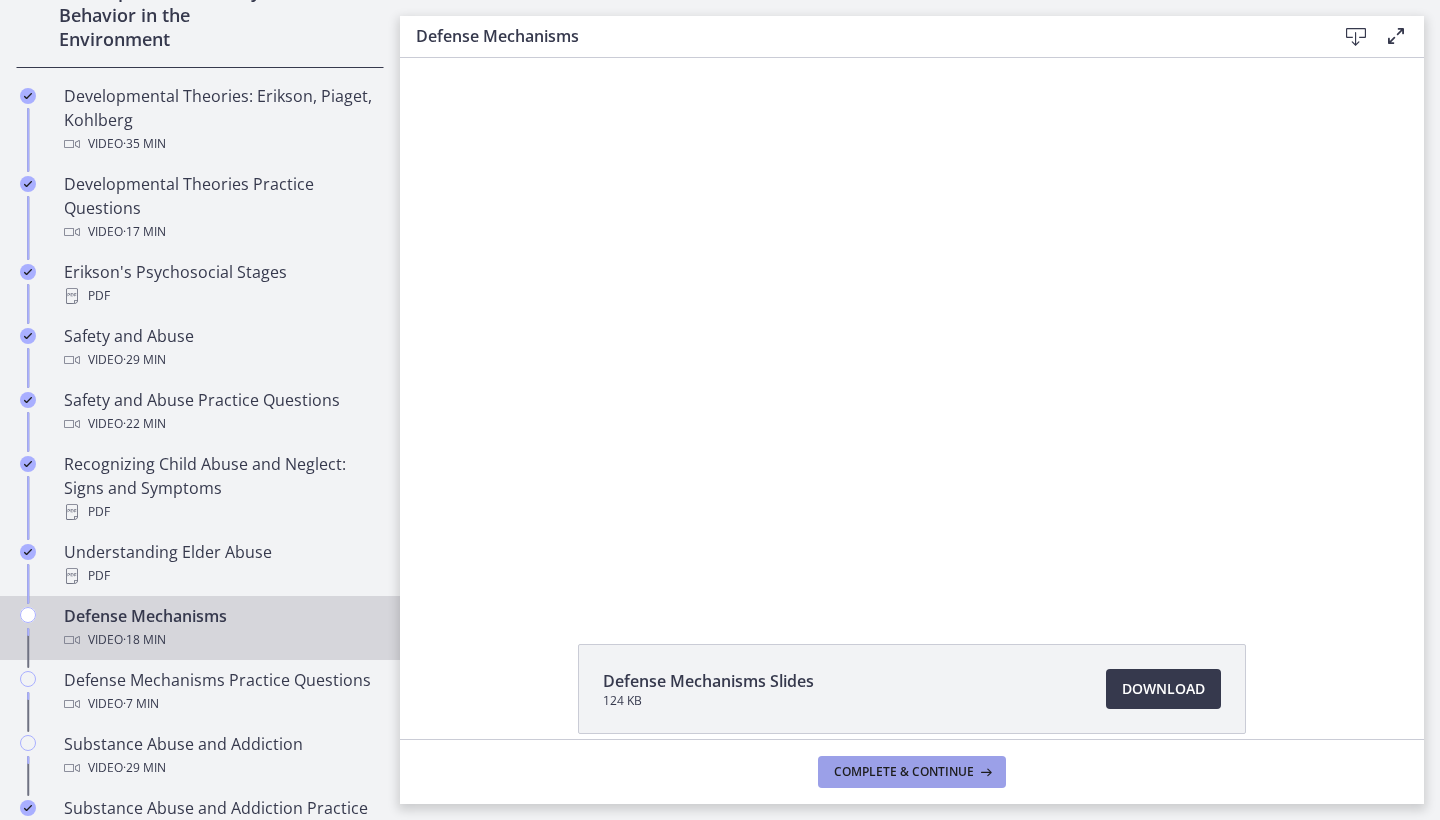 click on "Complete & continue" at bounding box center (904, 772) 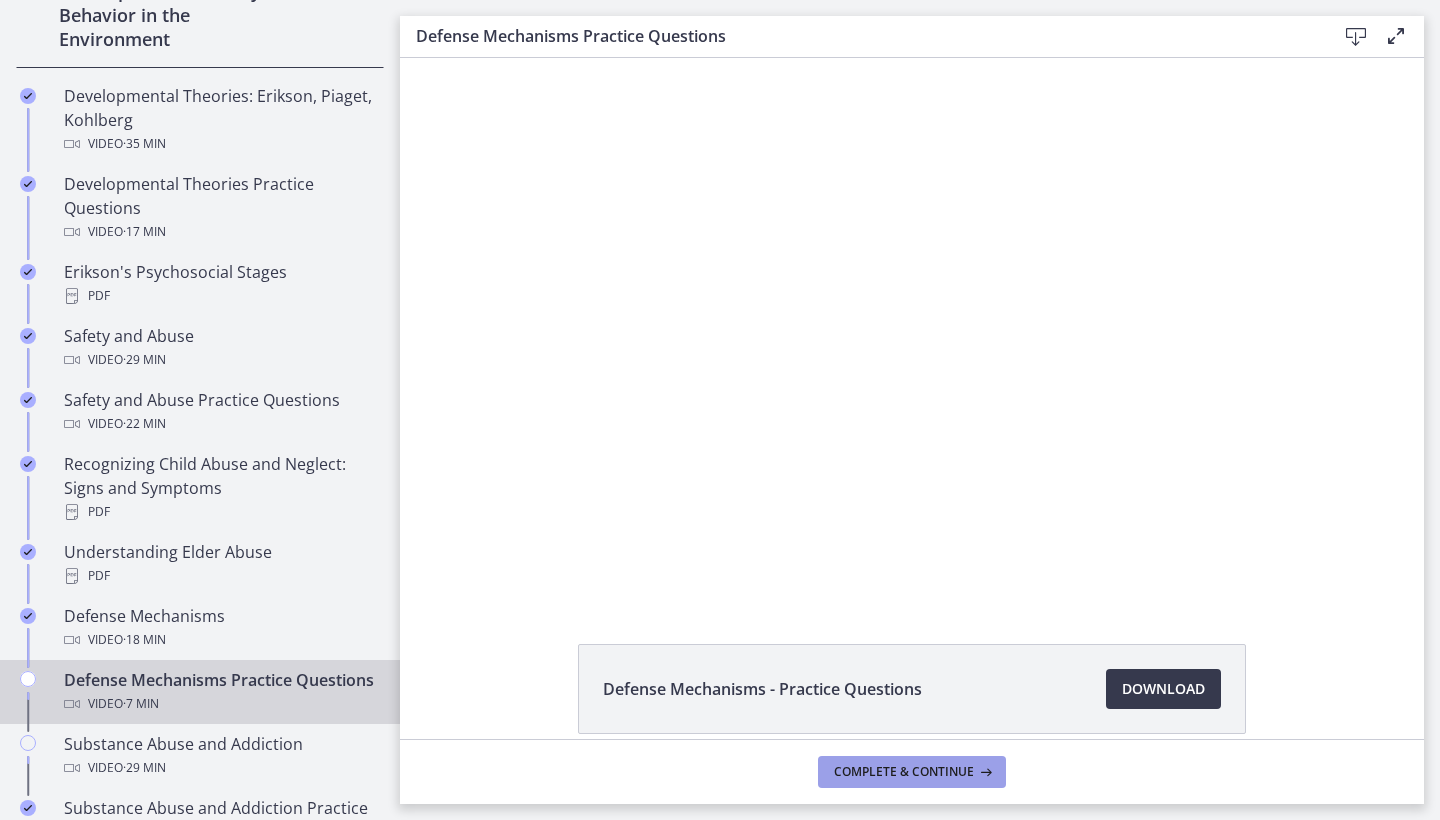 click on "Complete & continue" at bounding box center (904, 772) 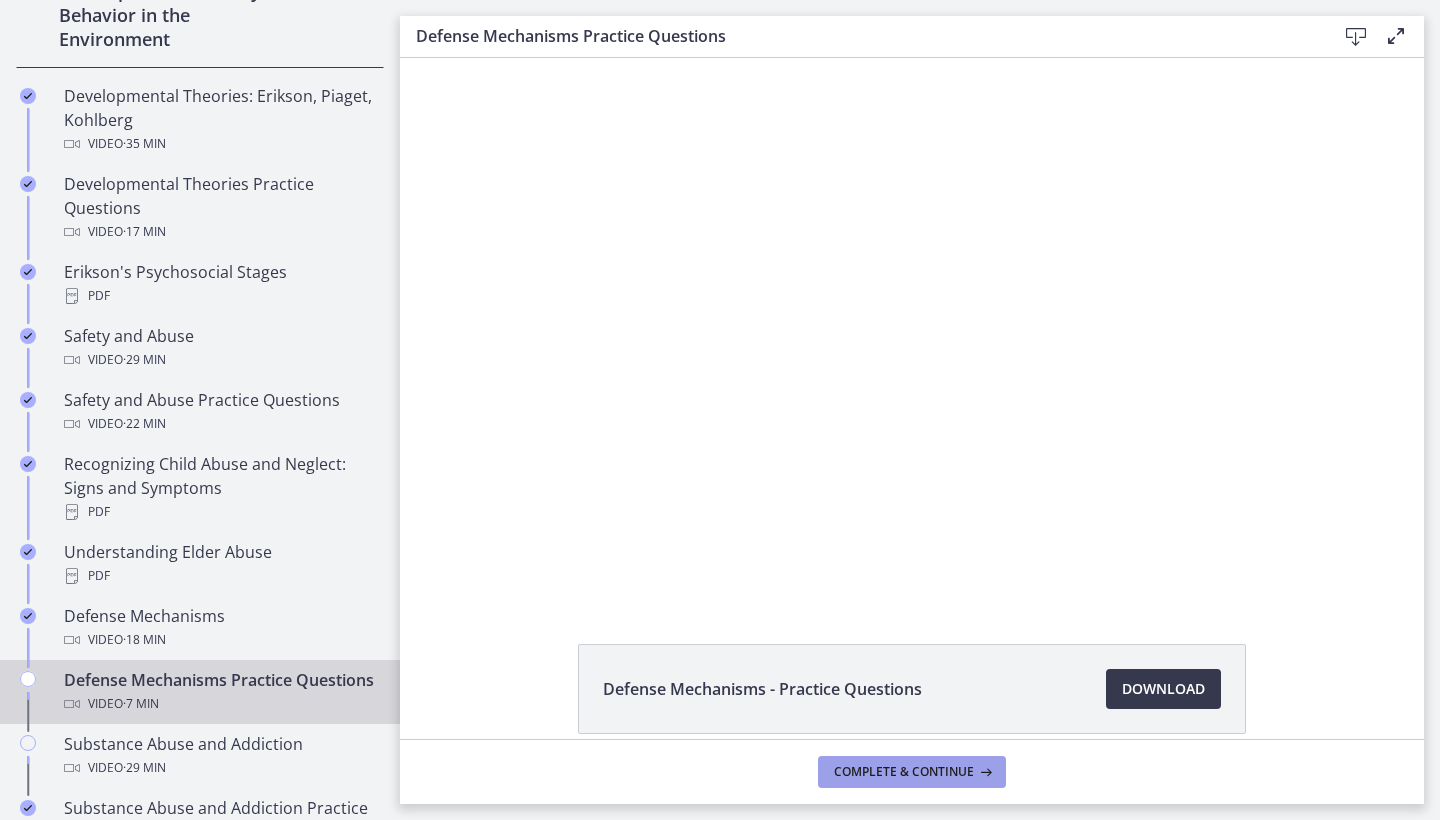 scroll, scrollTop: 0, scrollLeft: 0, axis: both 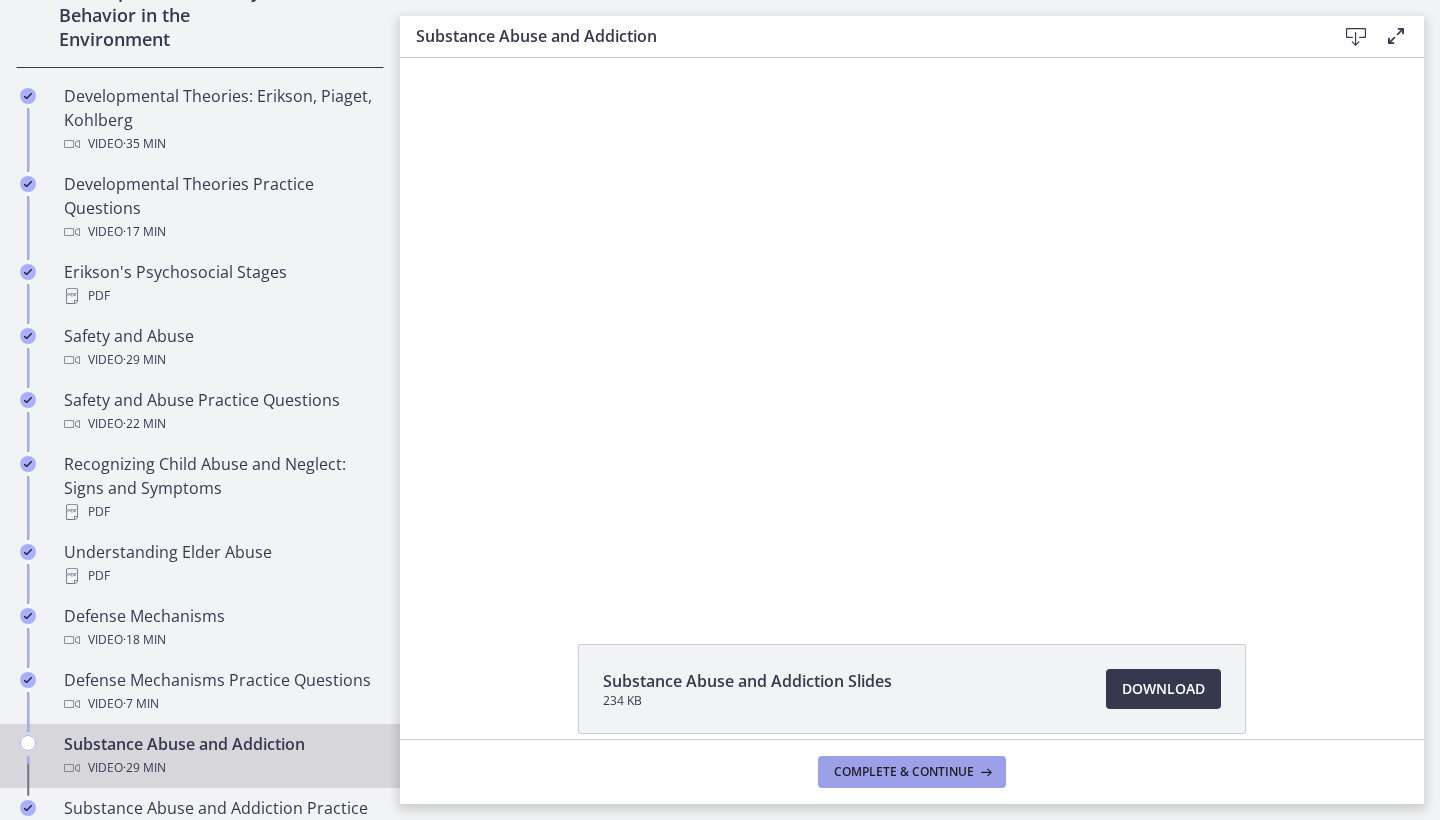 click on "Complete & continue" at bounding box center (904, 772) 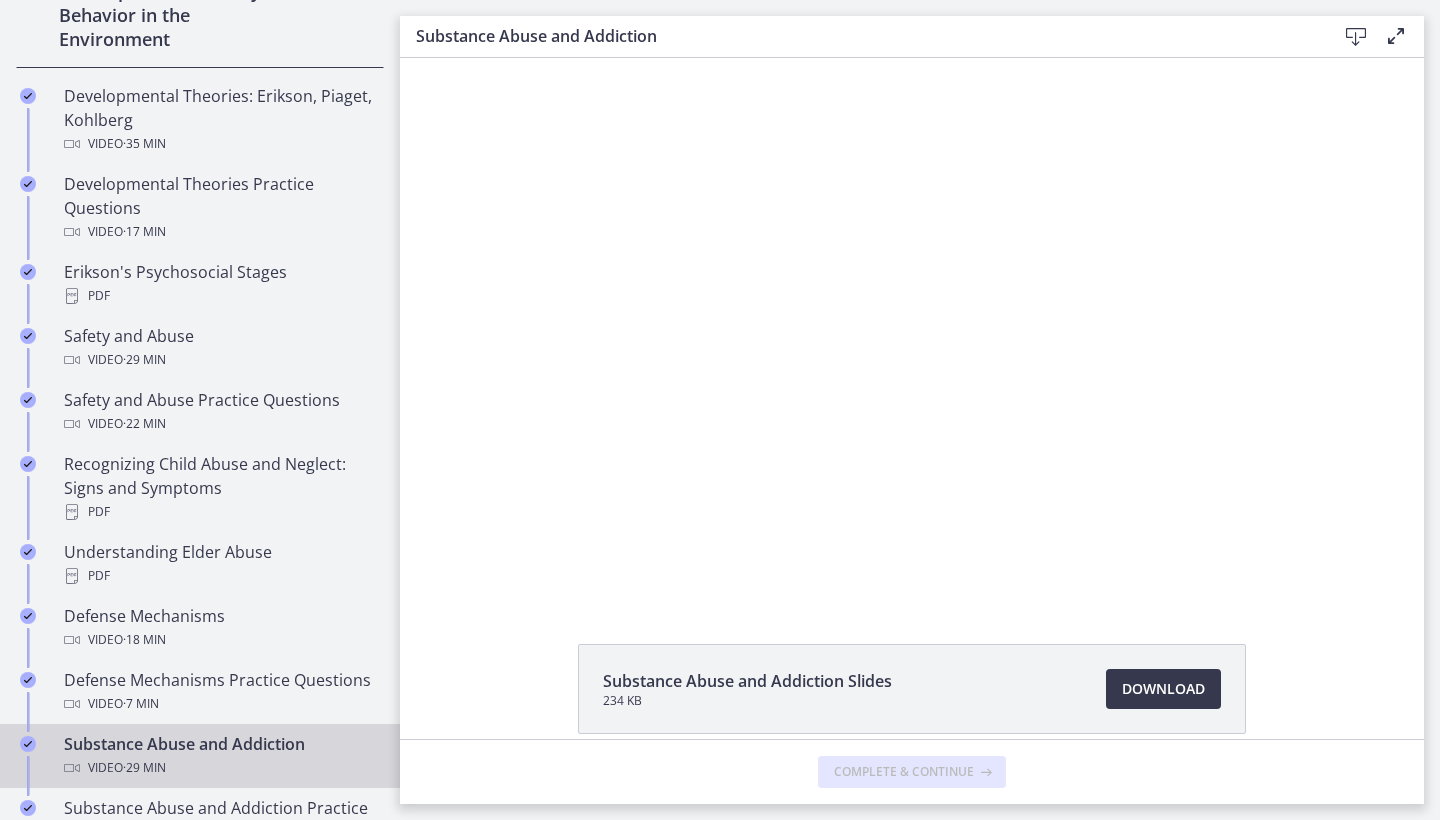 scroll, scrollTop: 0, scrollLeft: 0, axis: both 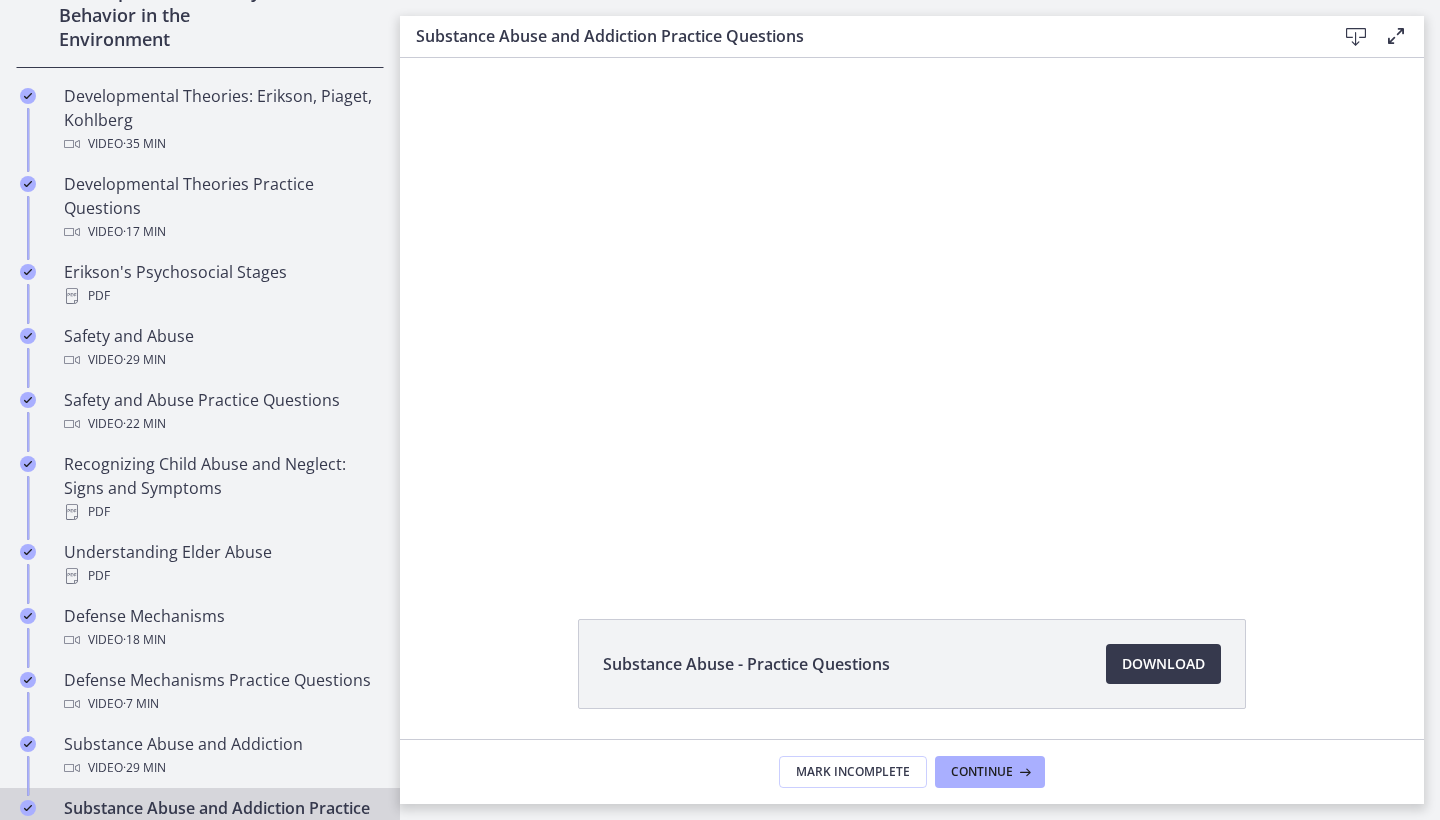 click on "Continue" at bounding box center (982, 772) 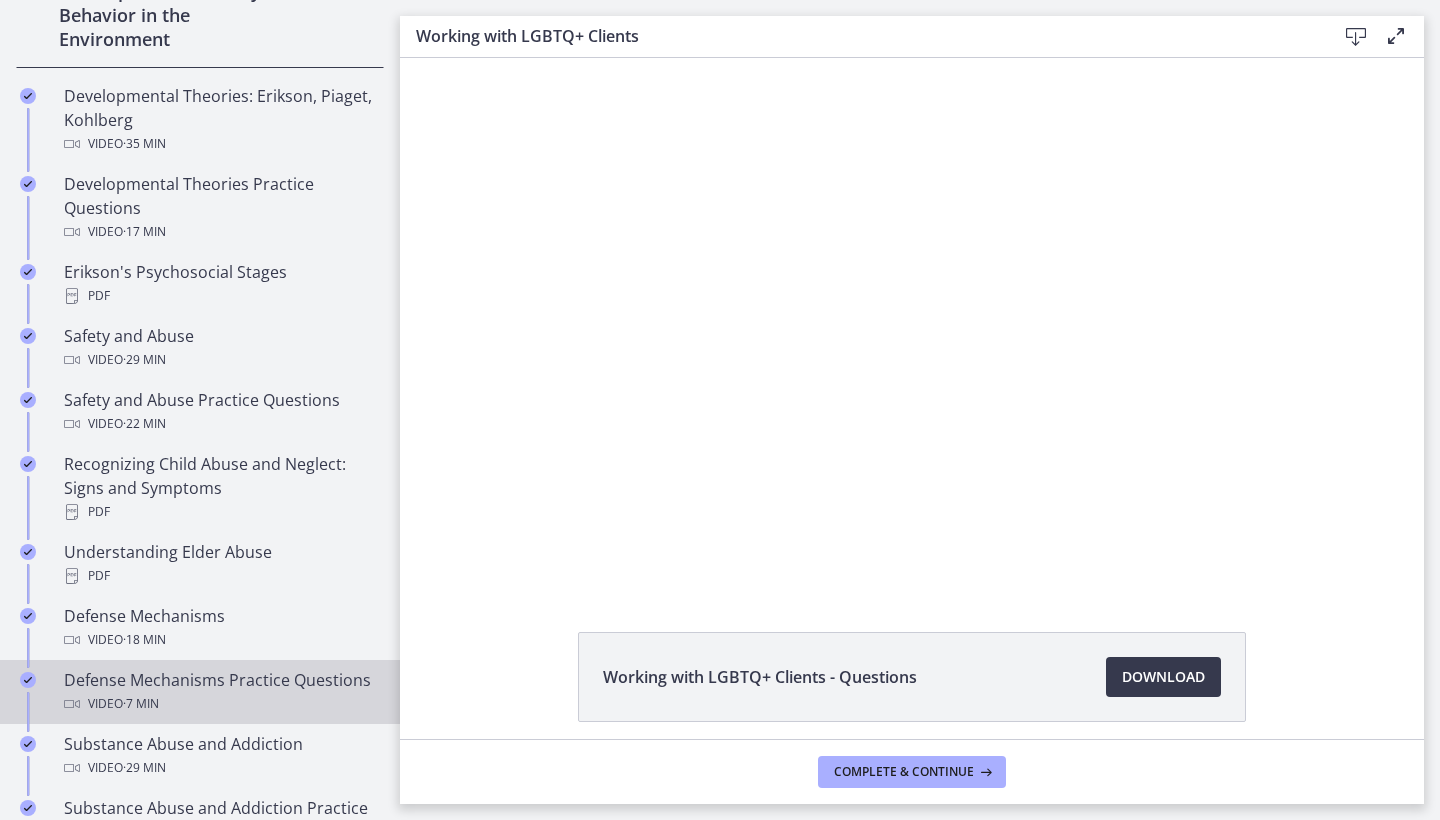 scroll, scrollTop: 0, scrollLeft: 0, axis: both 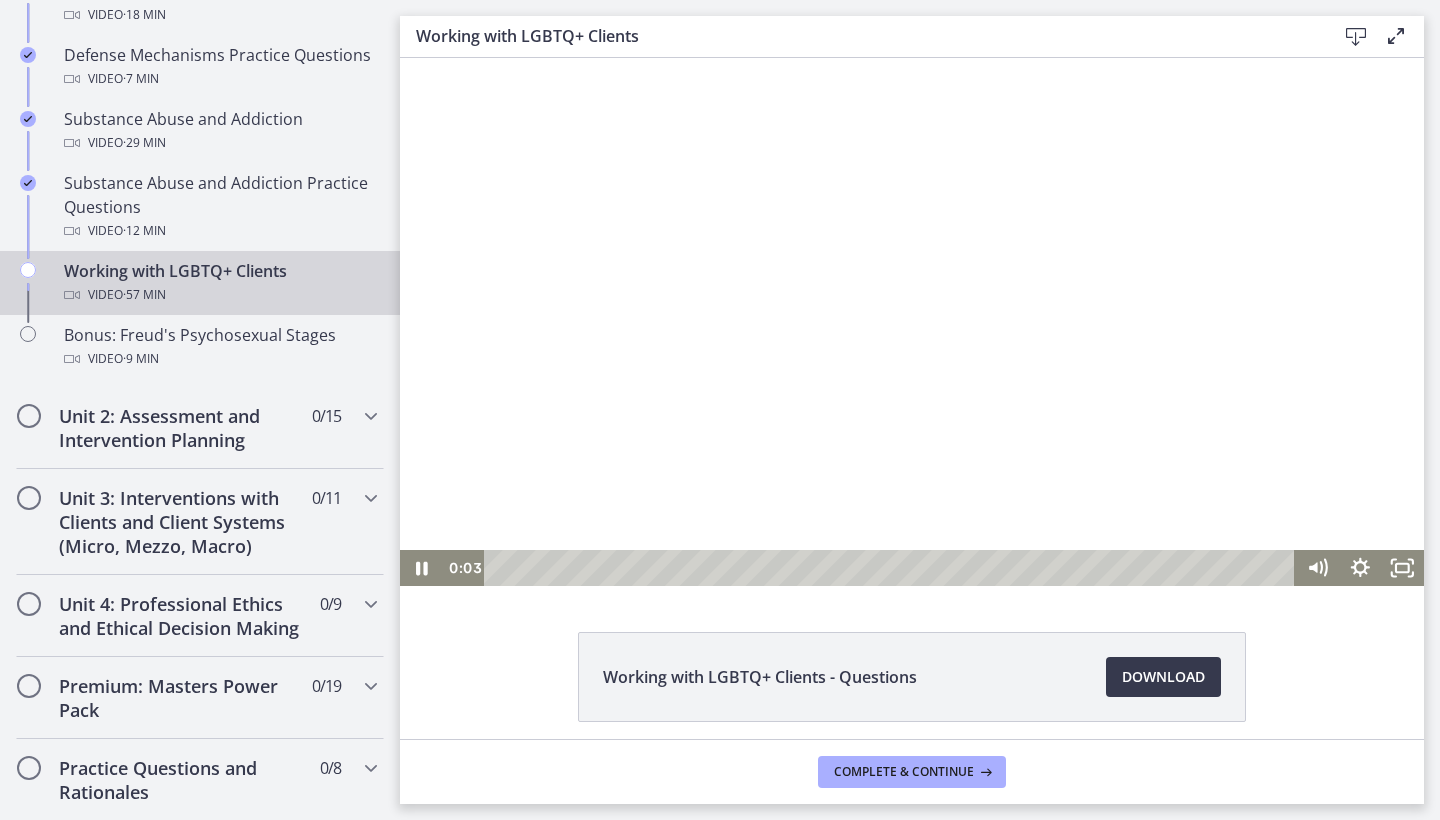click at bounding box center [912, 322] 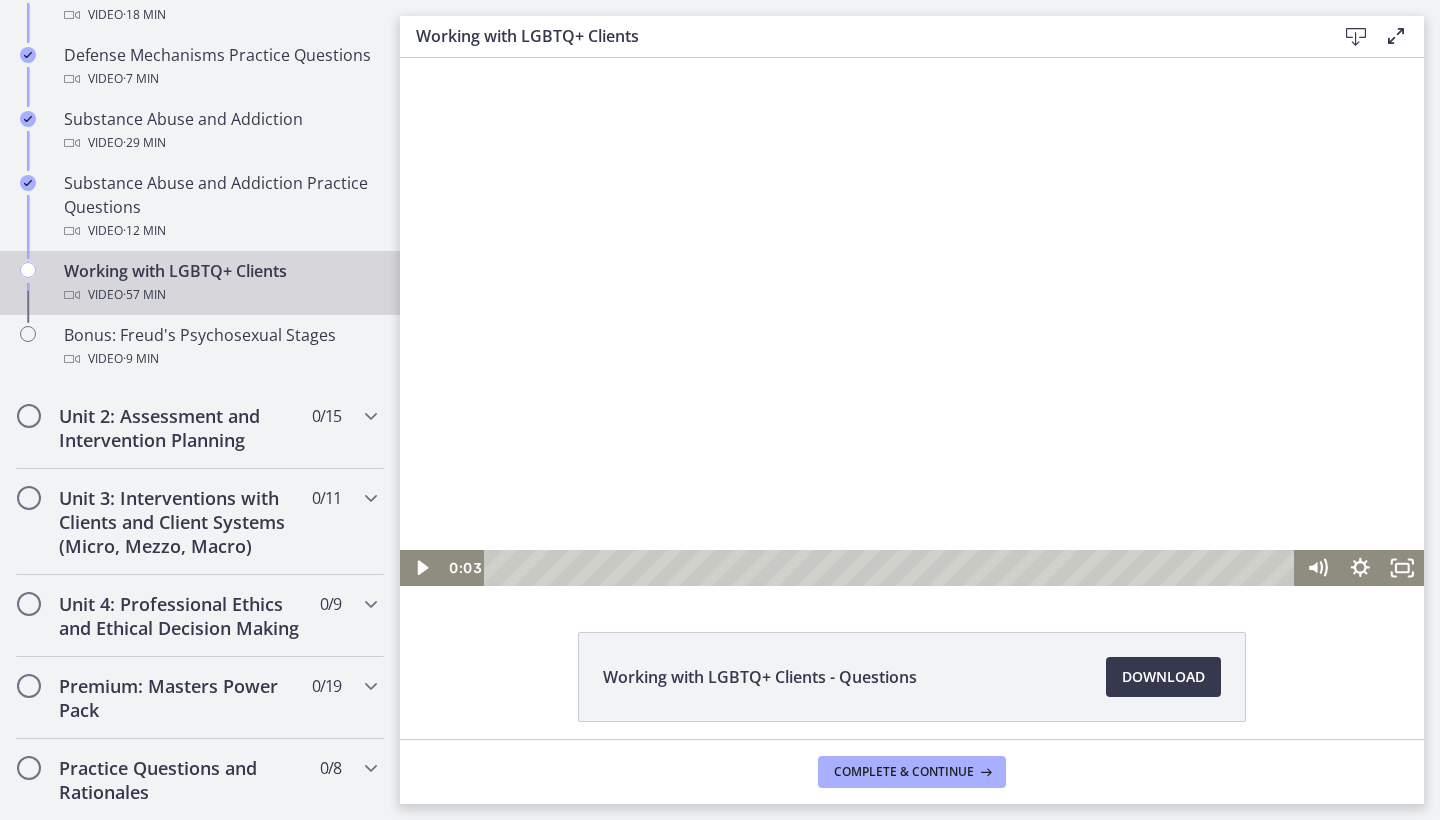click at bounding box center (912, 322) 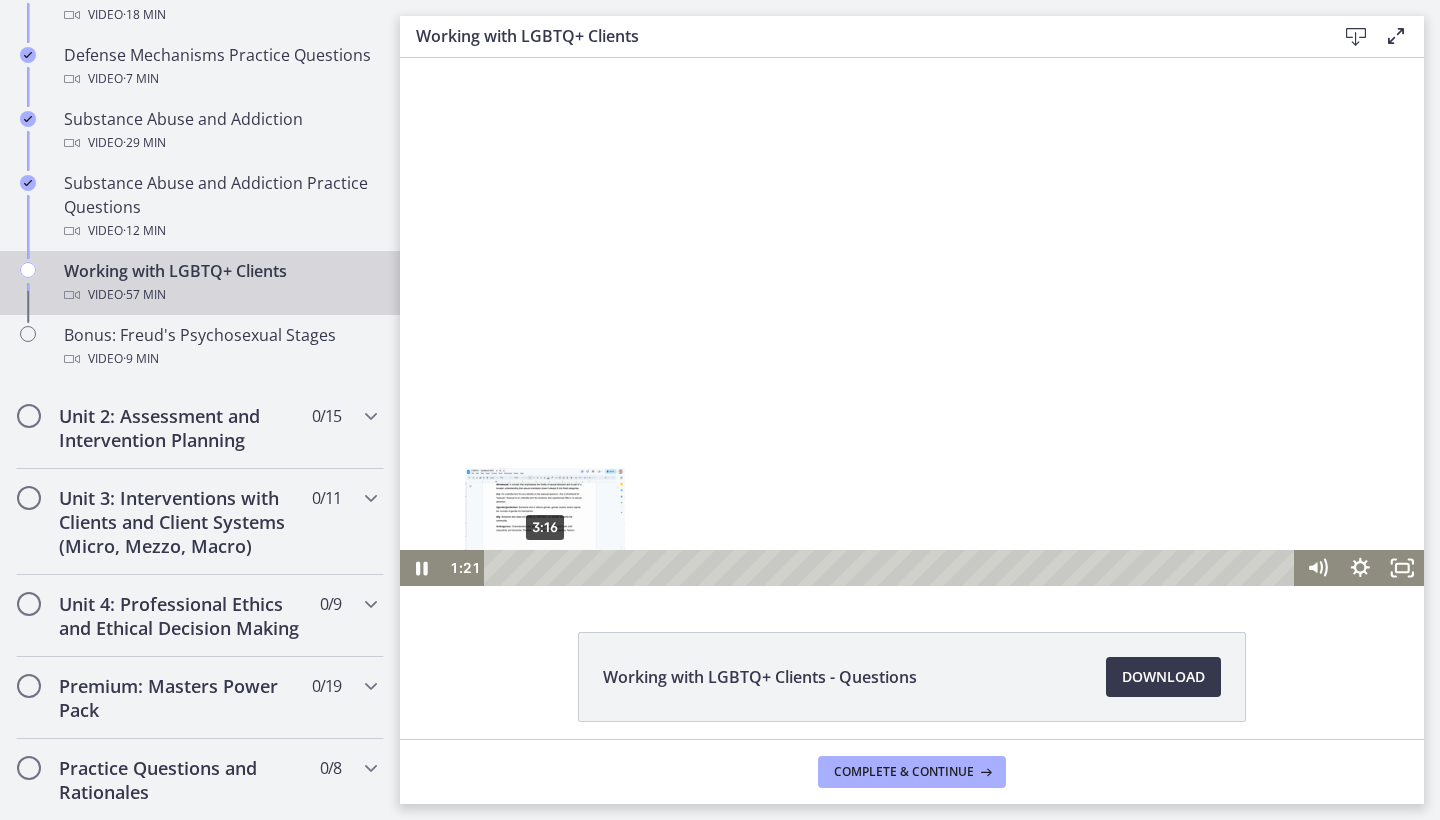 click on "3:16" at bounding box center (893, 568) 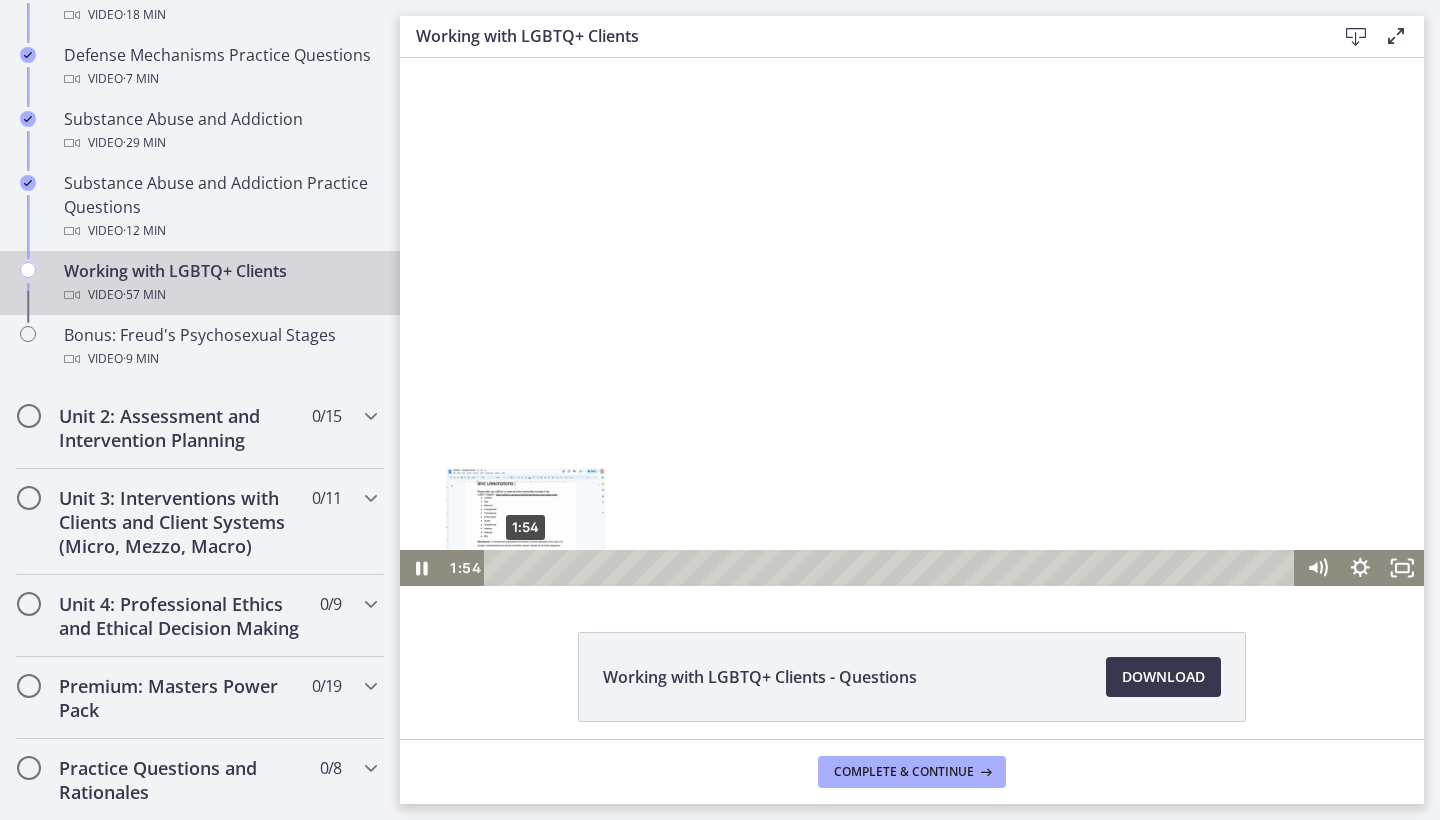 click on "1:54" at bounding box center (893, 568) 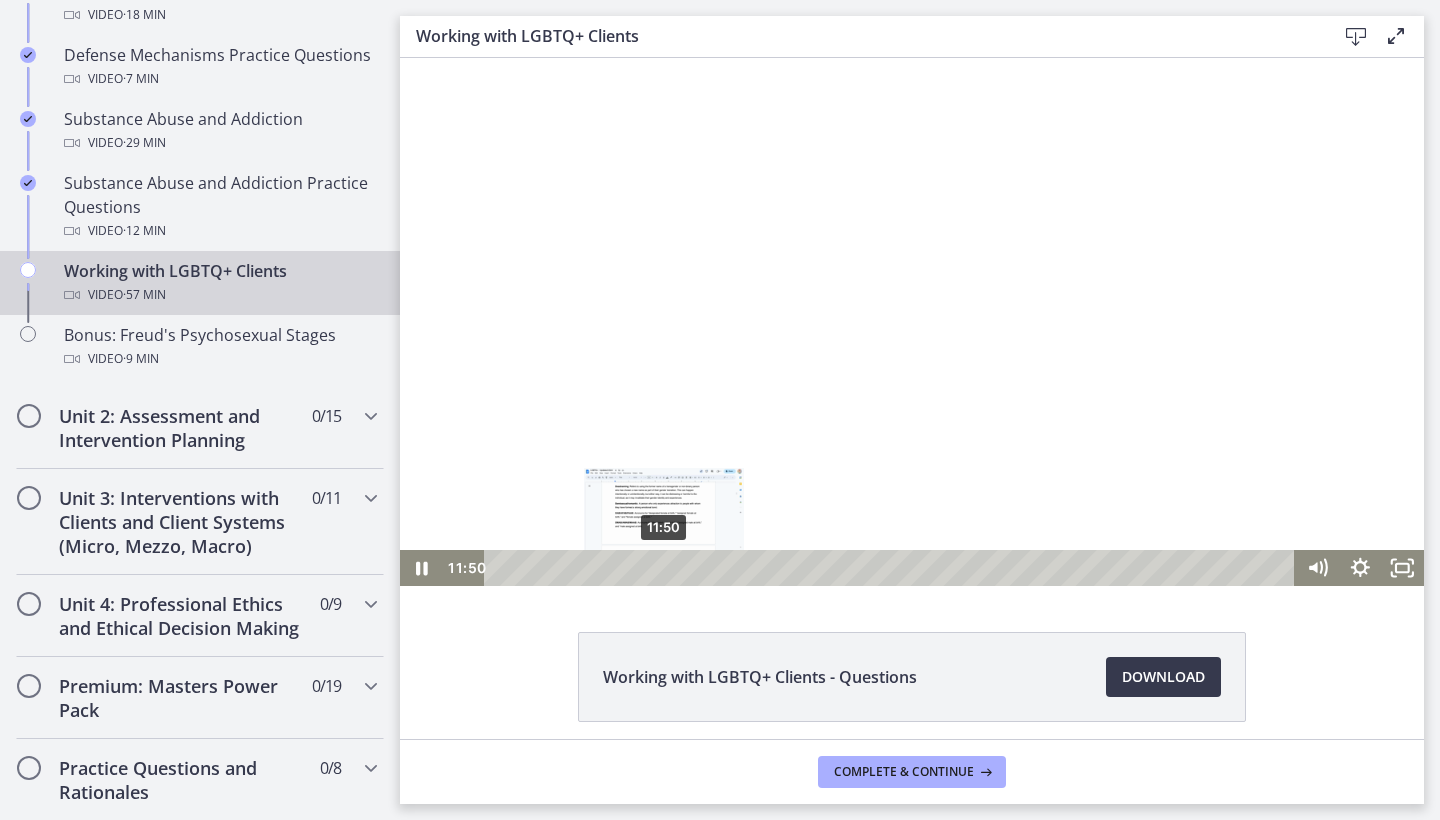 click on "11:50" at bounding box center (893, 568) 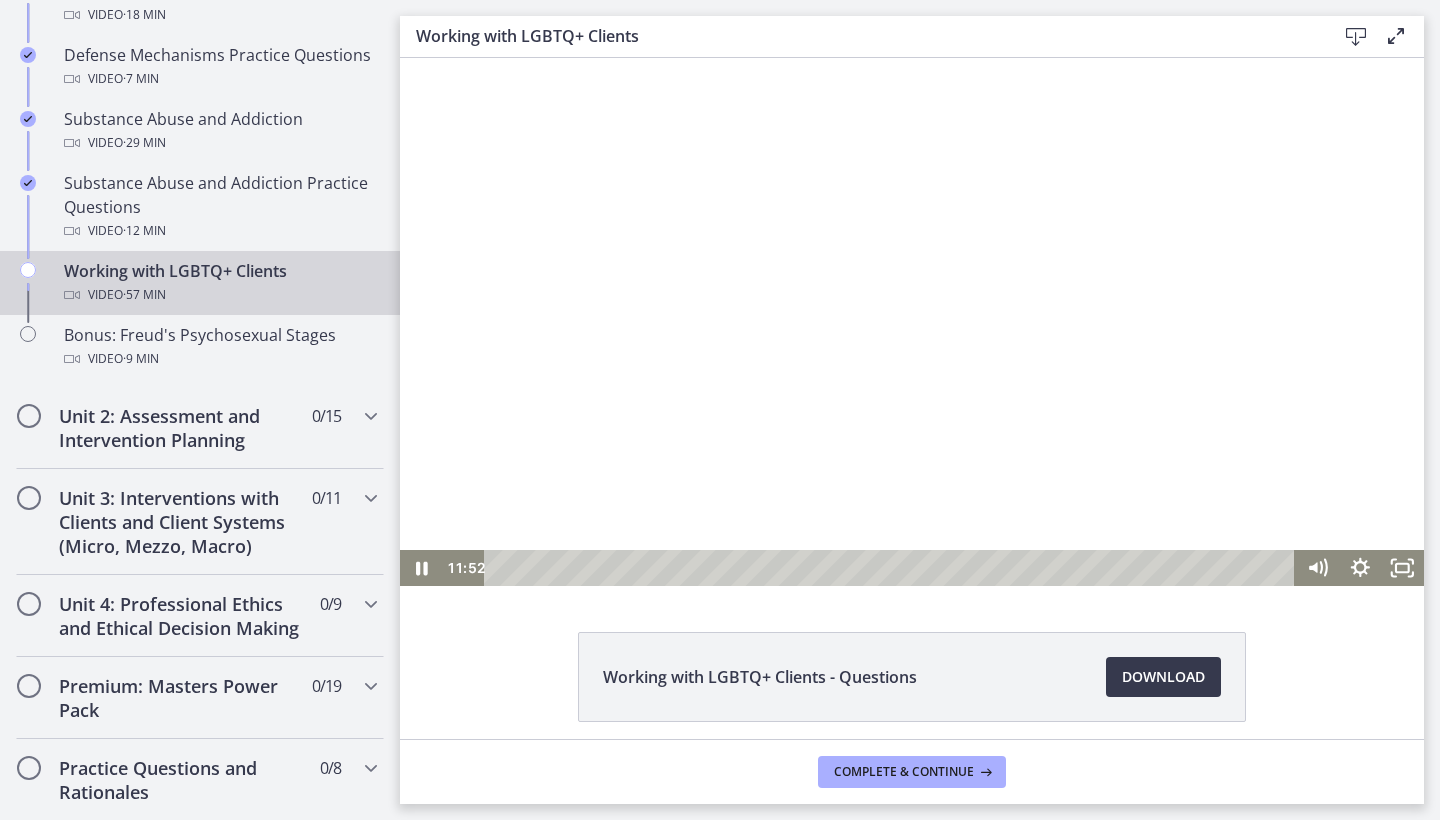 click at bounding box center (912, 322) 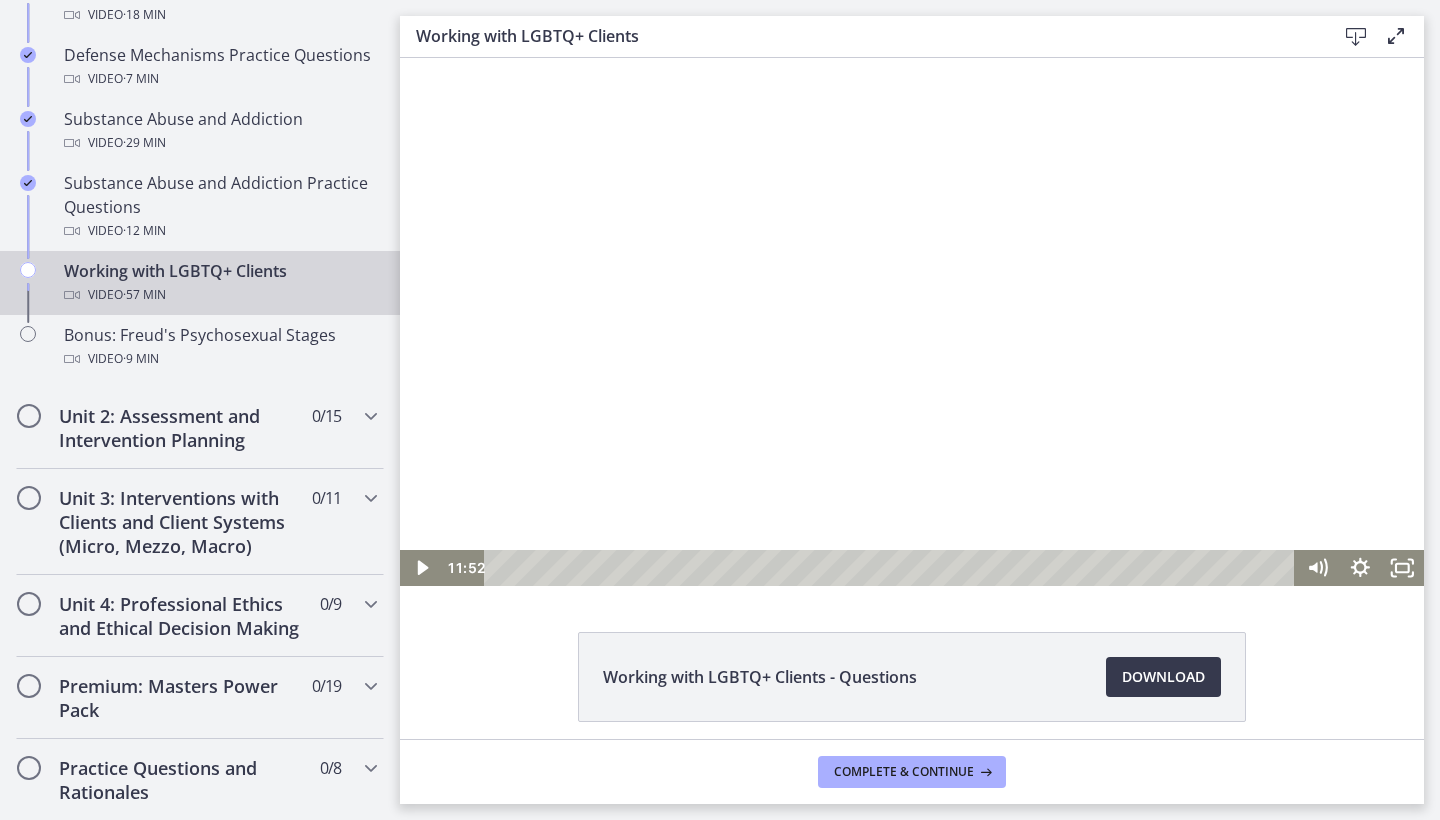 click at bounding box center [912, 322] 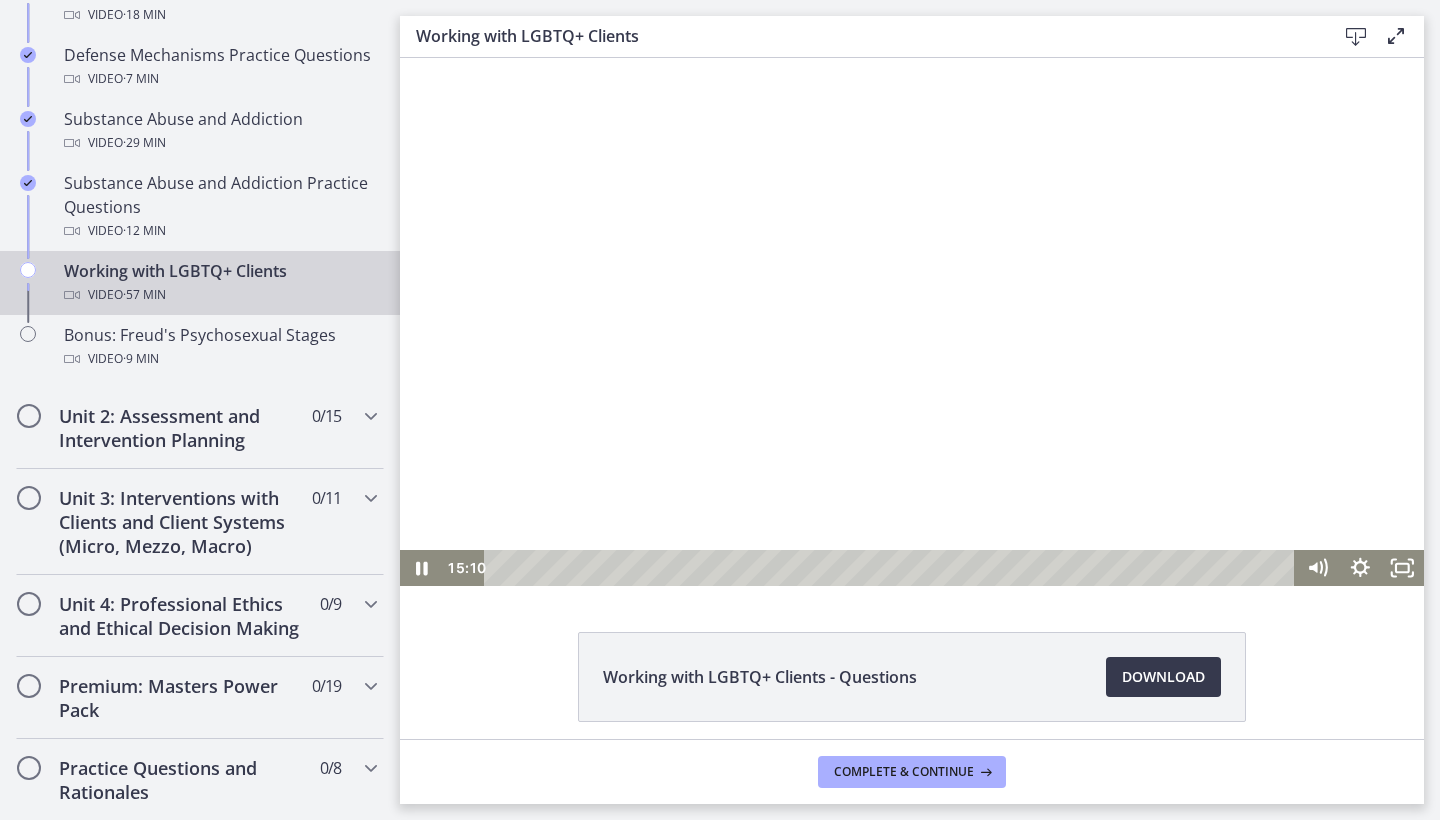 click at bounding box center [912, 322] 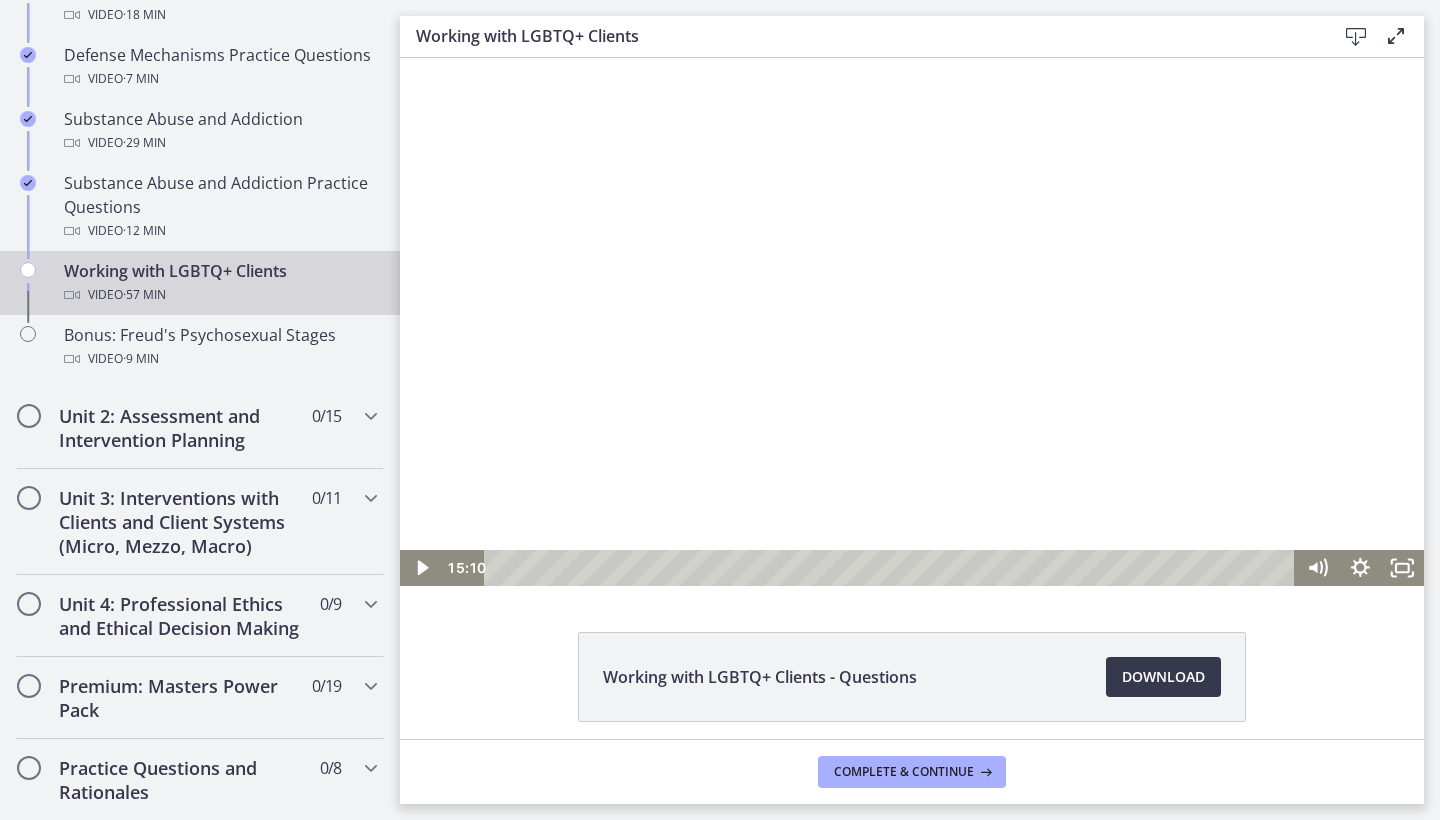 click at bounding box center [912, 322] 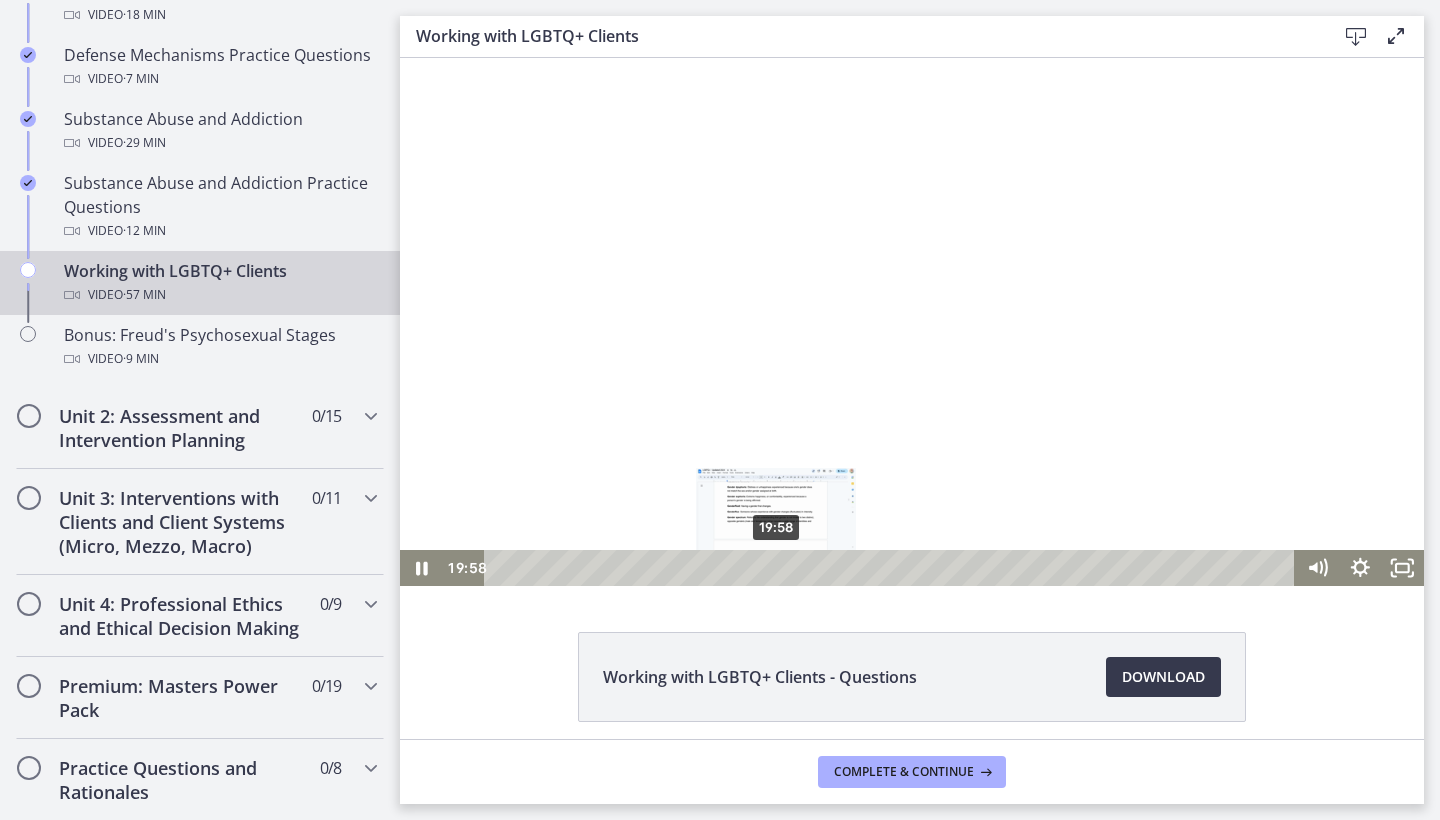 click on "19:58" at bounding box center (893, 568) 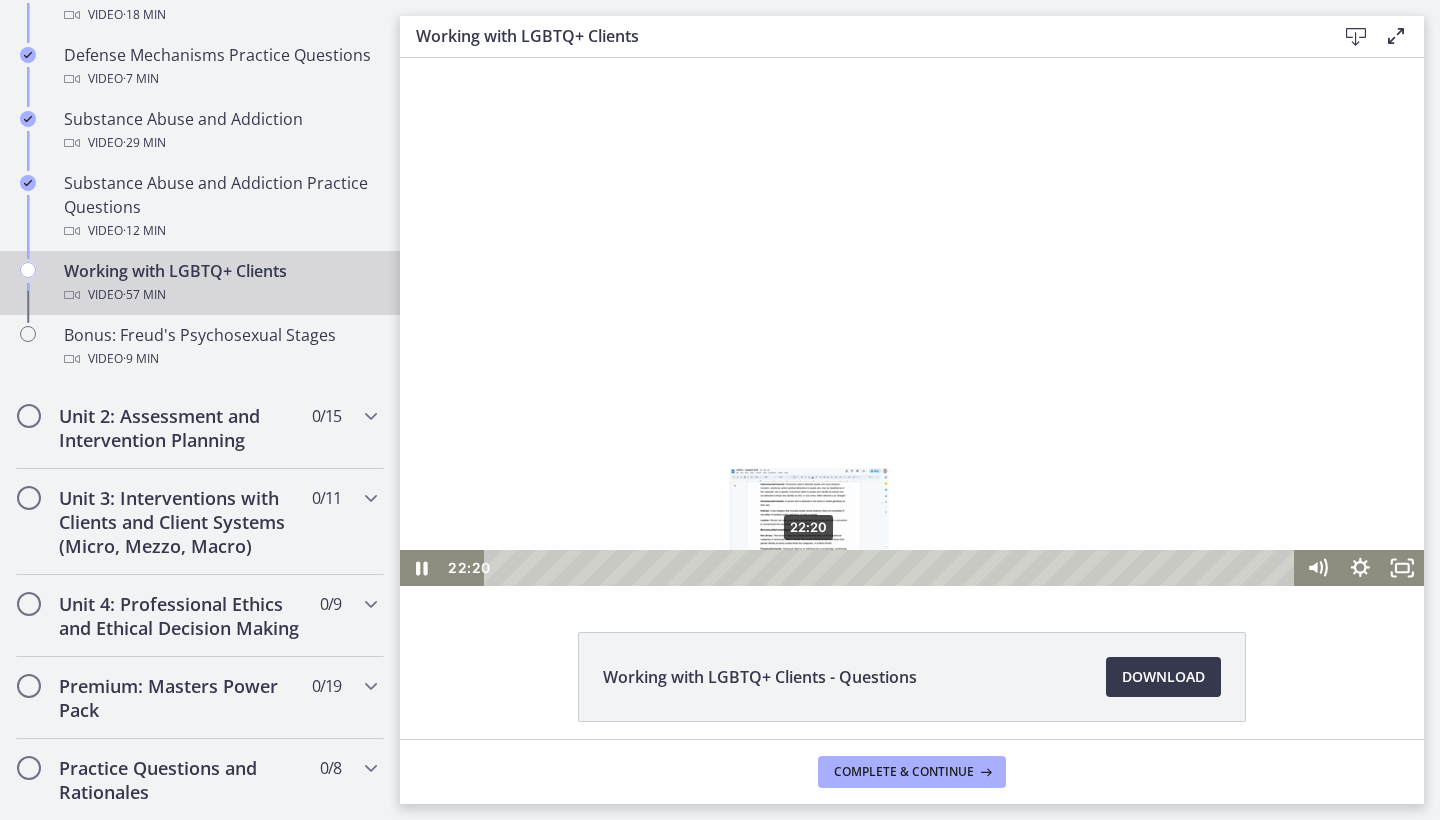 click on "22:20" at bounding box center [893, 568] 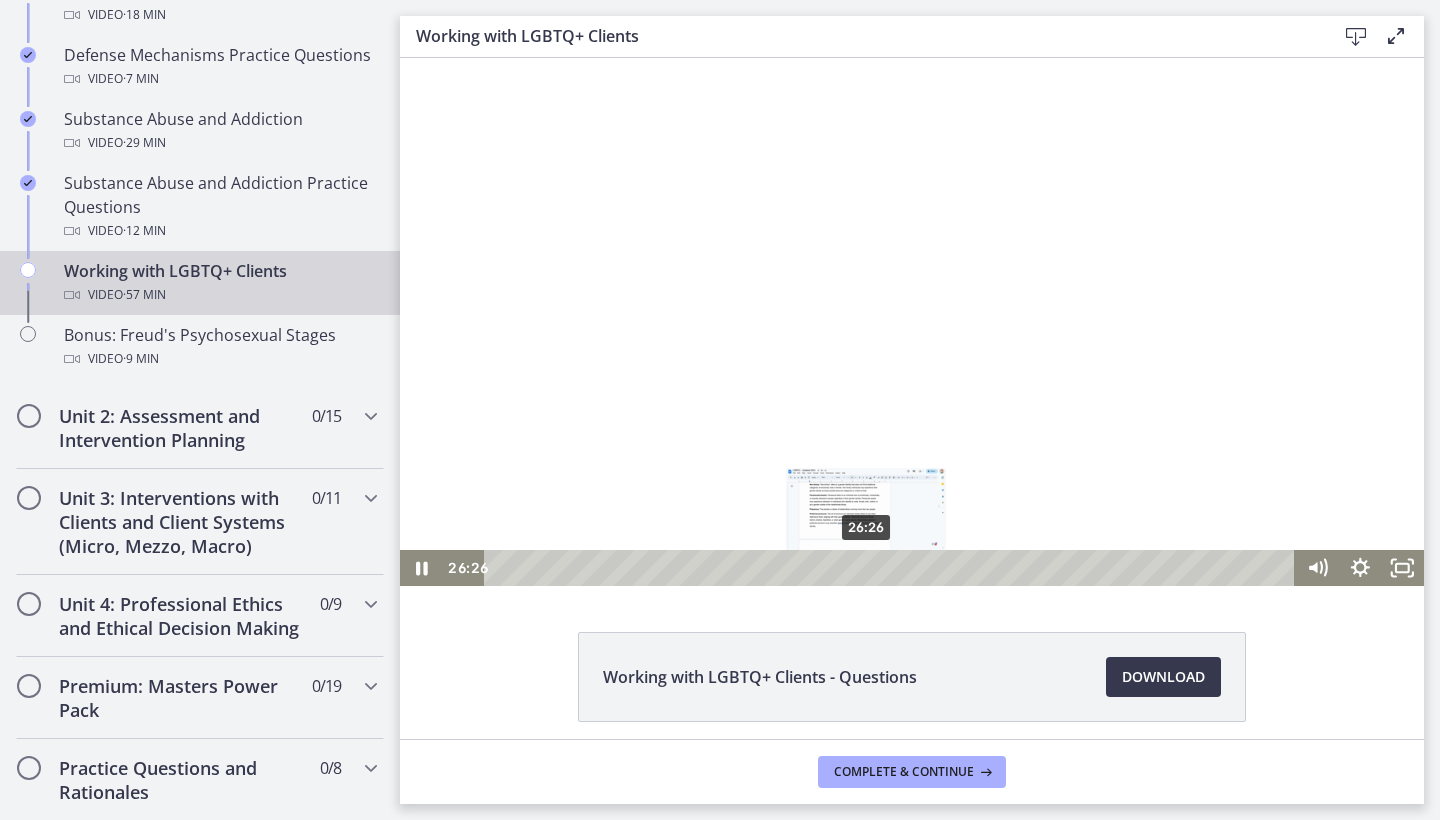 click on "26:26" at bounding box center [893, 568] 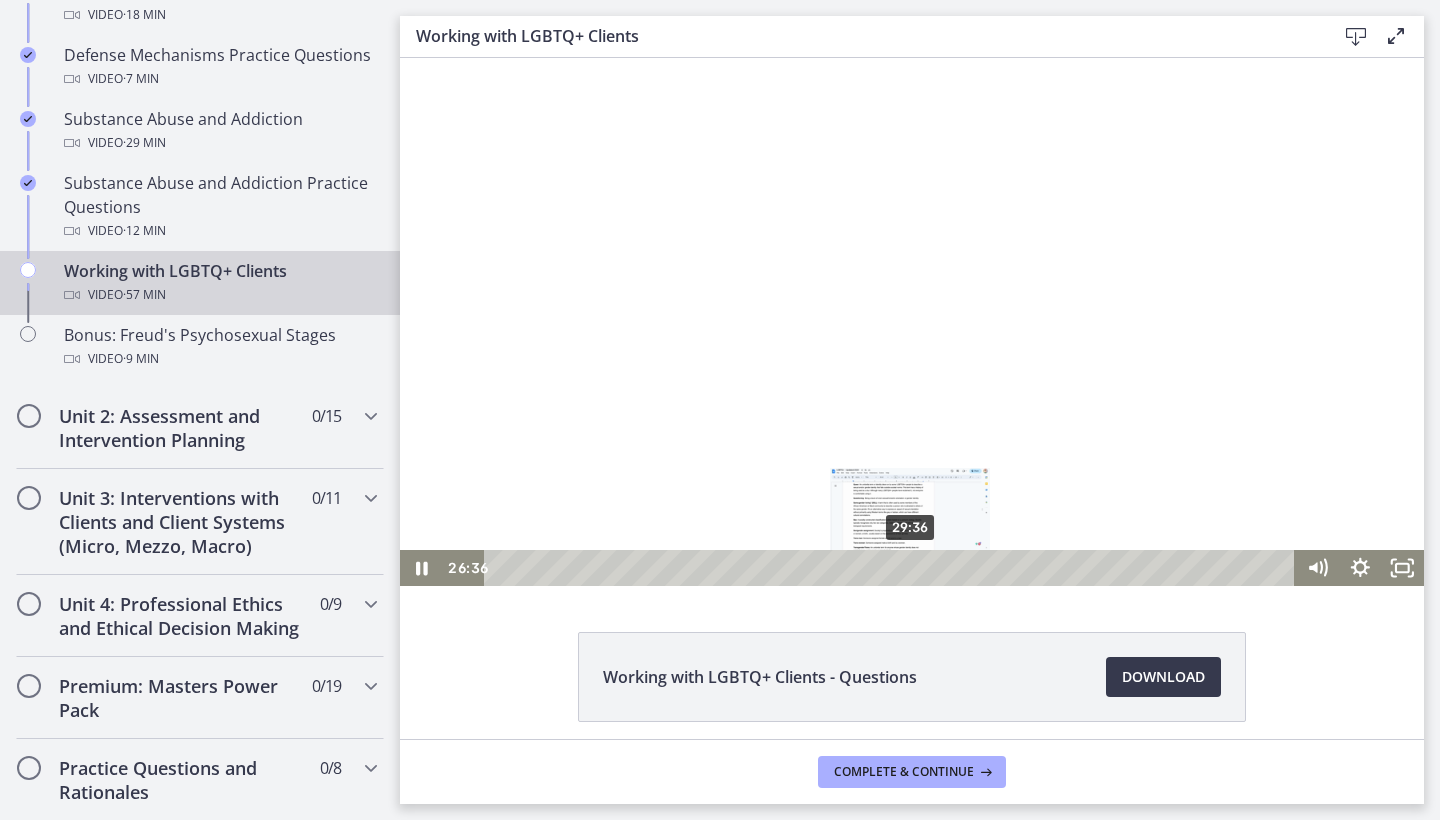 click on "29:36" at bounding box center (893, 568) 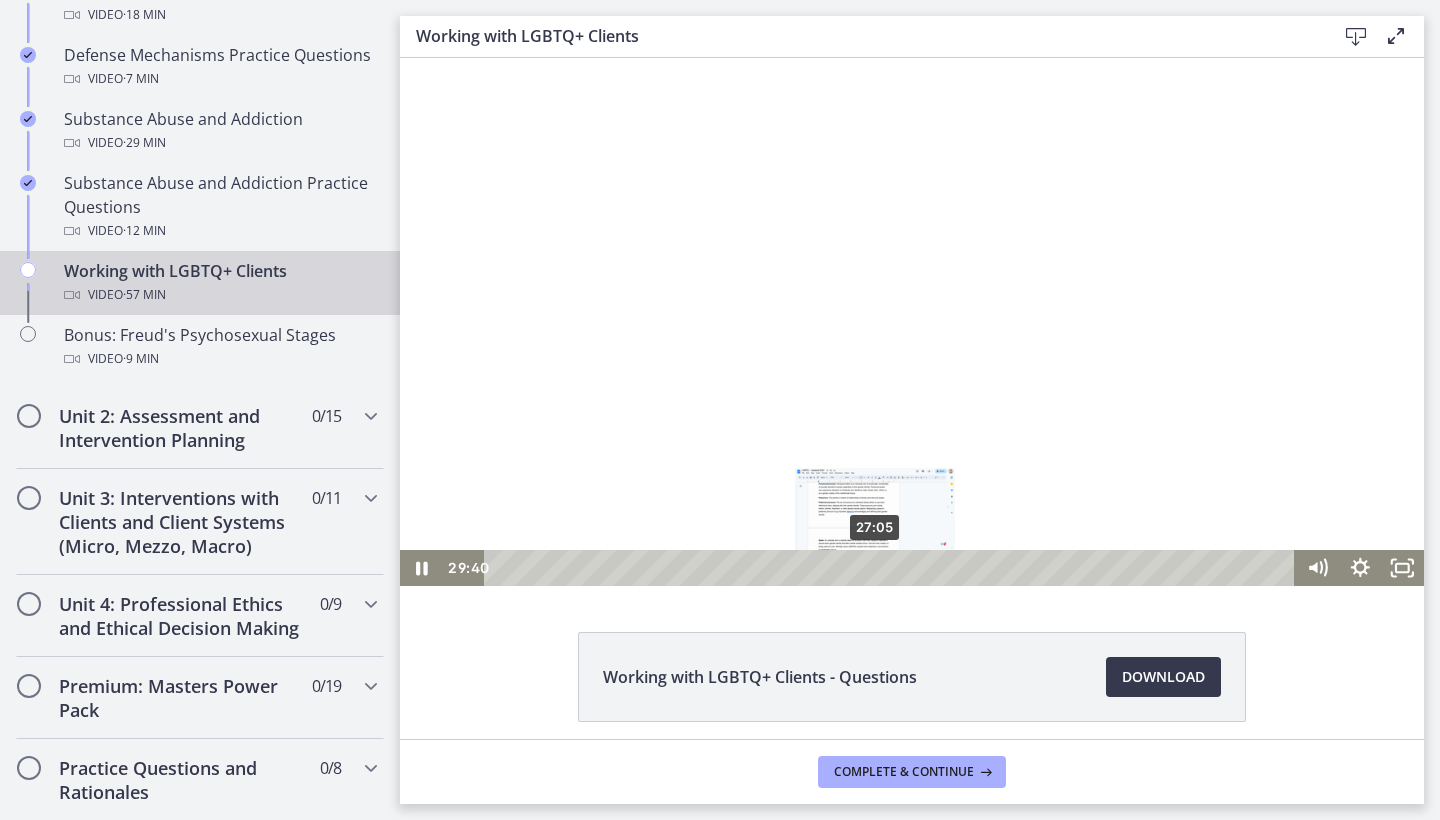click on "27:05" at bounding box center [893, 568] 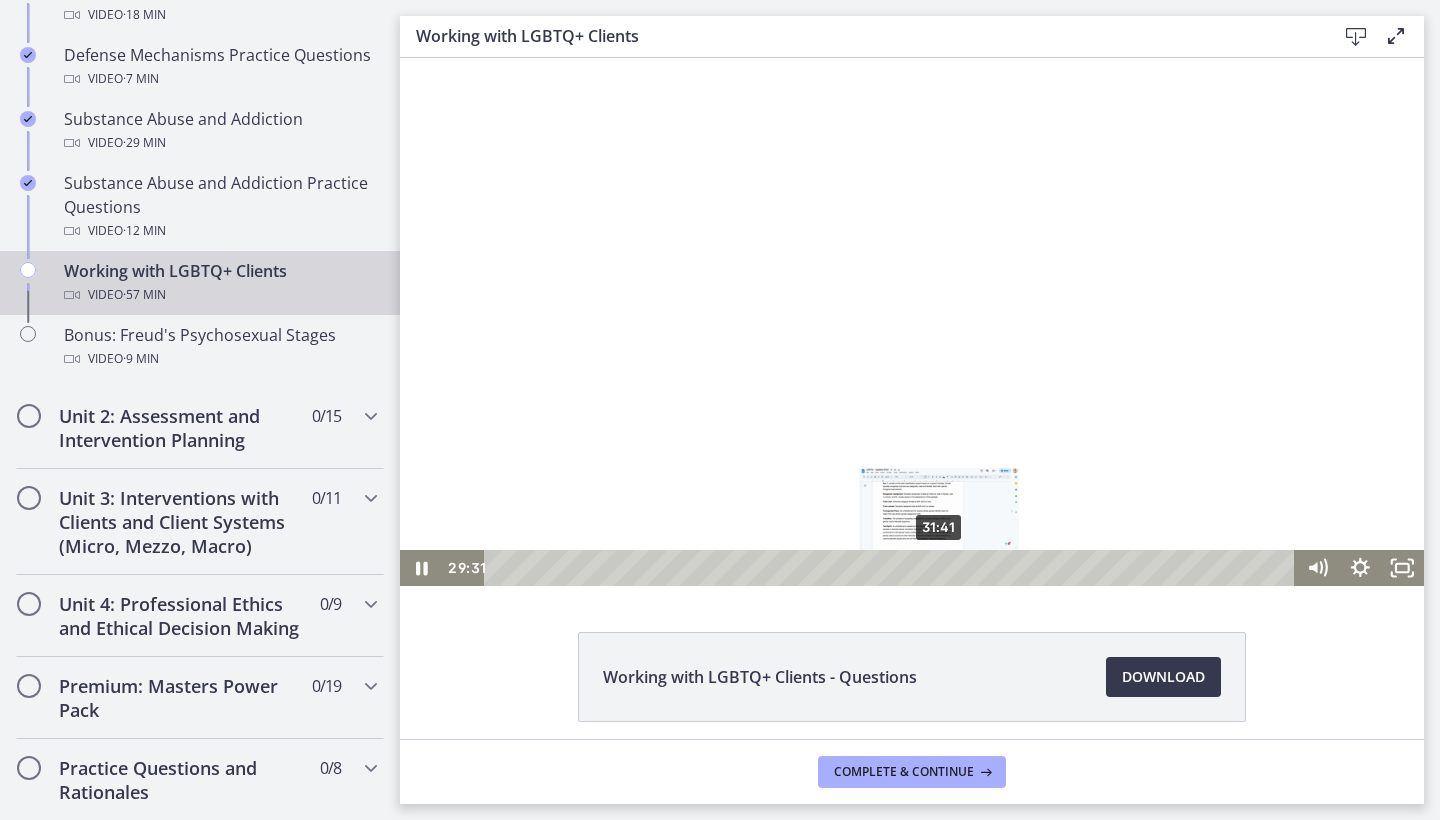 click on "31:41" at bounding box center [893, 568] 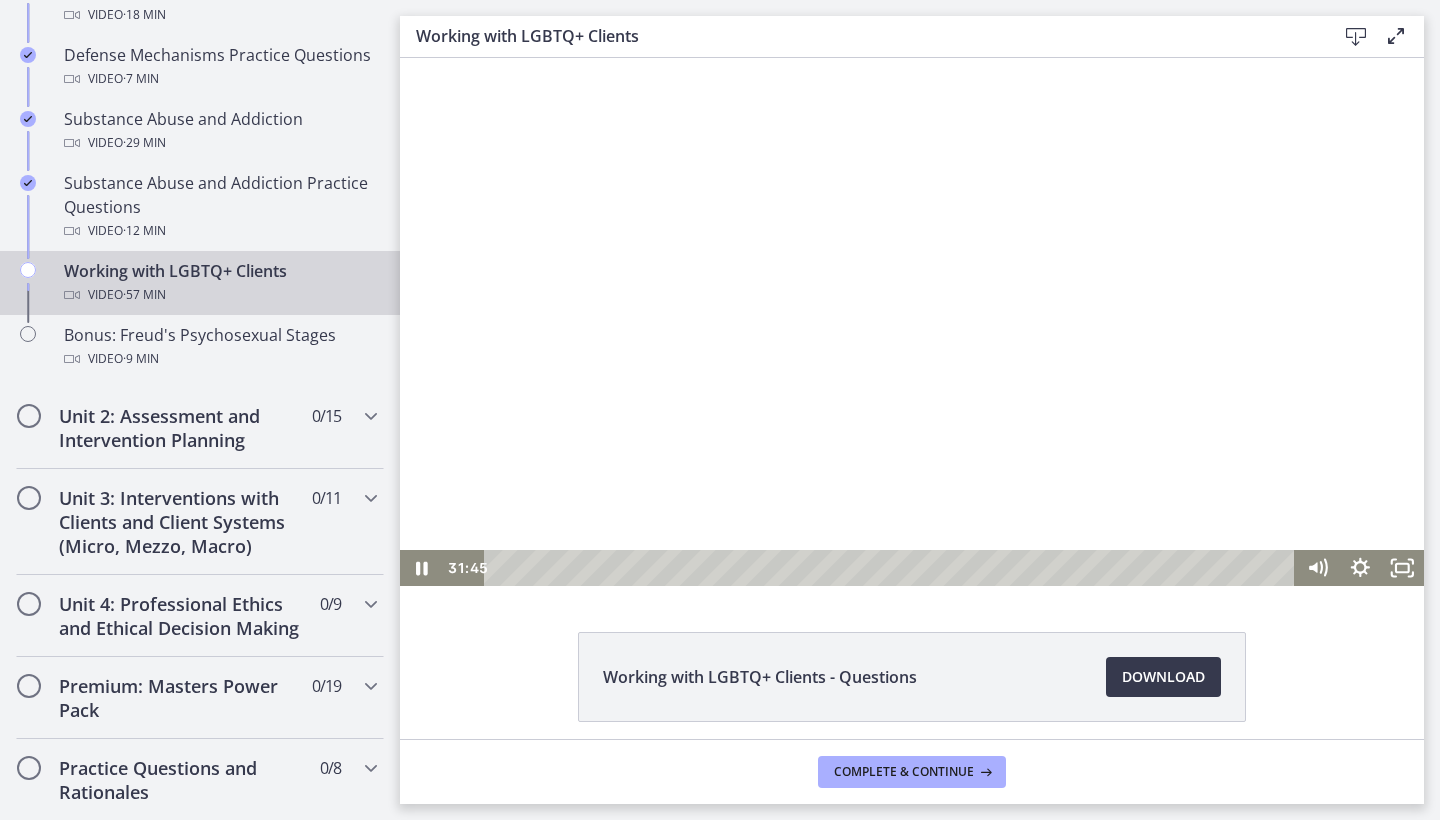 click at bounding box center [912, 322] 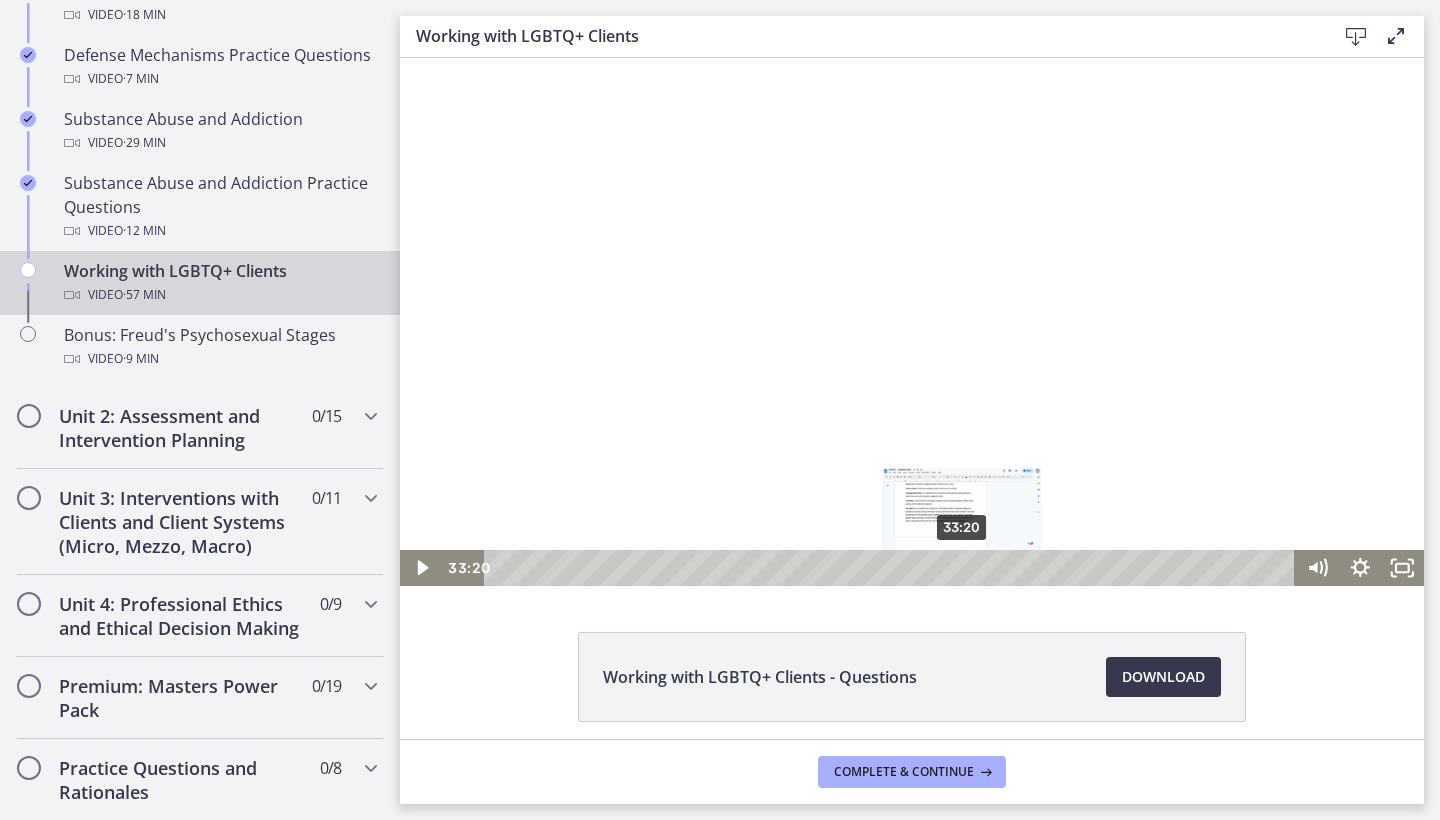 click on "33:20" at bounding box center [893, 568] 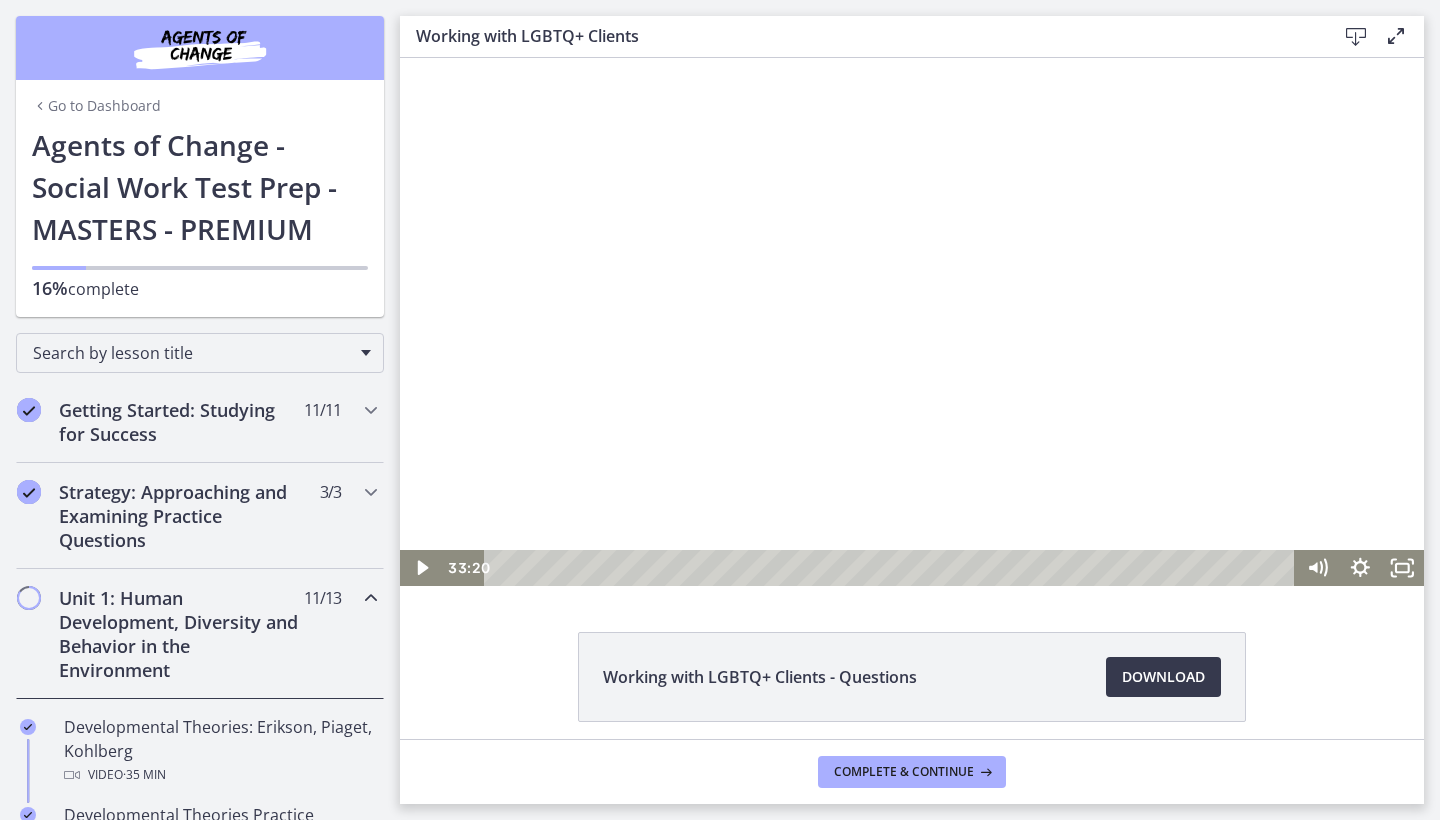 scroll, scrollTop: 0, scrollLeft: 0, axis: both 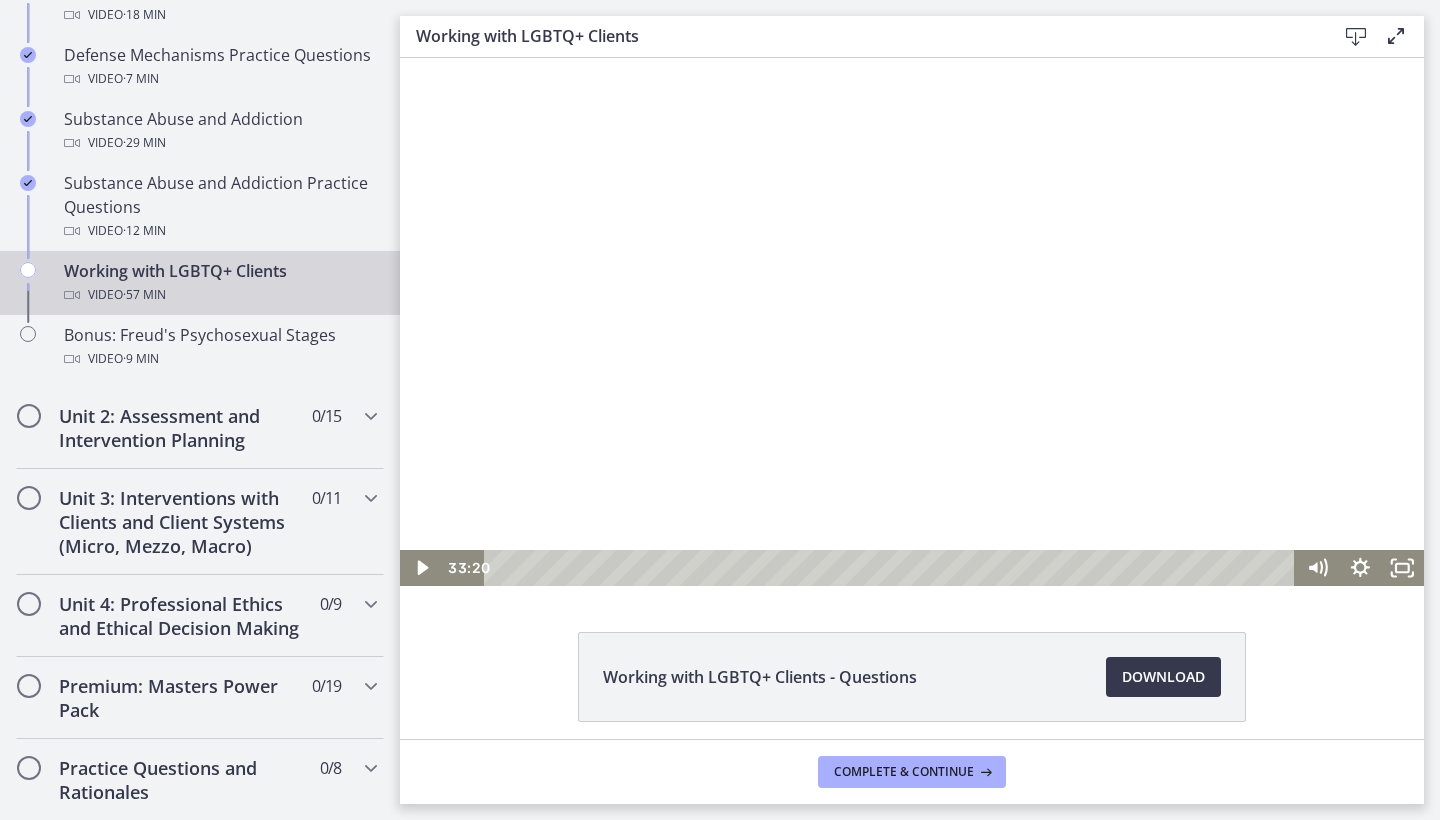 click at bounding box center (912, 322) 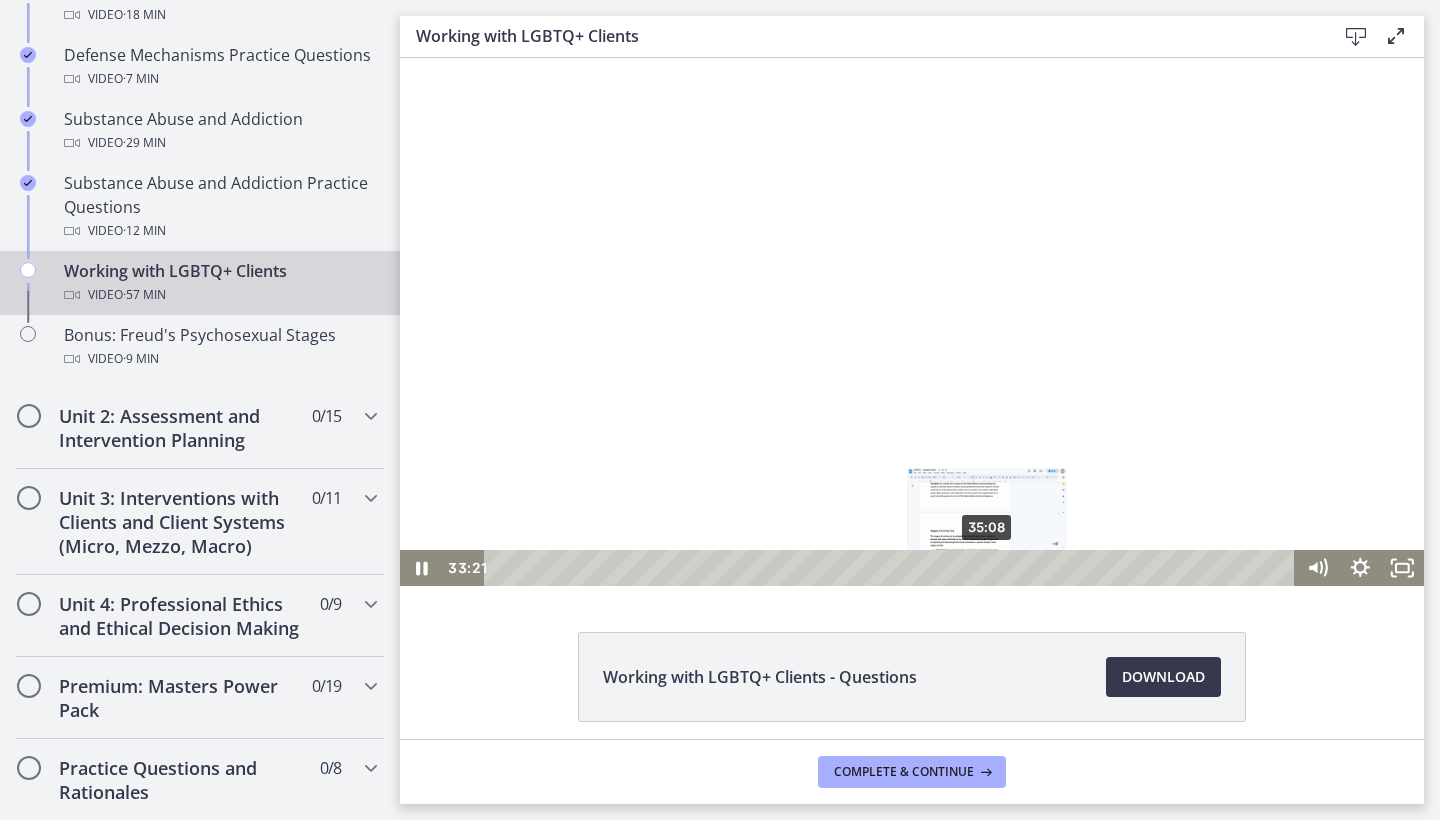 click on "35:08" at bounding box center [893, 568] 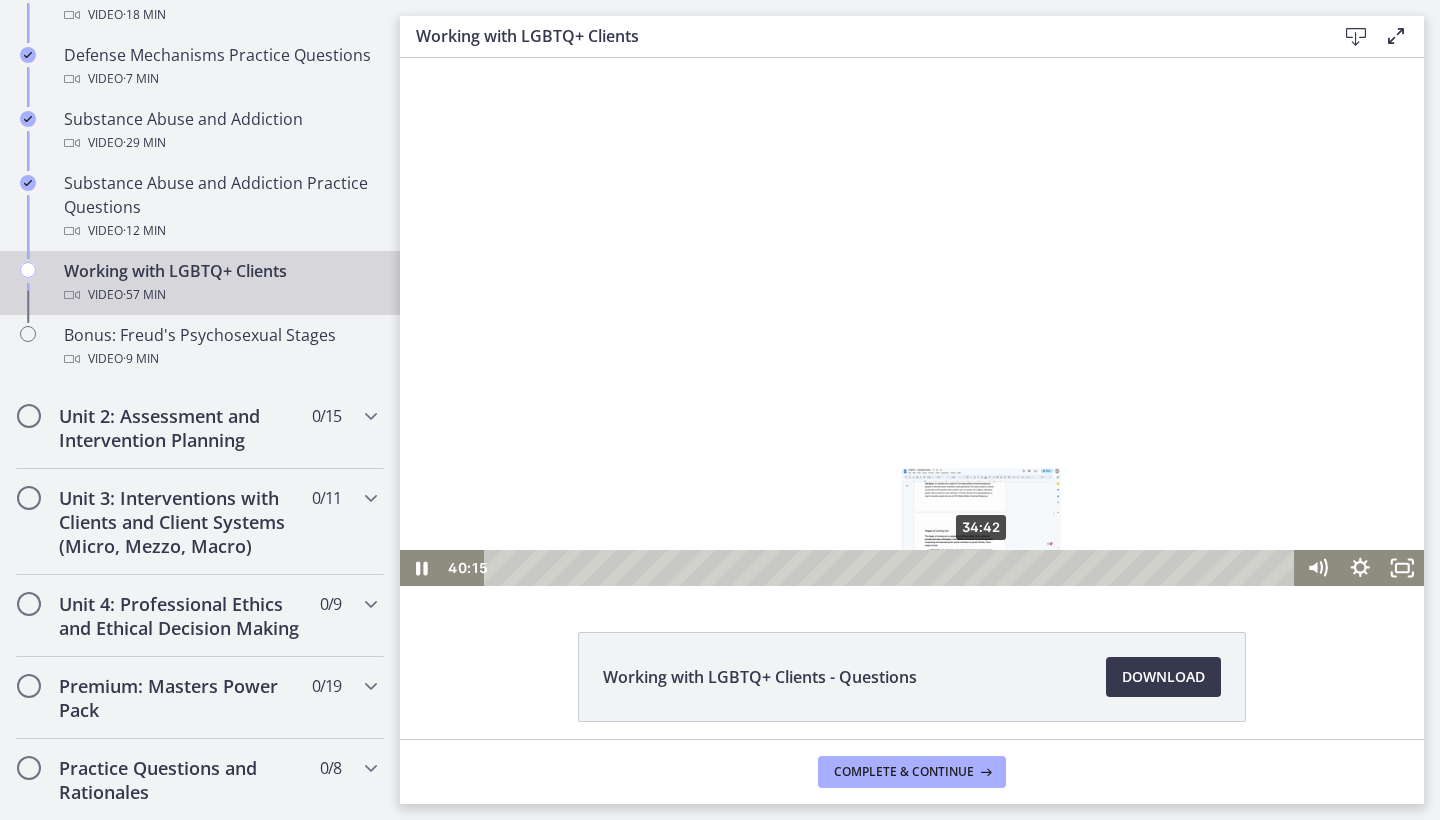 click on "34:42" at bounding box center (893, 568) 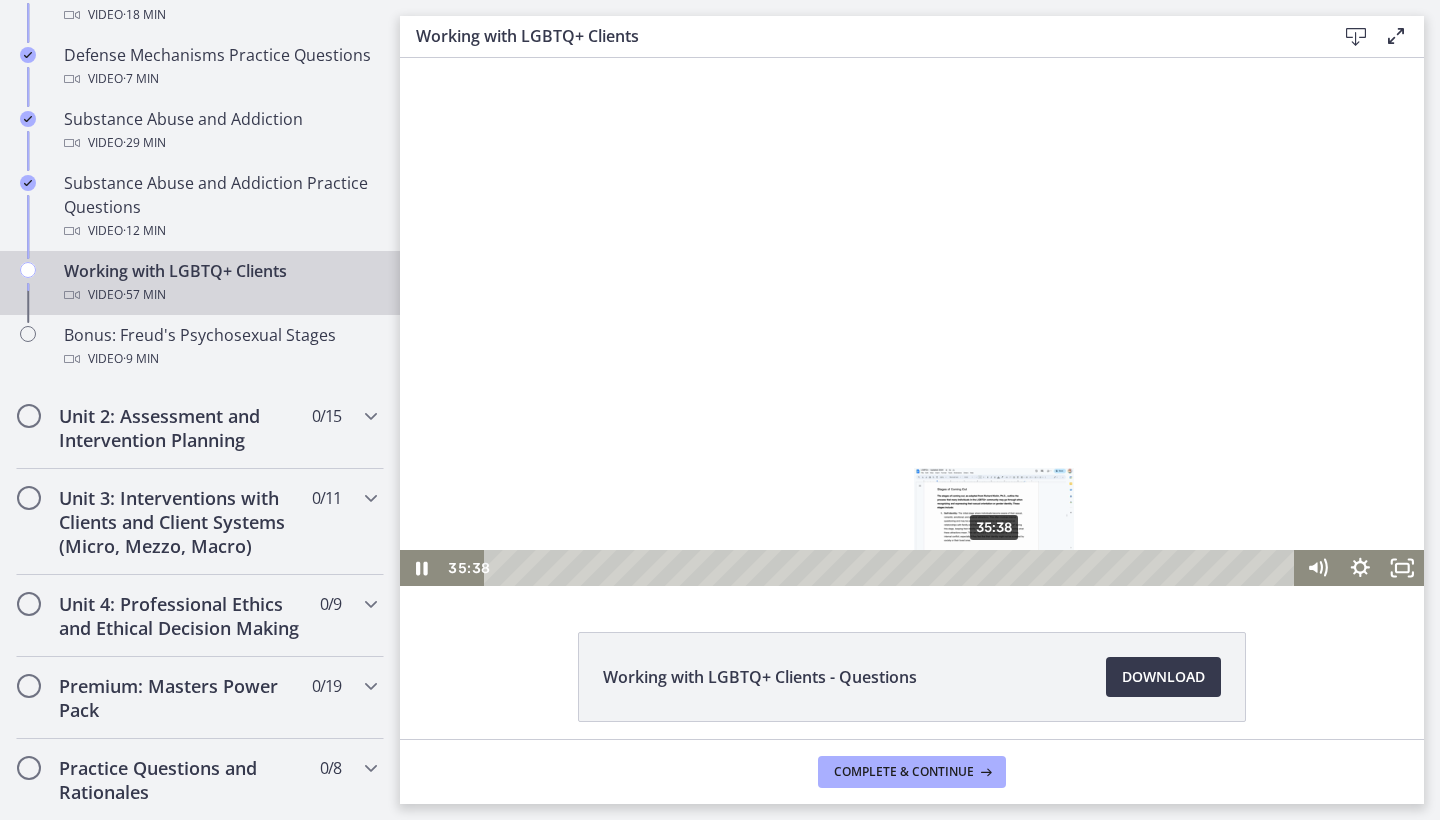 click on "35:38" at bounding box center [893, 568] 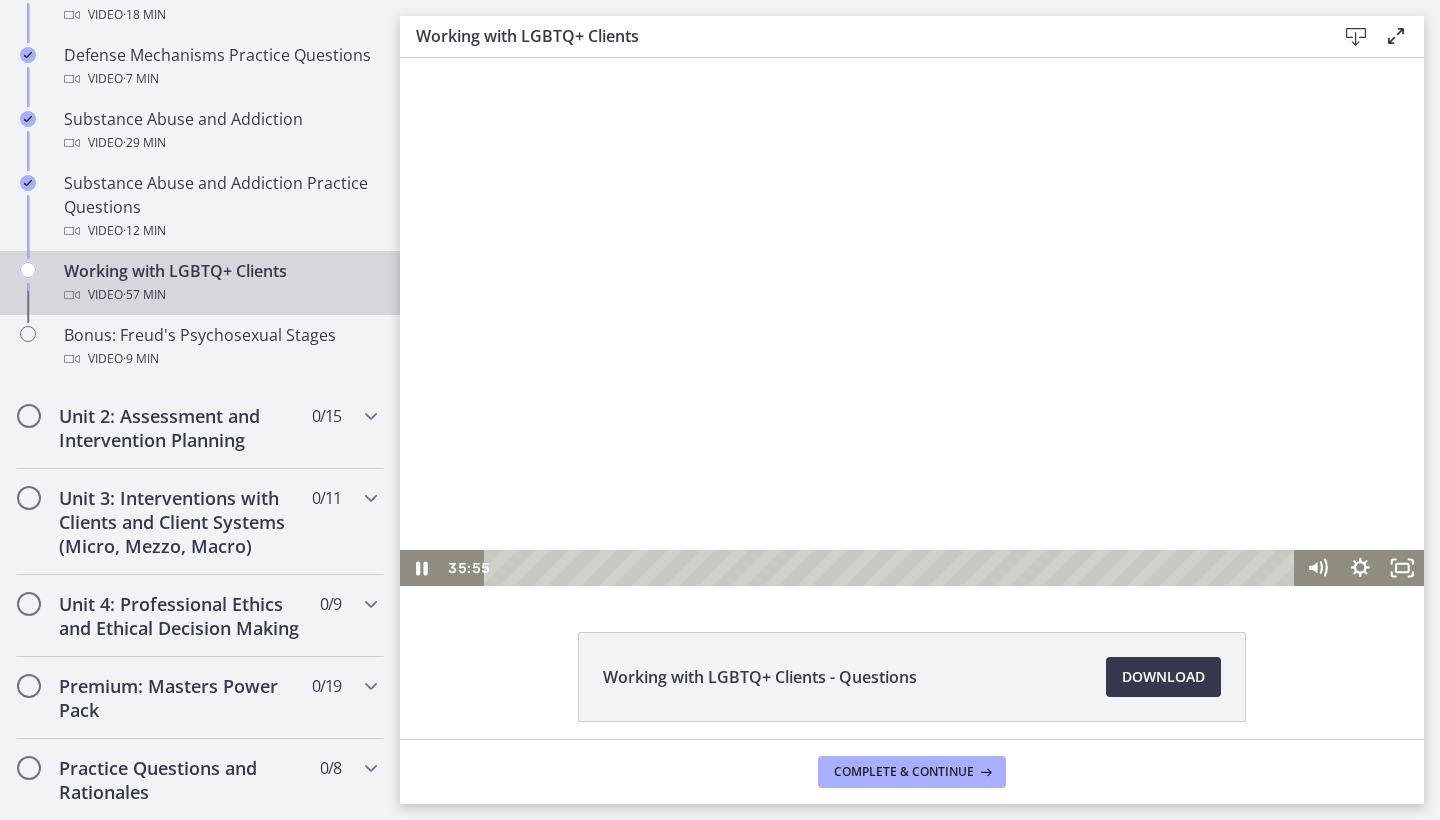 click at bounding box center [912, 322] 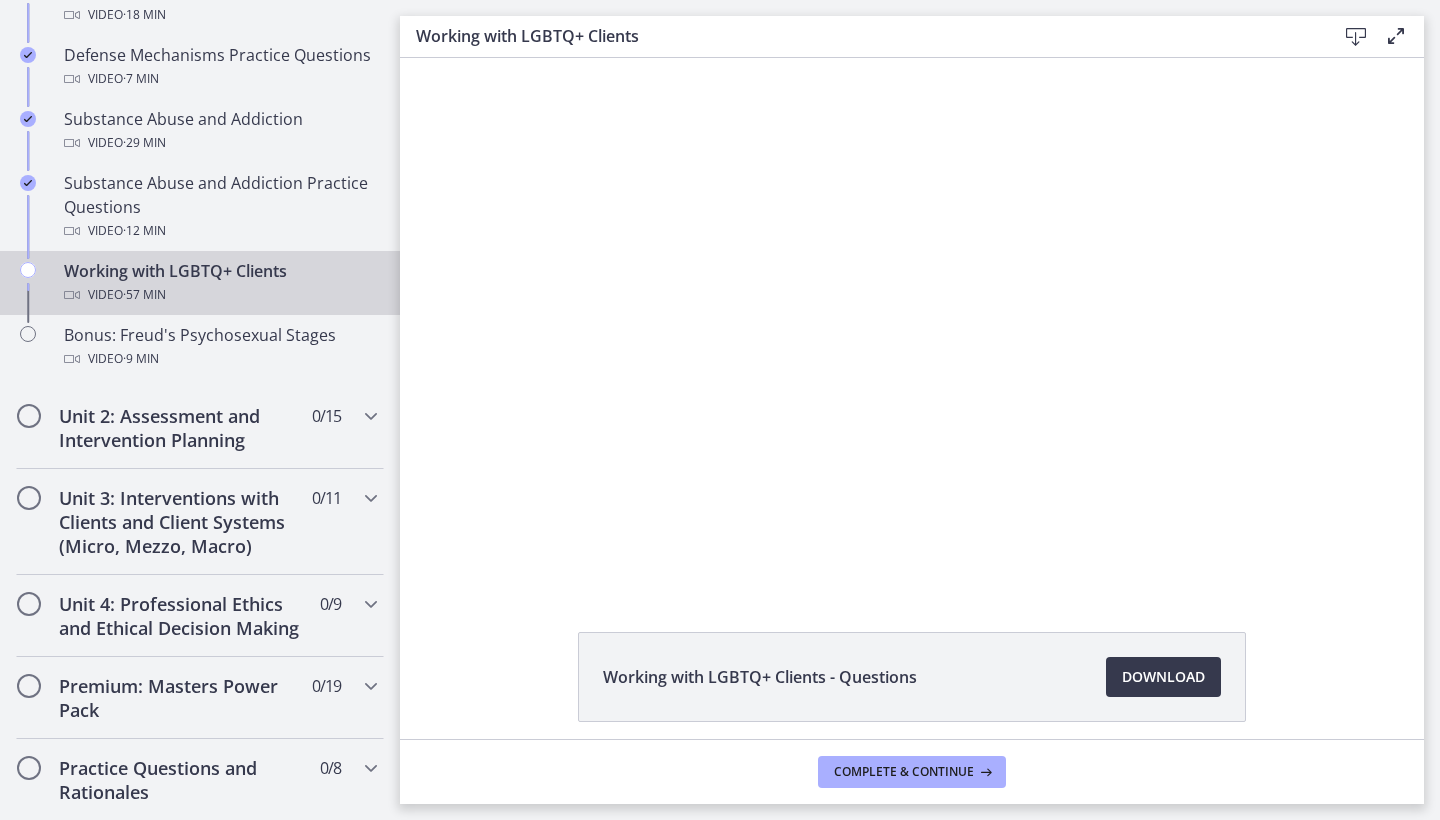 click on "Working with LGBTQ+ Clients - Questions
Download
Opens in a new window" 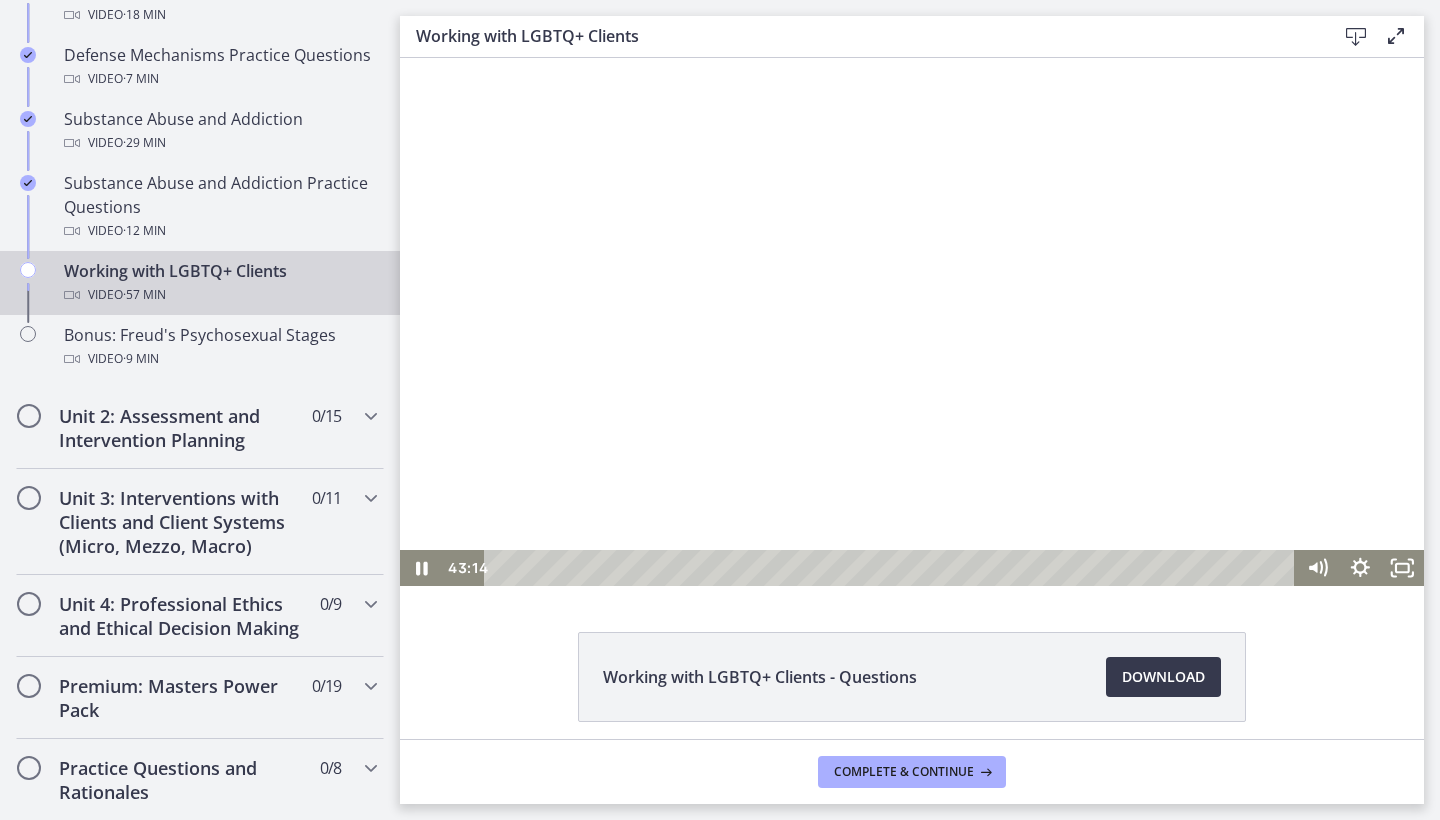 click at bounding box center (912, 322) 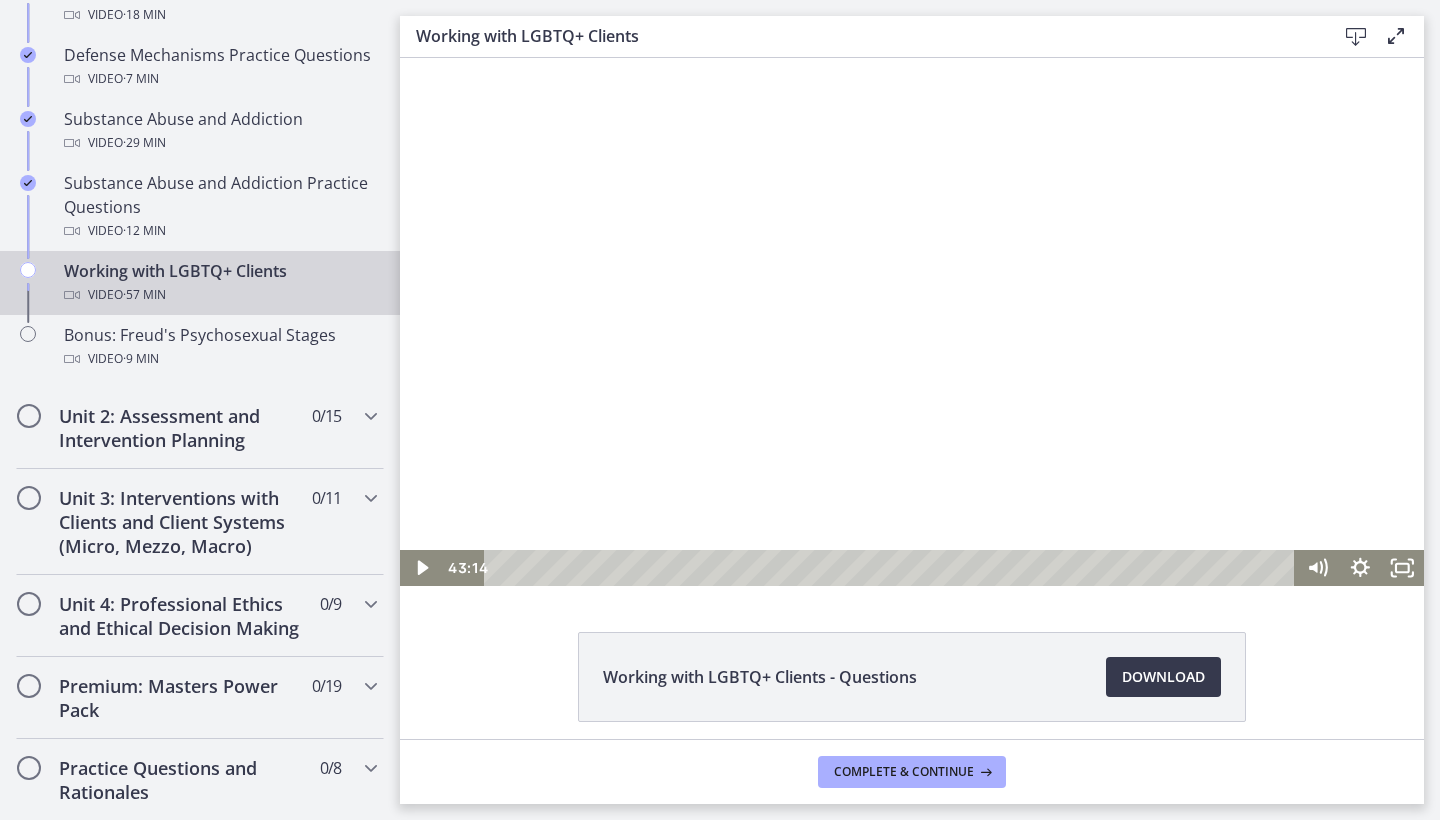 click at bounding box center (912, 322) 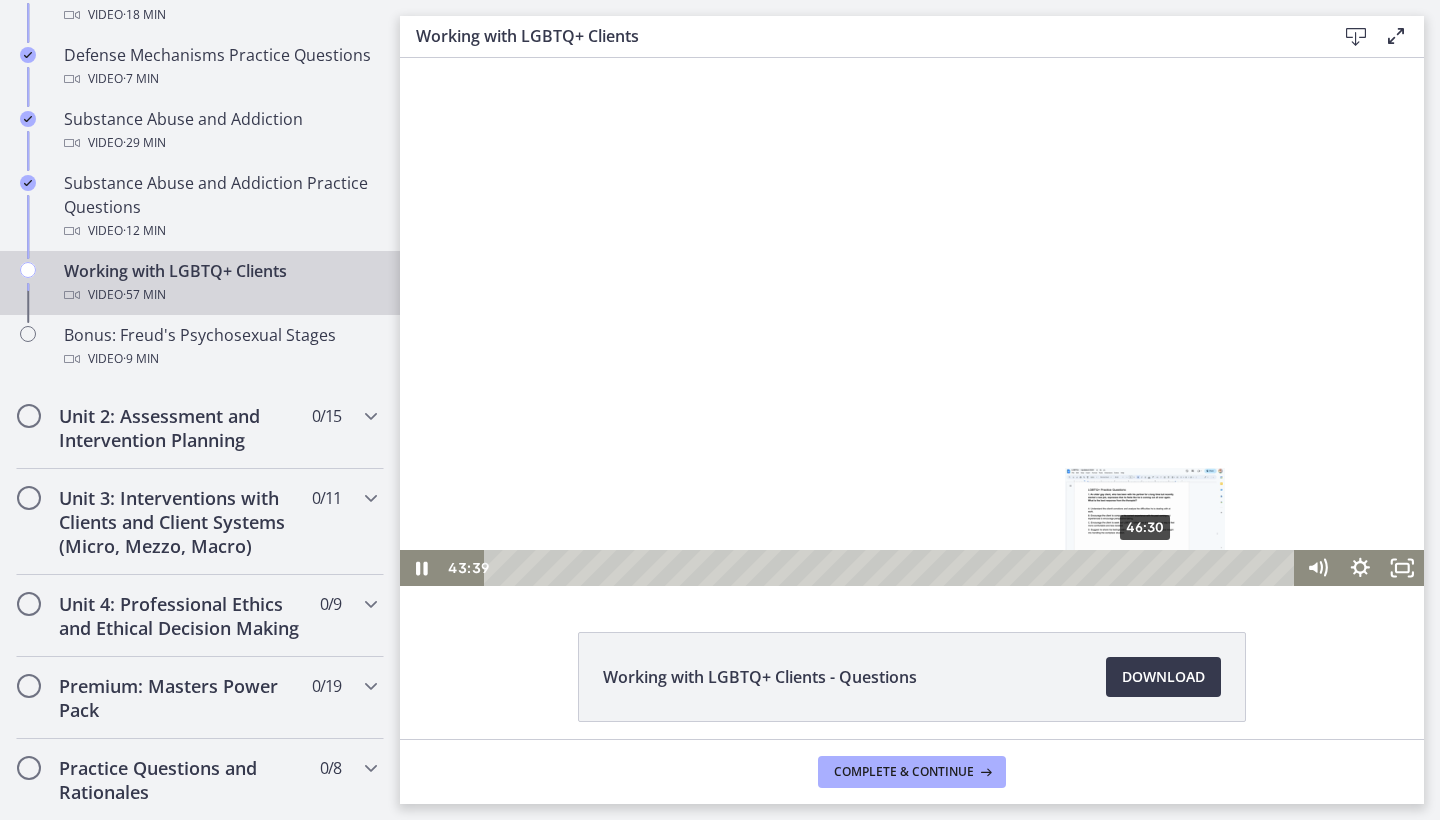 click on "46:30" at bounding box center [893, 568] 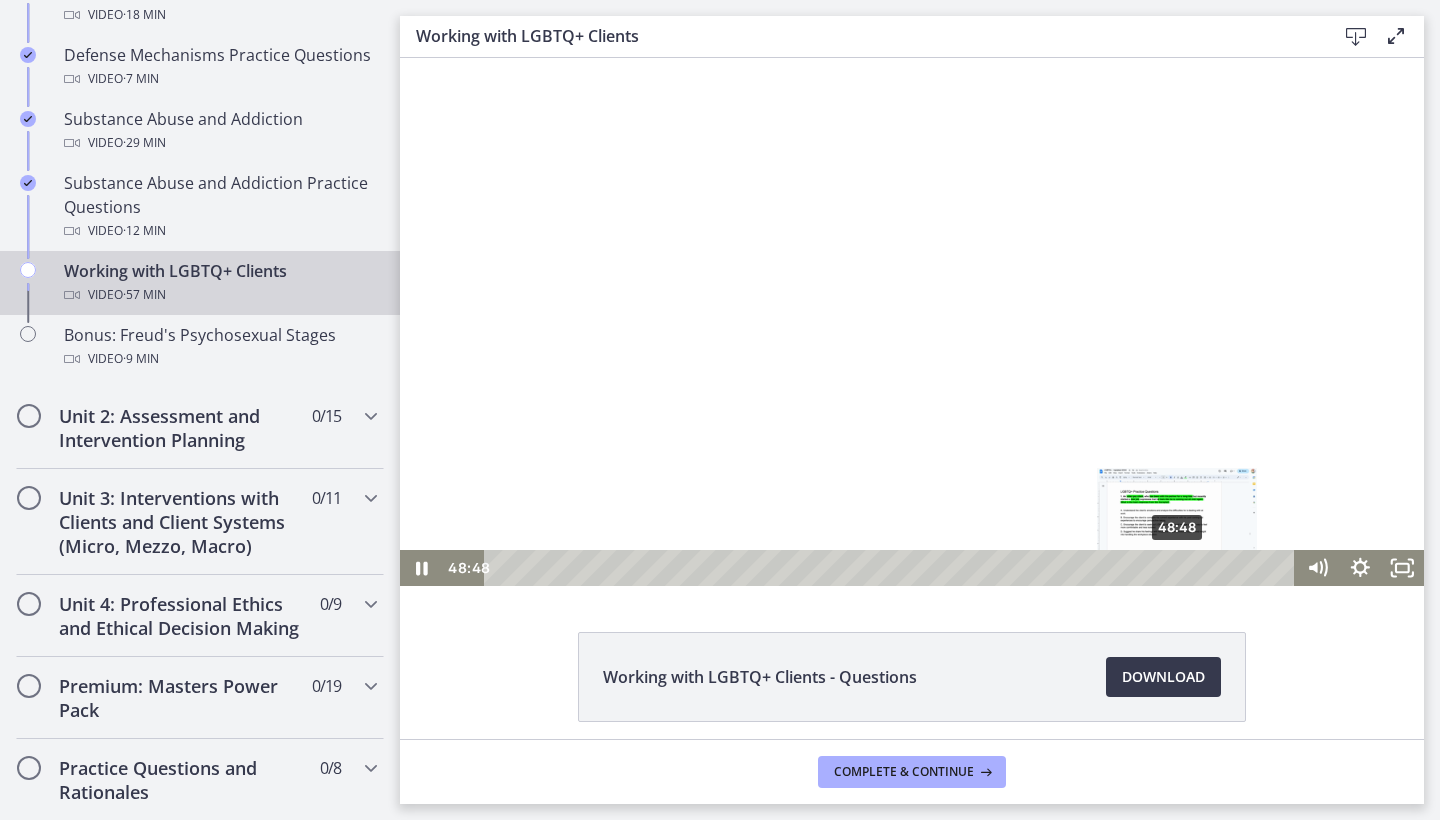 click on "48:48" at bounding box center (893, 568) 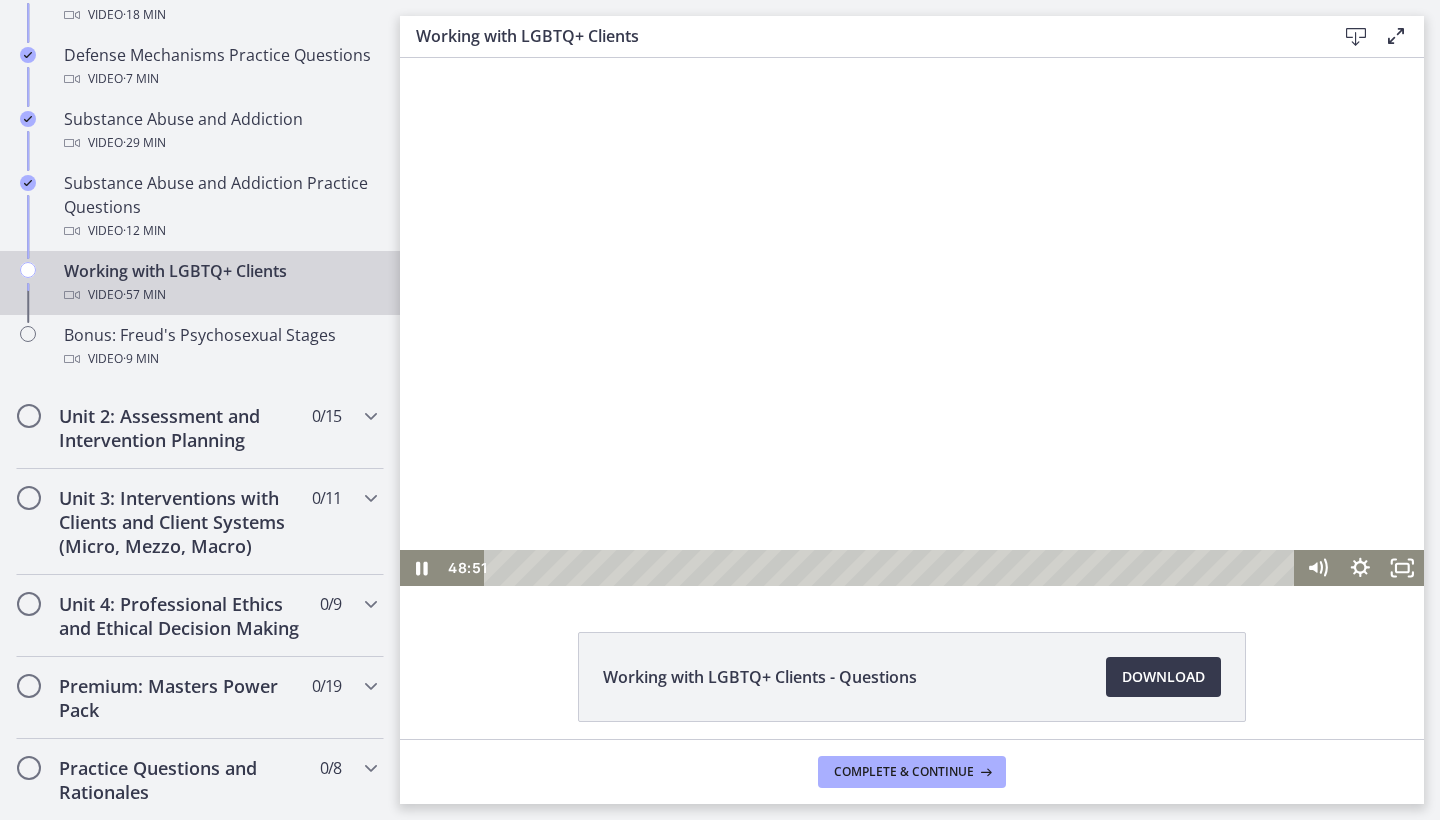 click at bounding box center (912, 322) 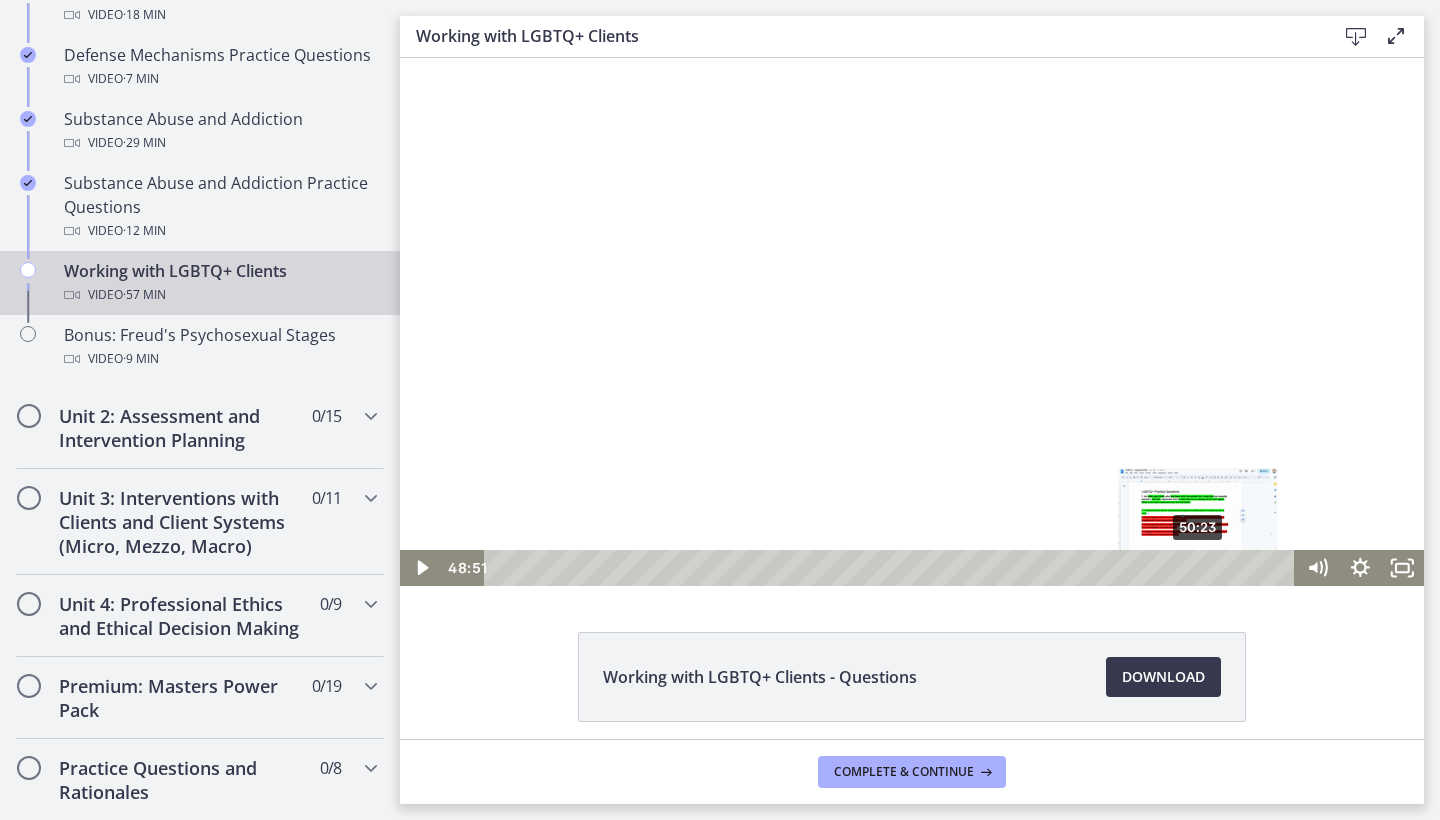 click on "50:23" at bounding box center (893, 568) 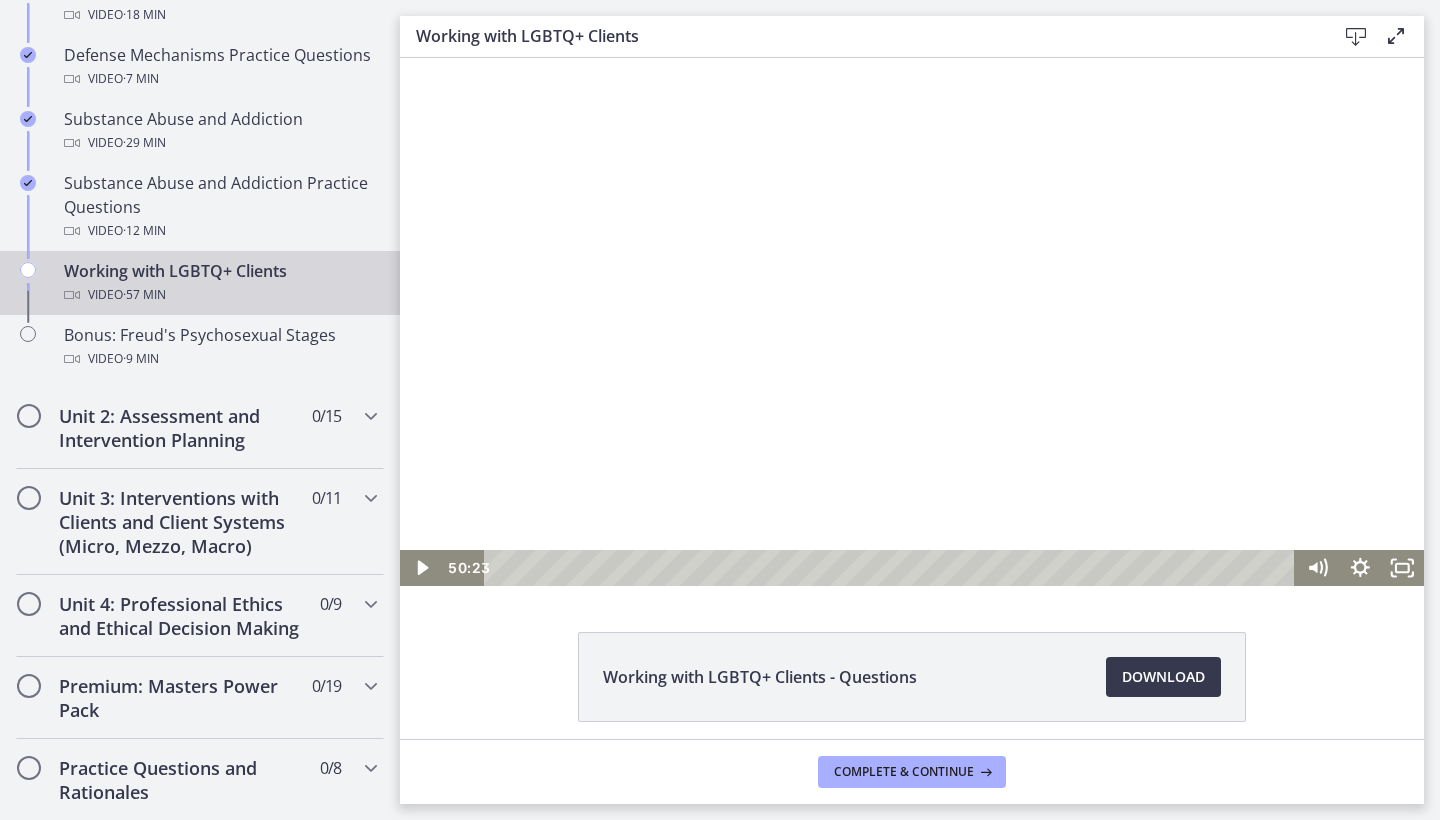click at bounding box center [912, 322] 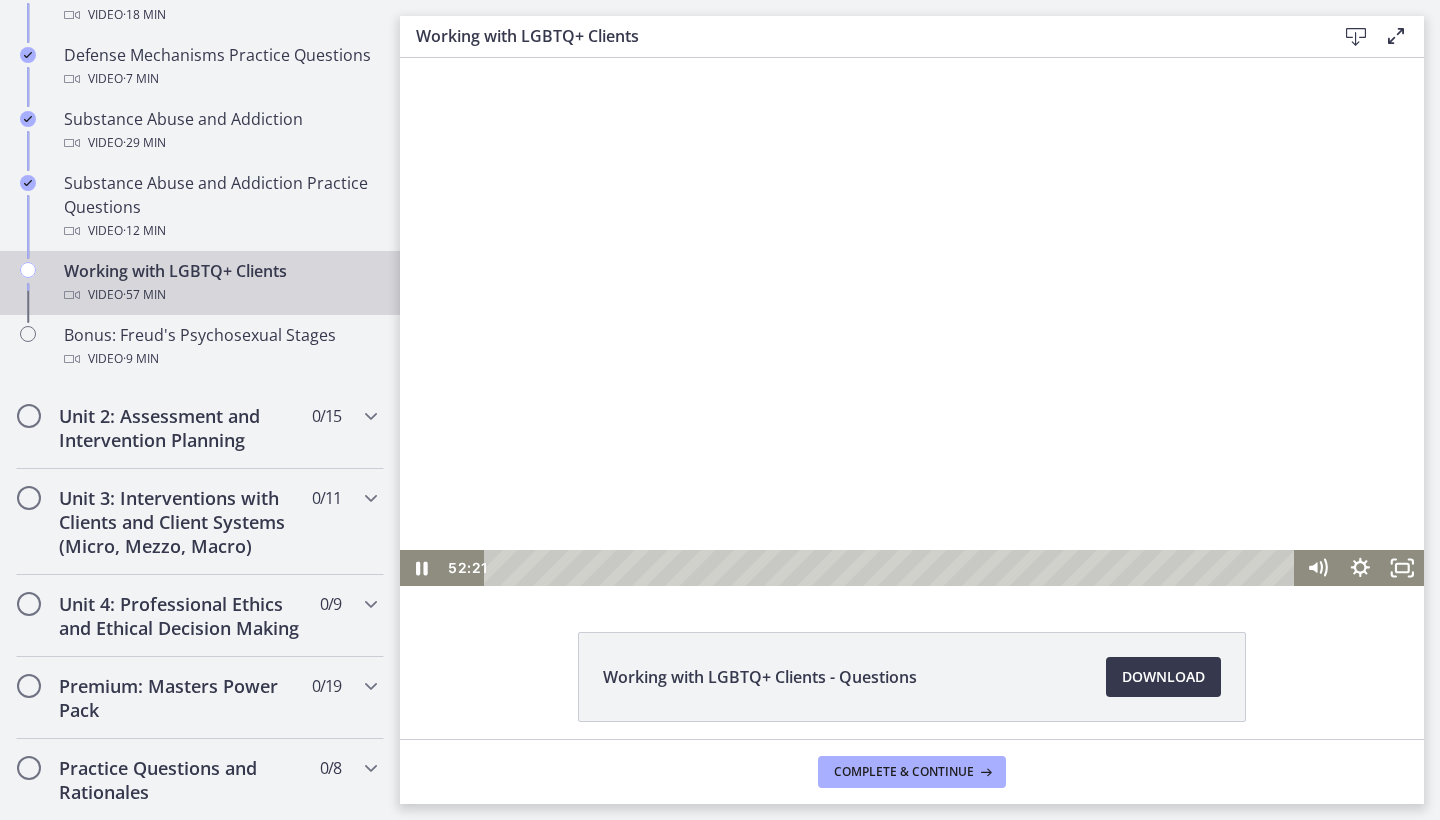 click at bounding box center (912, 322) 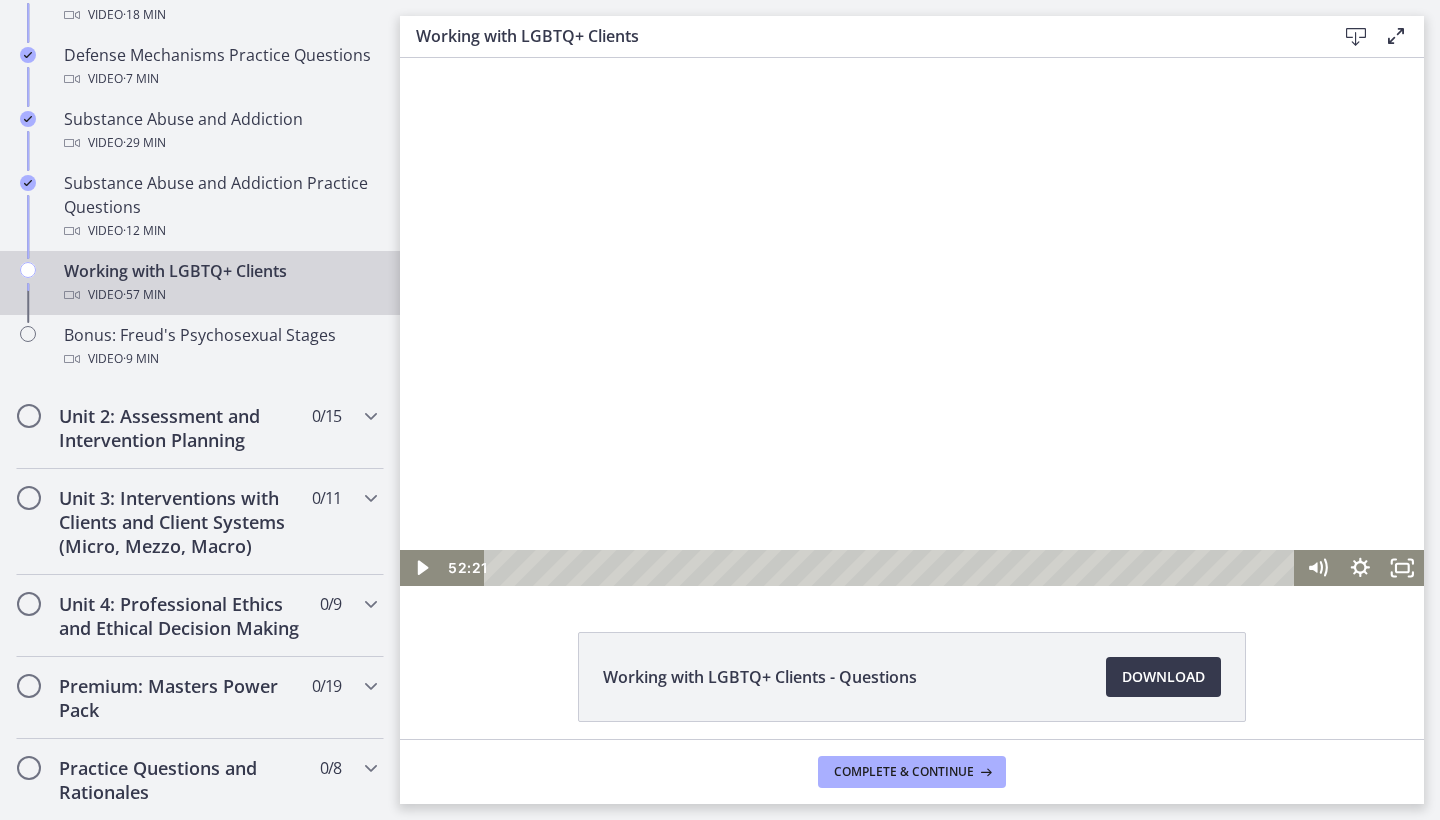 click at bounding box center (912, 322) 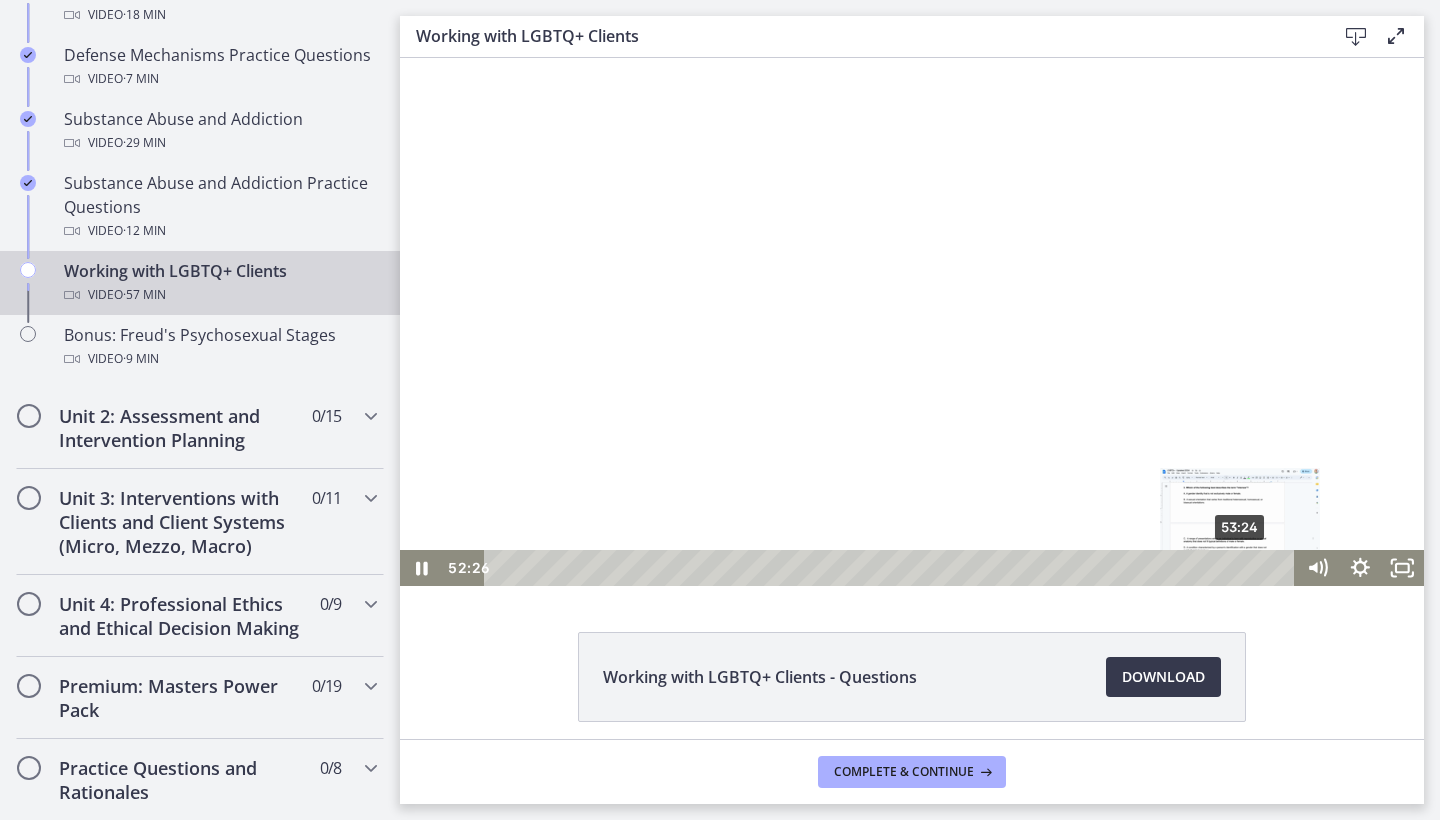 click on "53:24" at bounding box center (893, 568) 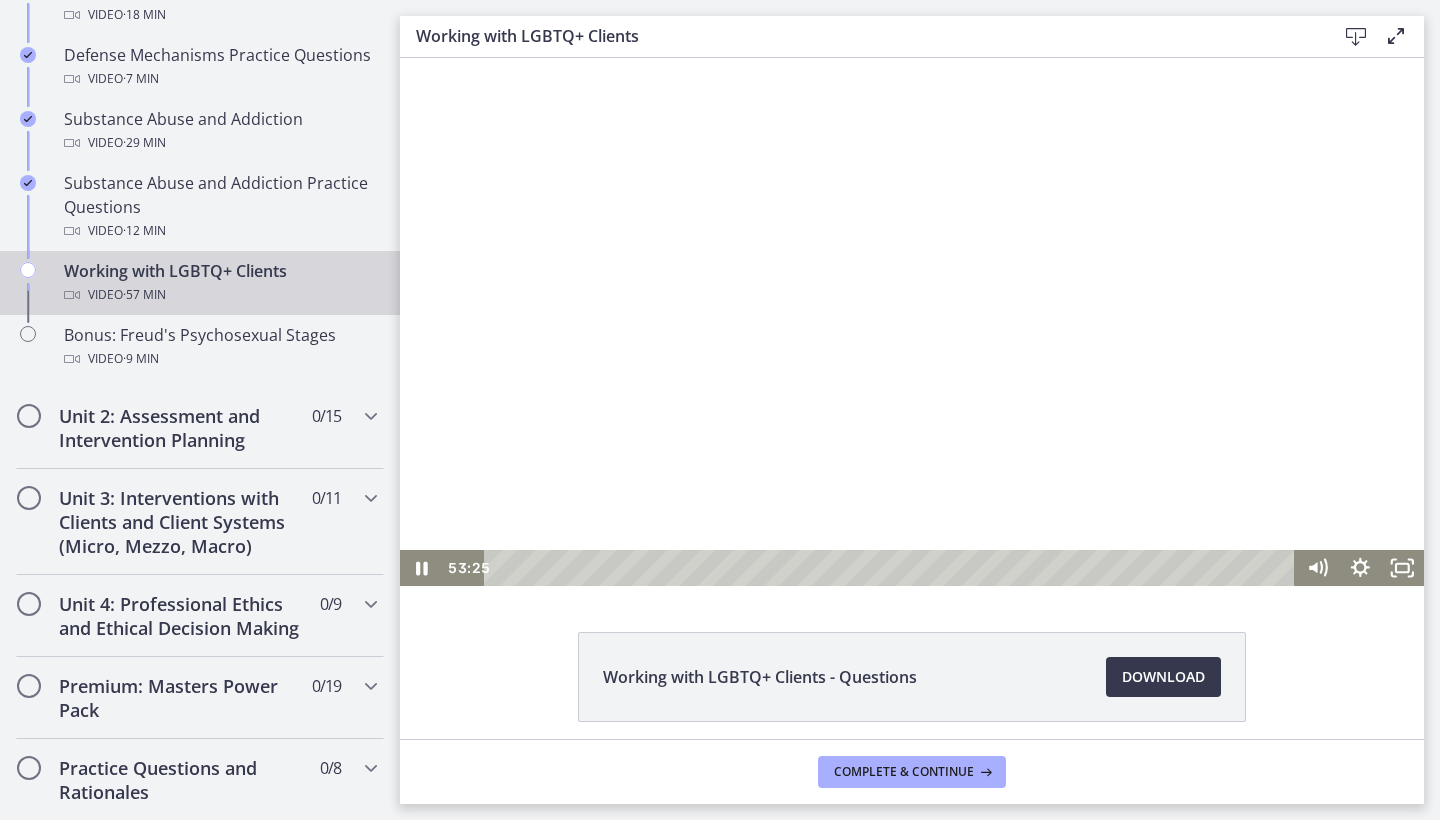 click at bounding box center (912, 322) 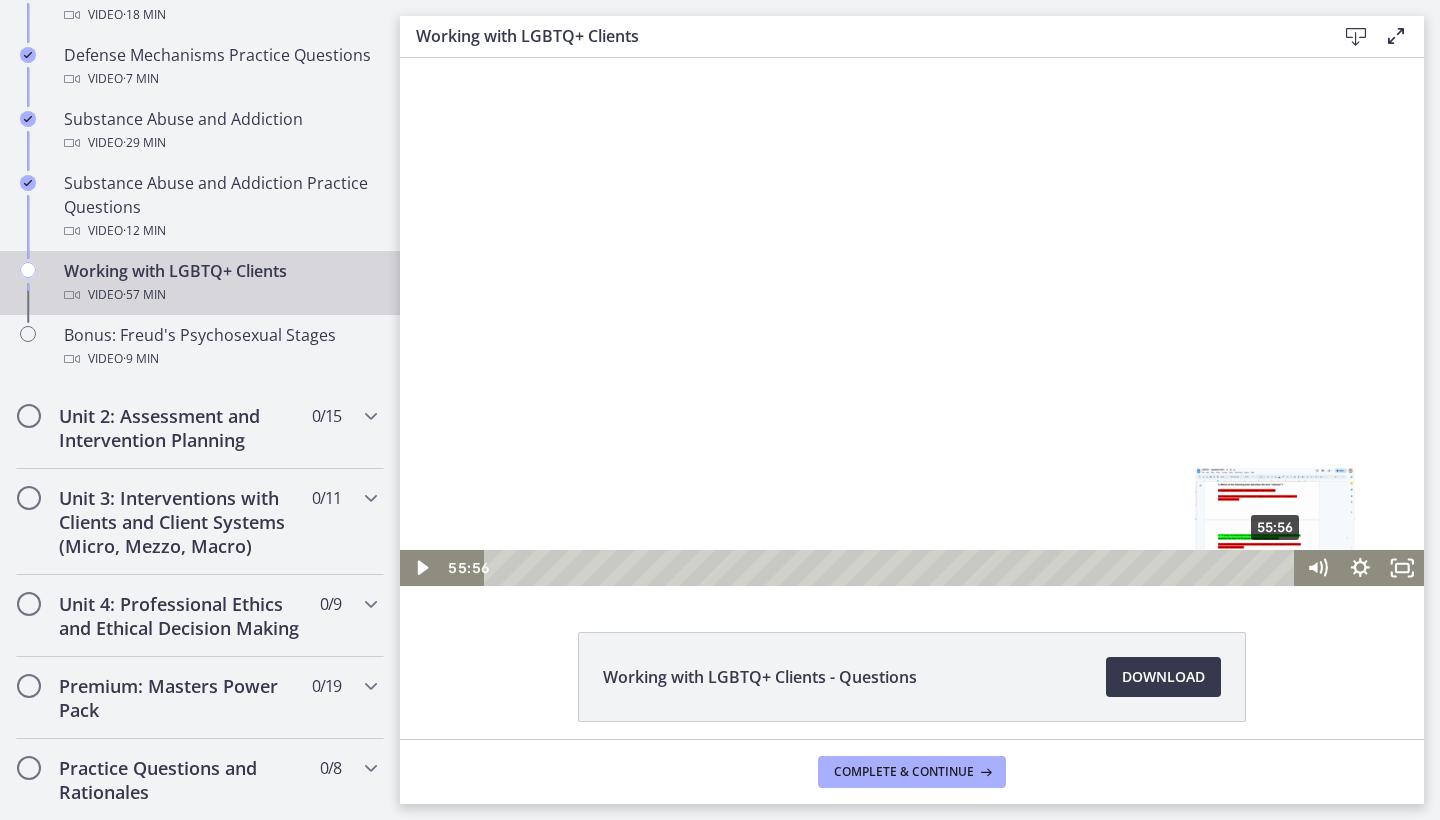 click on "55:56" at bounding box center (893, 568) 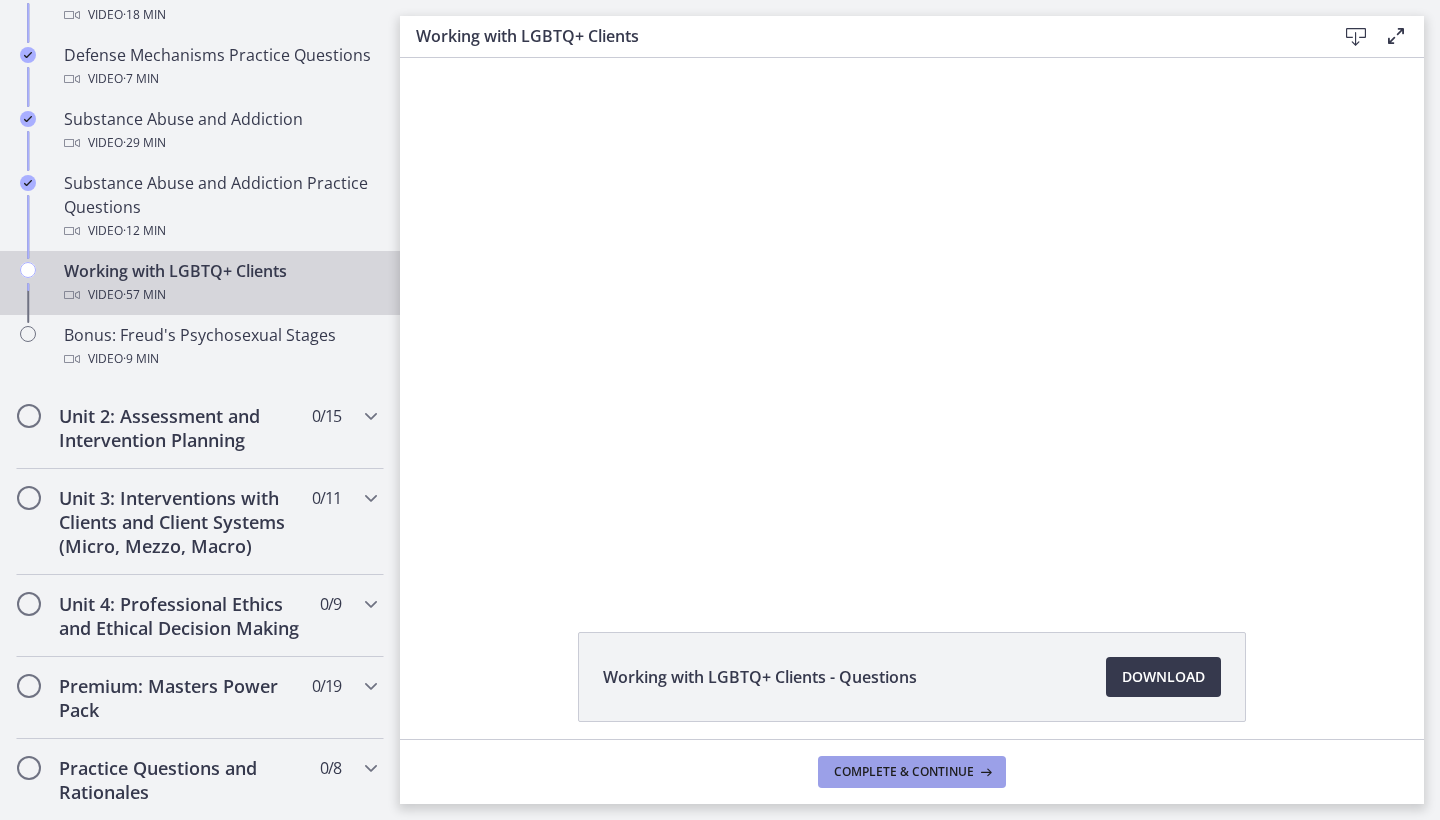 click on "Complete & continue" at bounding box center (912, 772) 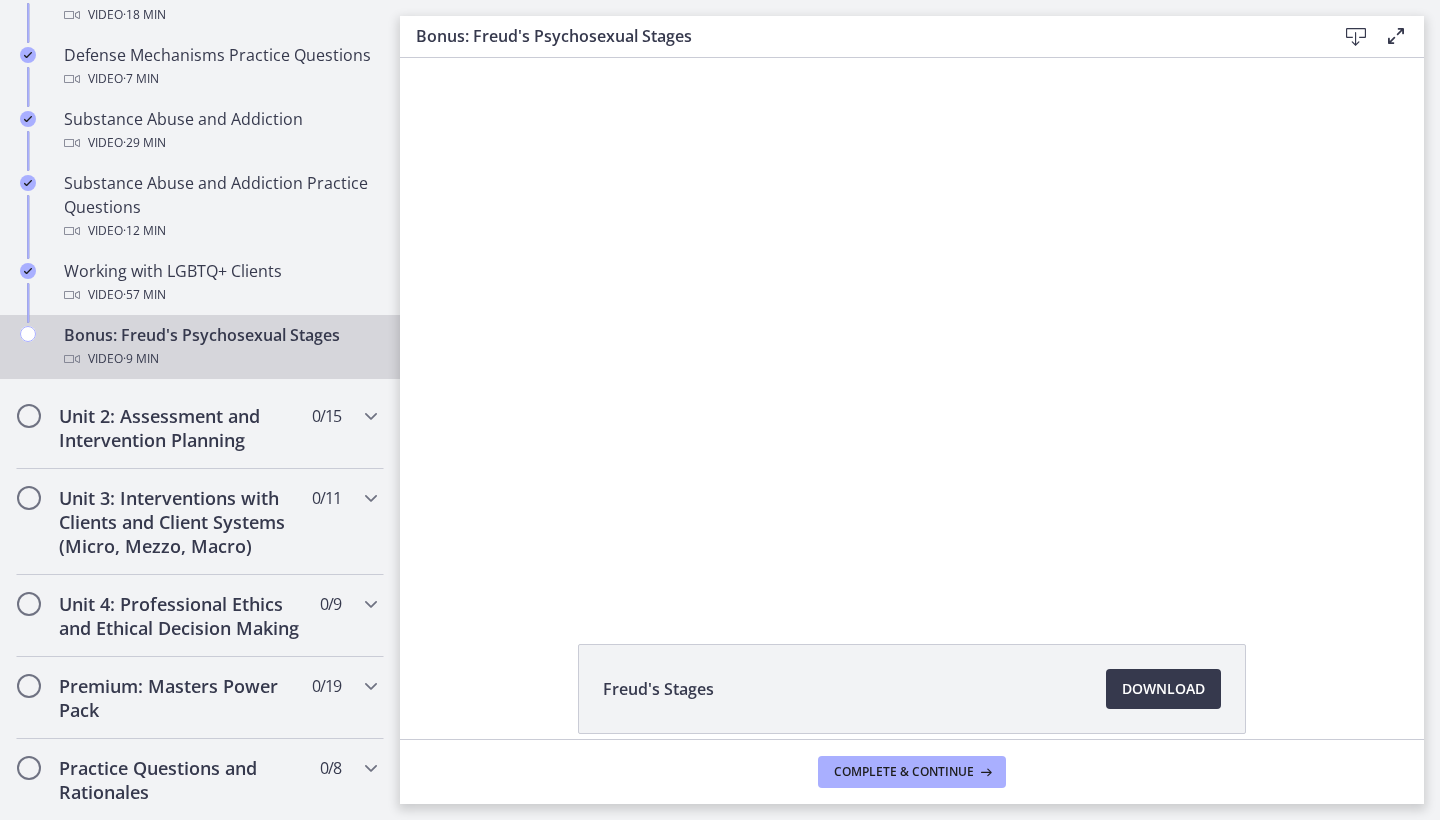 scroll, scrollTop: 0, scrollLeft: 0, axis: both 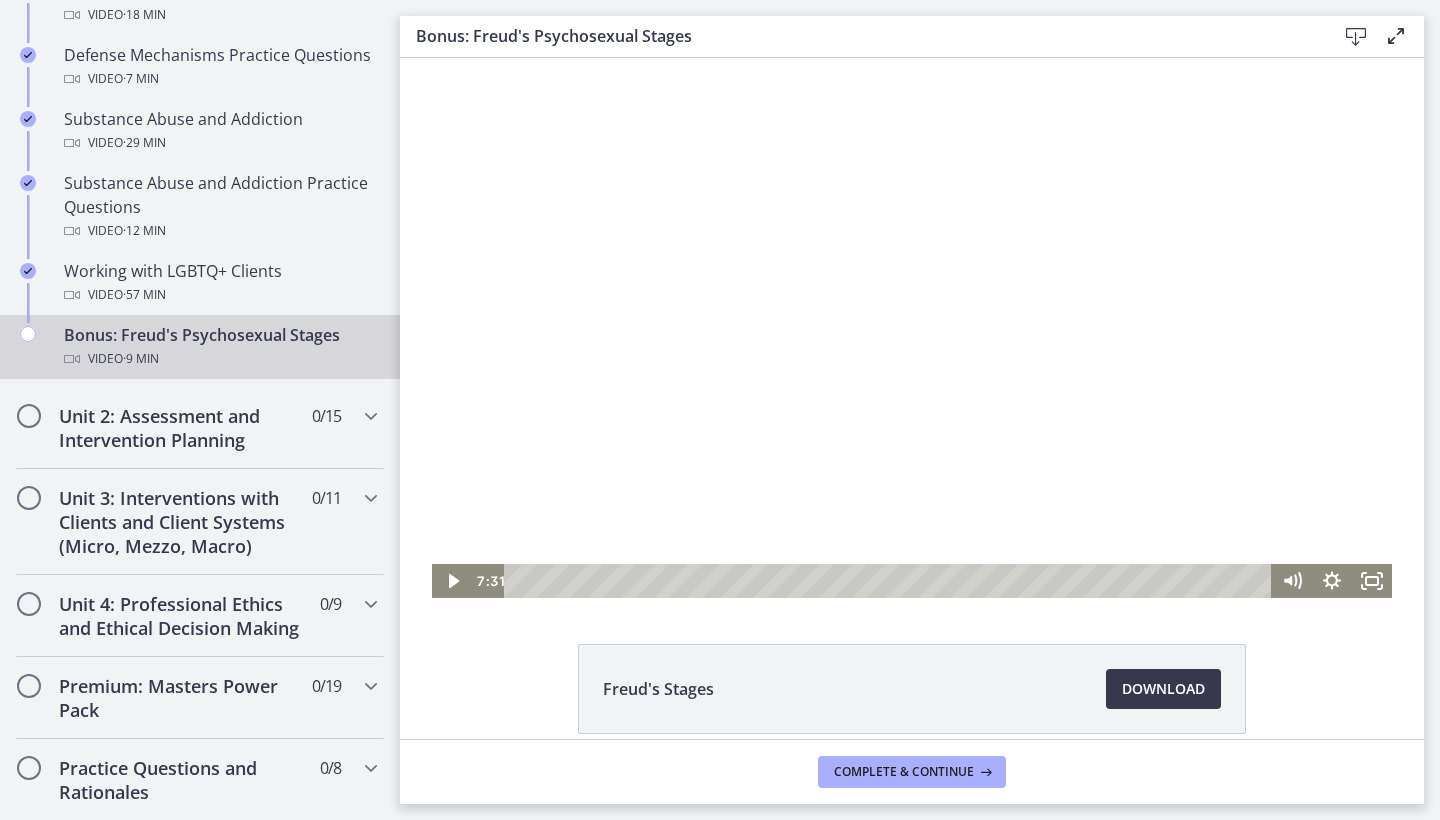 click at bounding box center [912, 328] 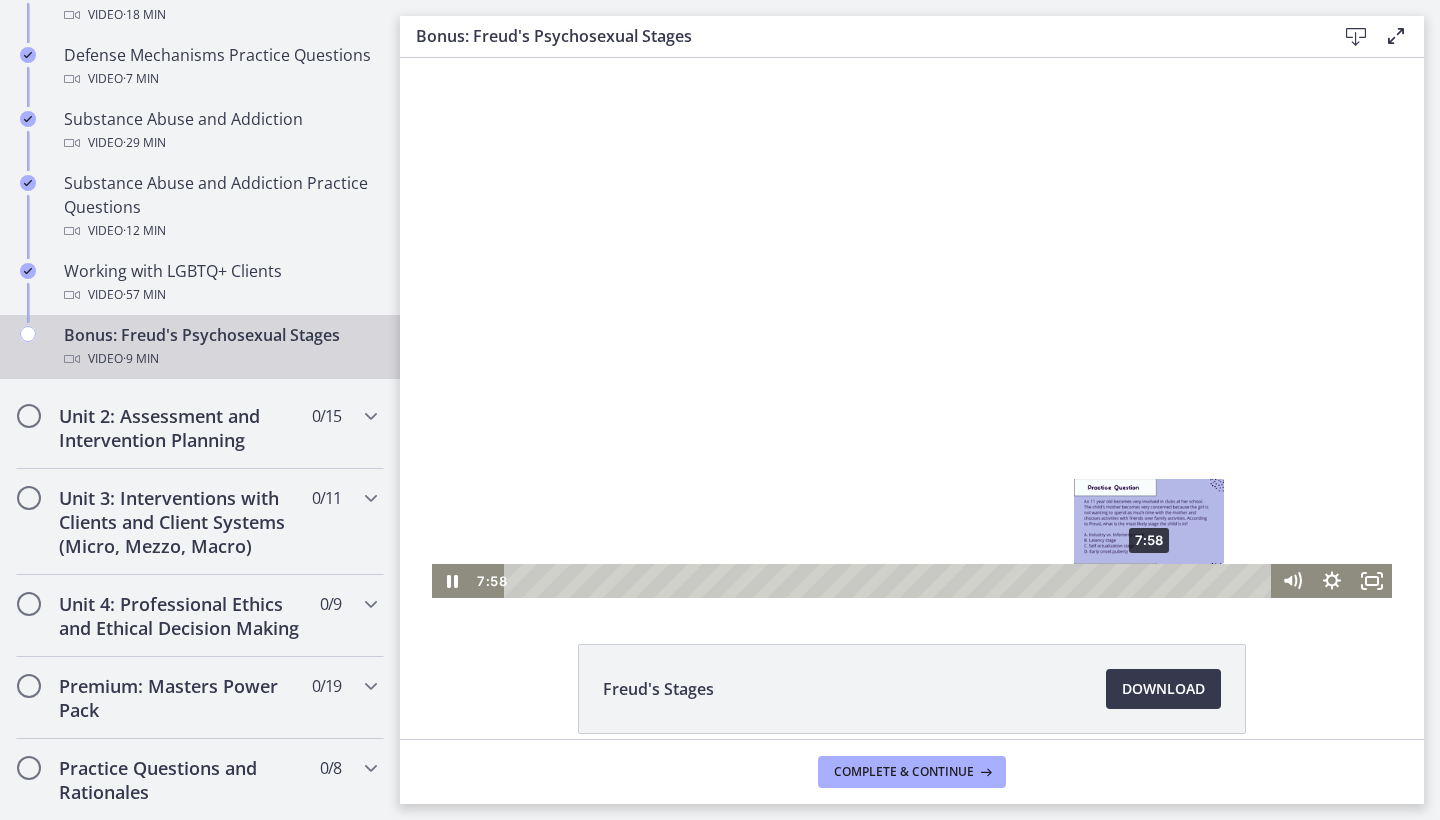 click on "7:58" at bounding box center (890, 581) 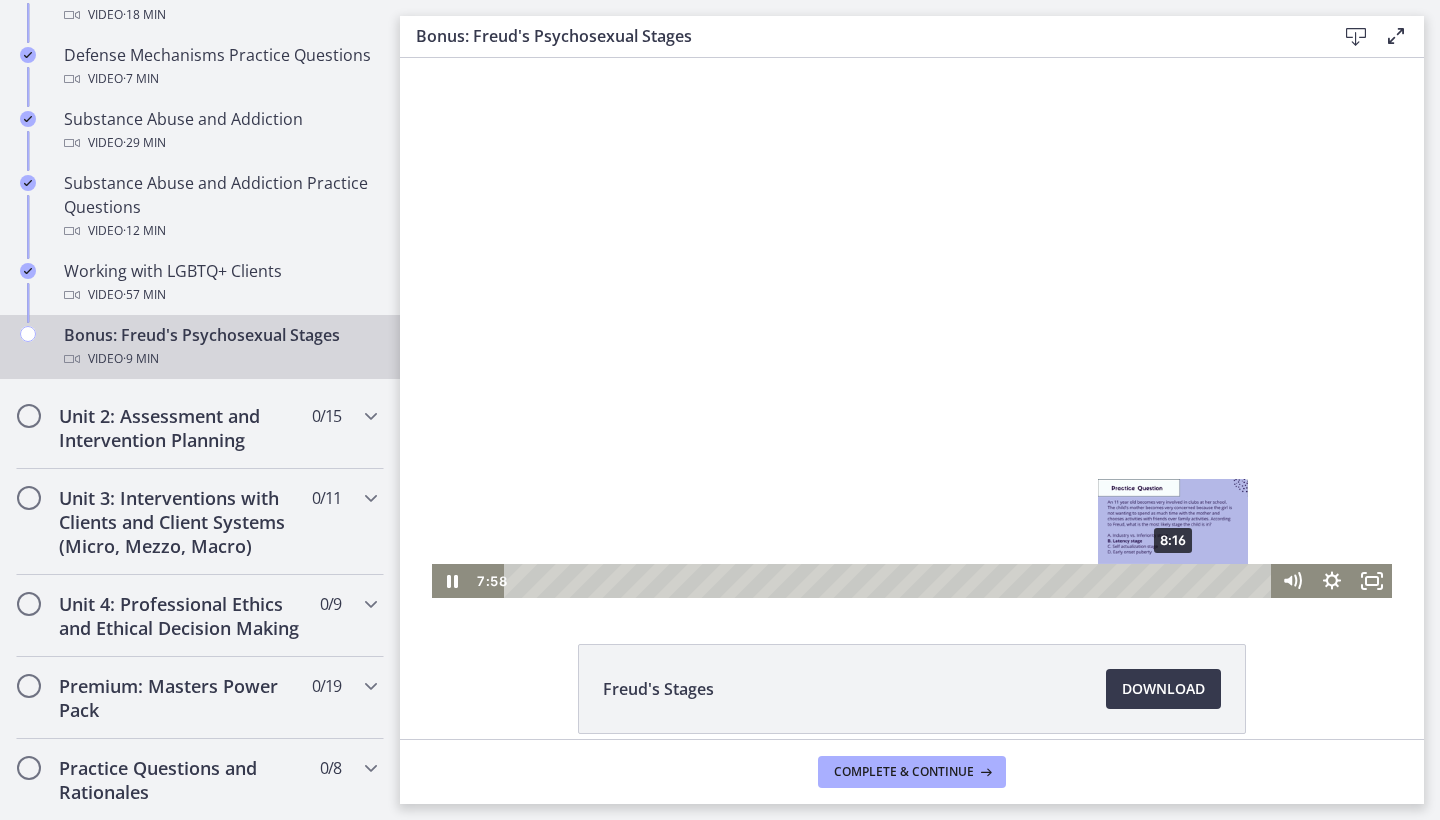 click on "8:16" at bounding box center [890, 581] 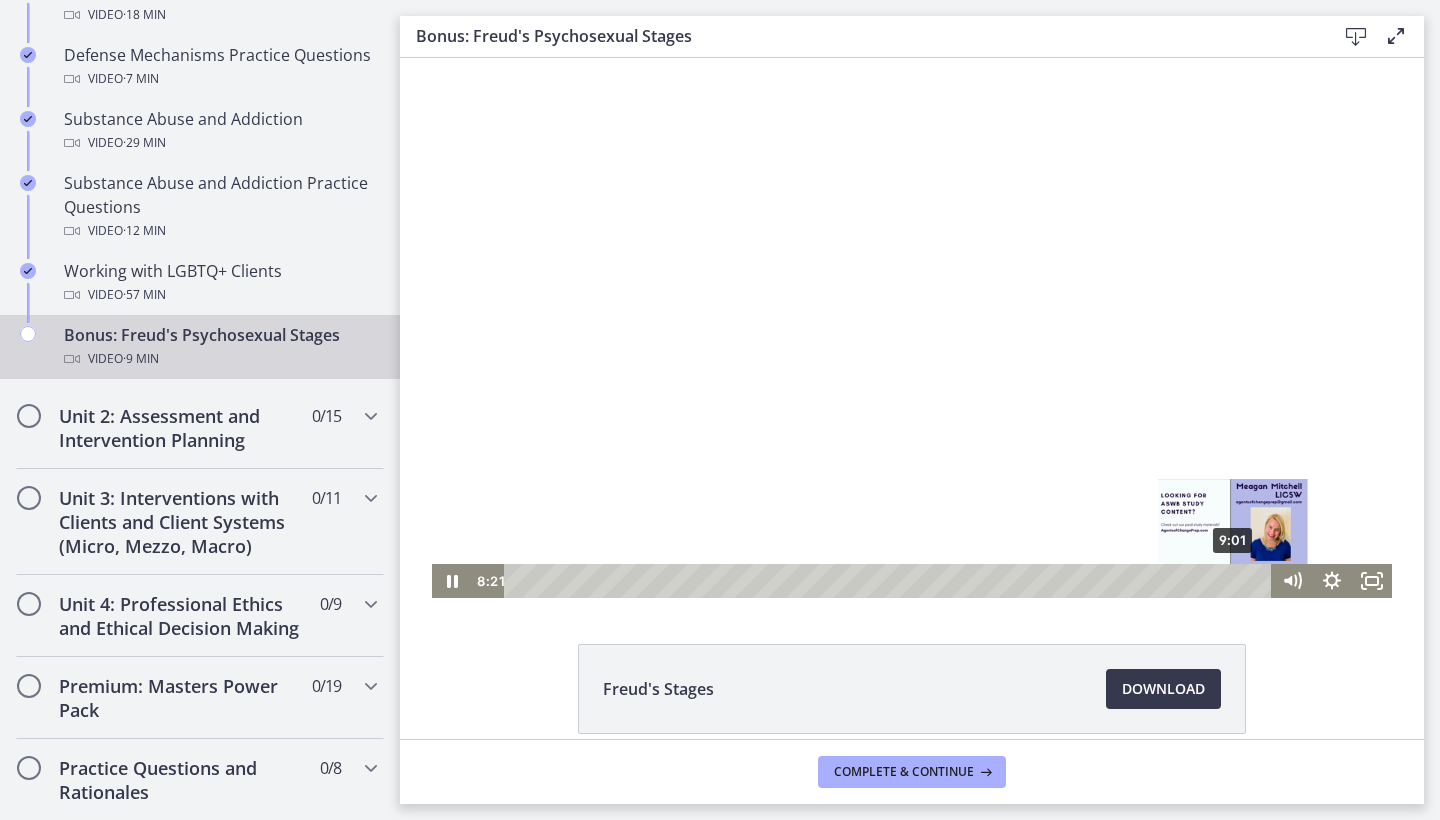 click on "9:01" at bounding box center [890, 581] 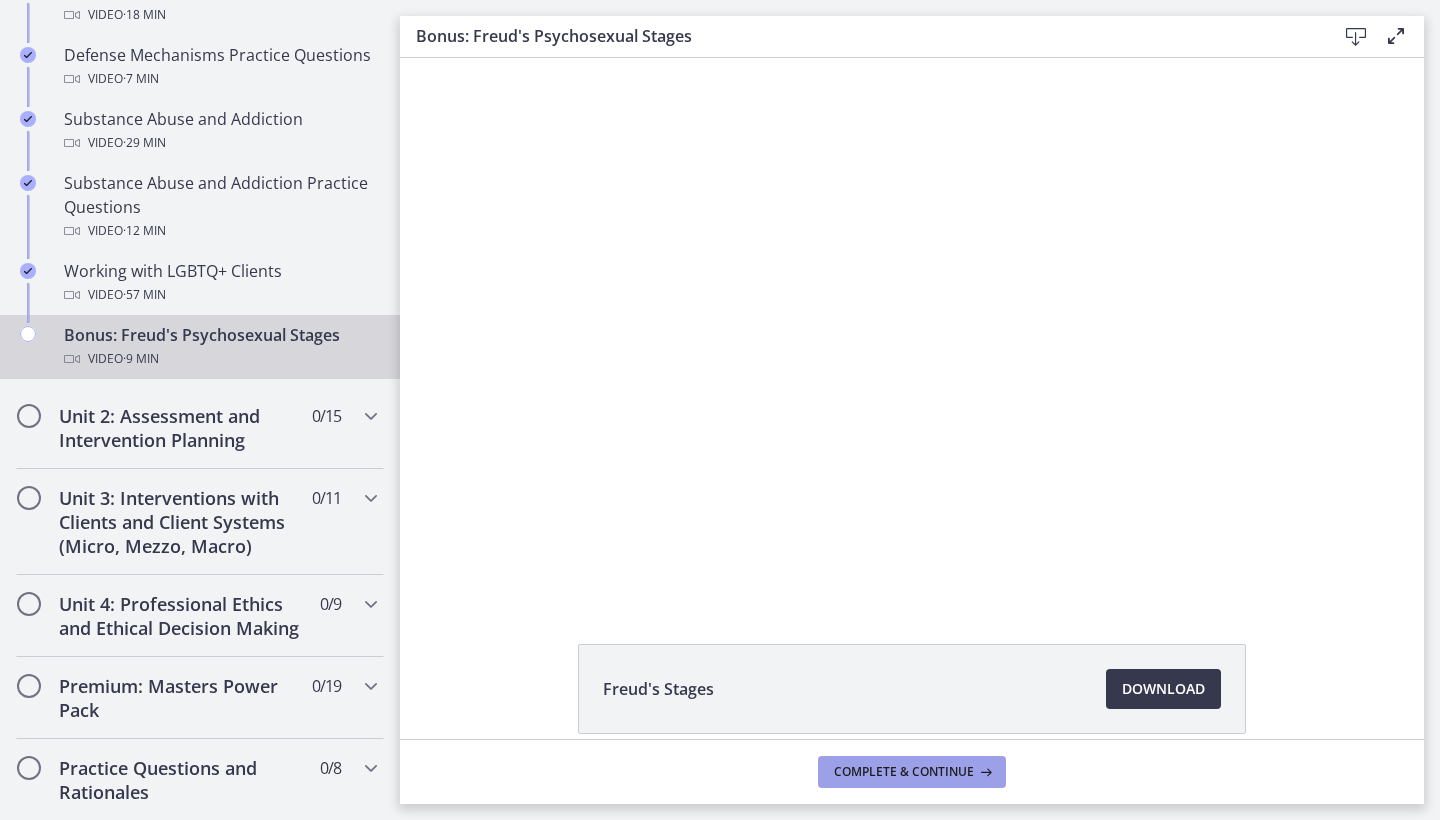click on "Complete & continue" at bounding box center (904, 772) 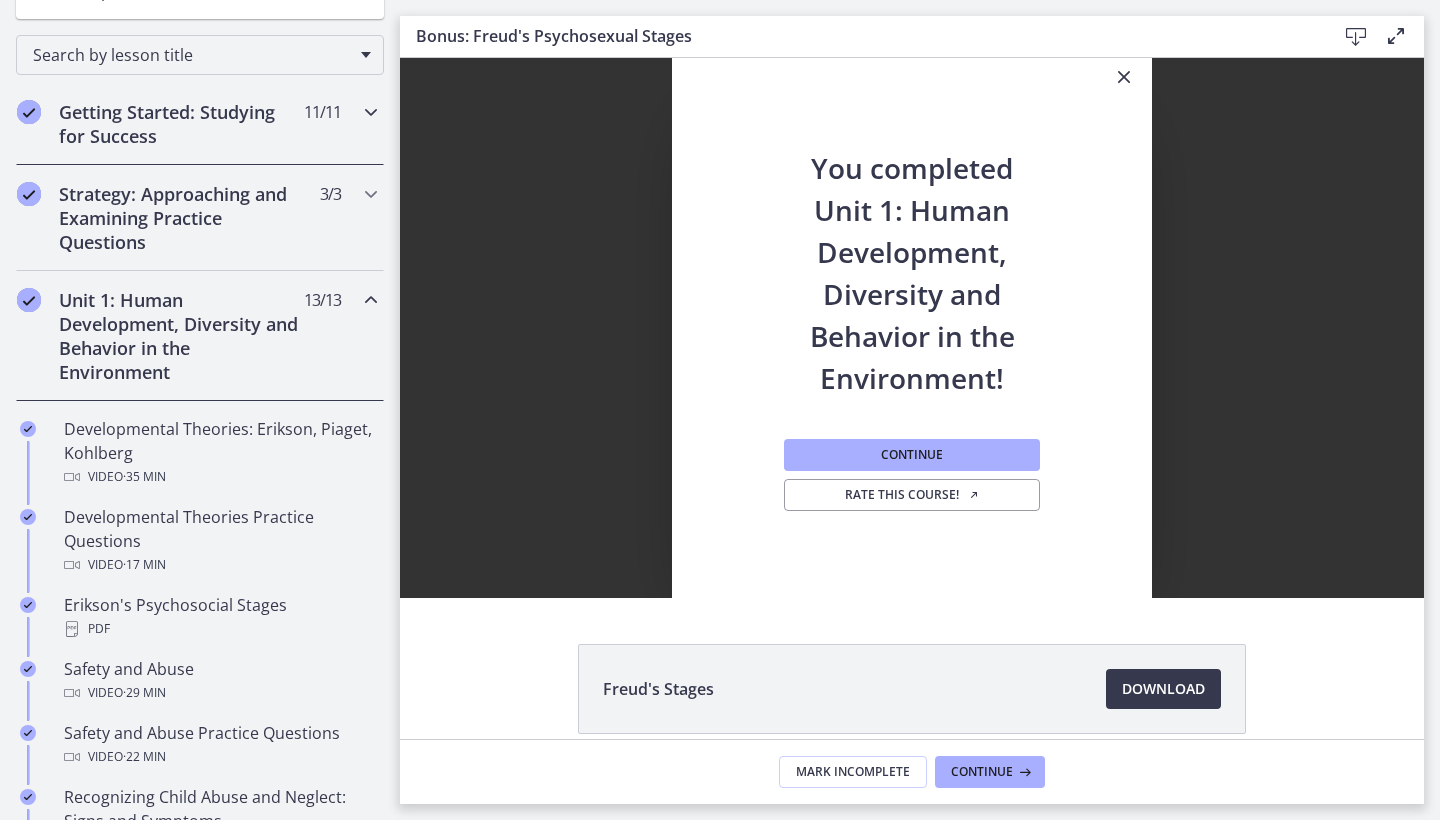 scroll, scrollTop: 308, scrollLeft: 0, axis: vertical 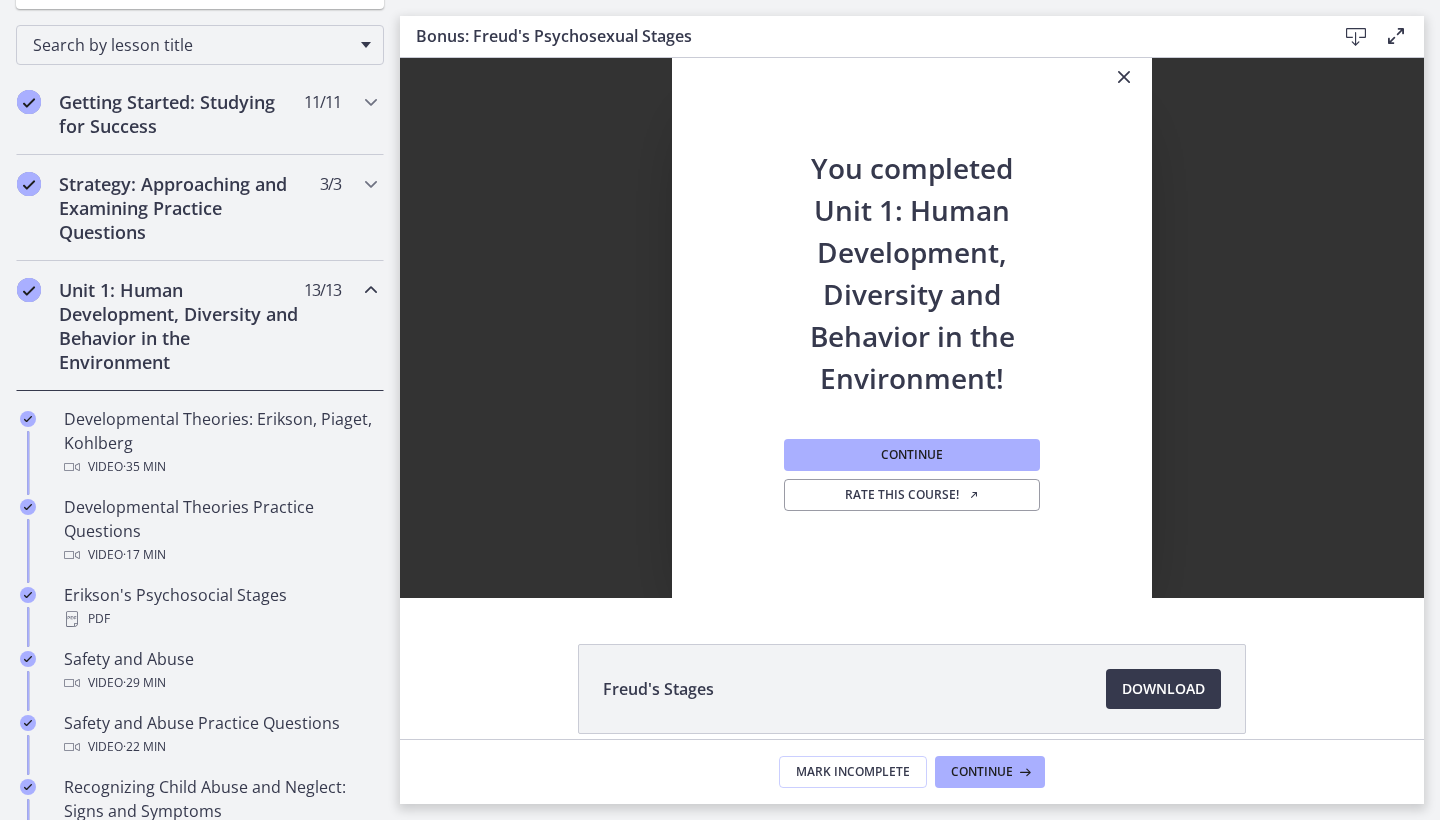 click at bounding box center [1124, 77] 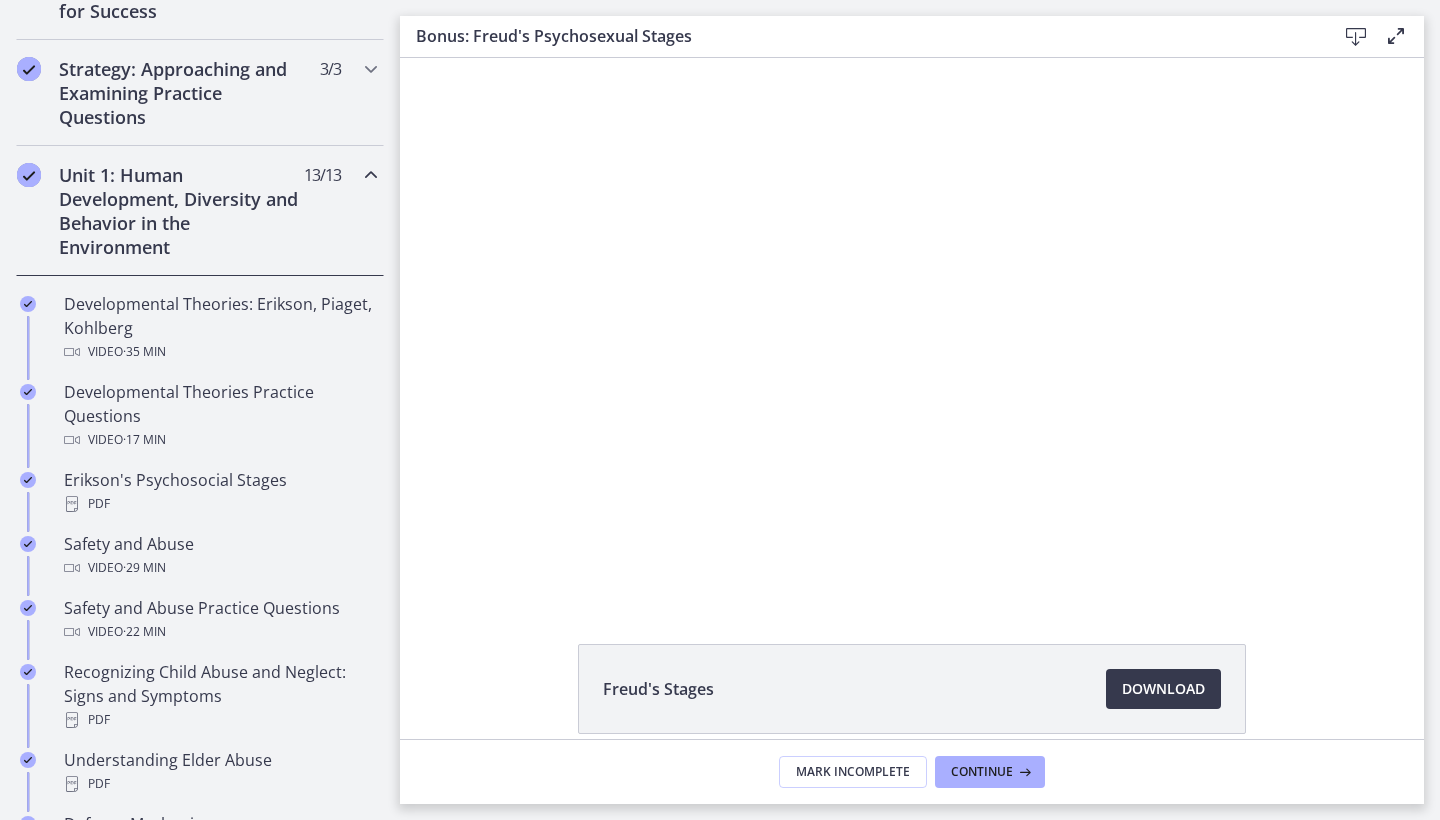 scroll, scrollTop: 436, scrollLeft: 0, axis: vertical 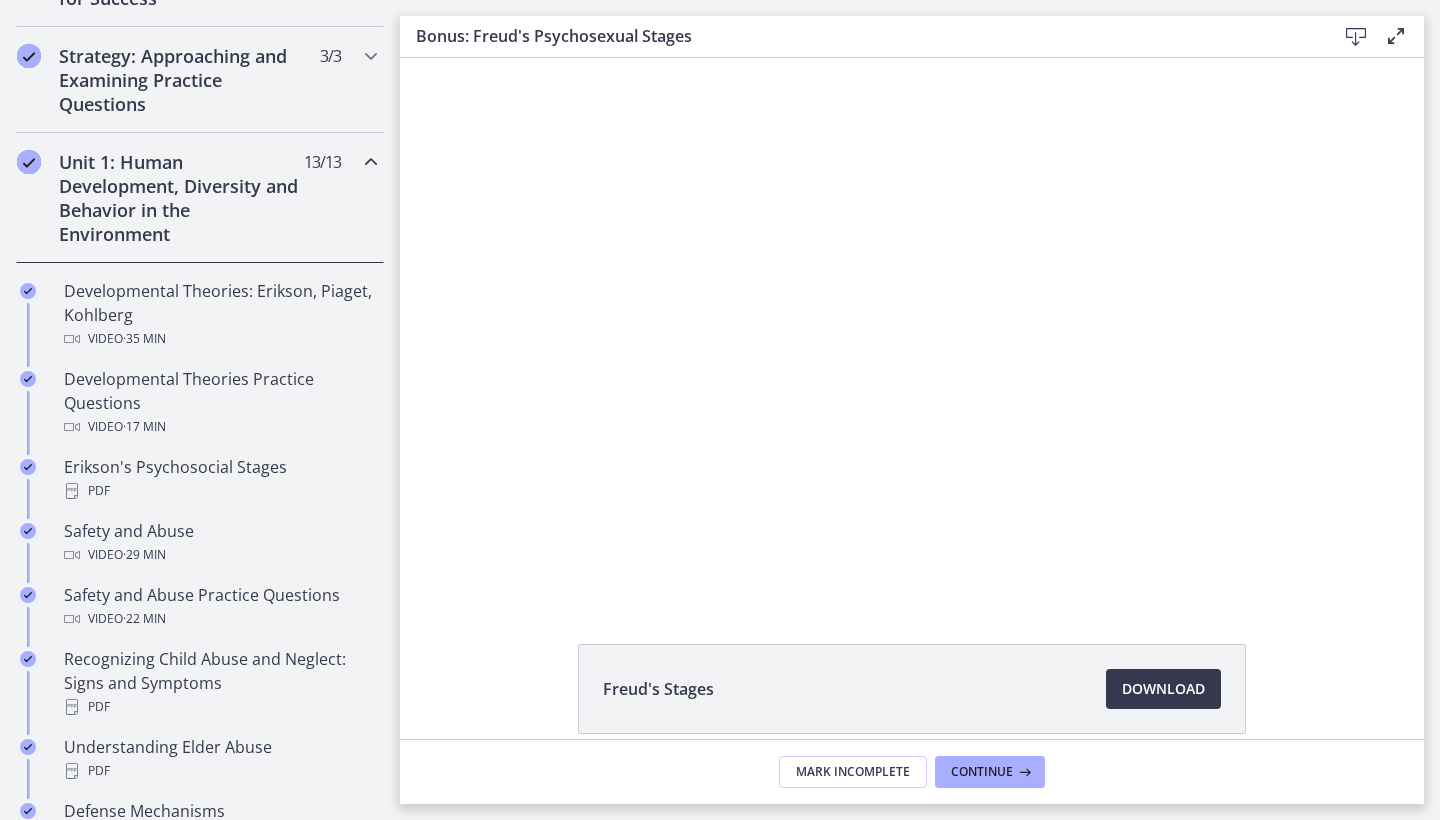 click on "Unit 1: Human Development, Diversity and Behavior in the Environment
13  /  13
Completed" at bounding box center [200, 198] 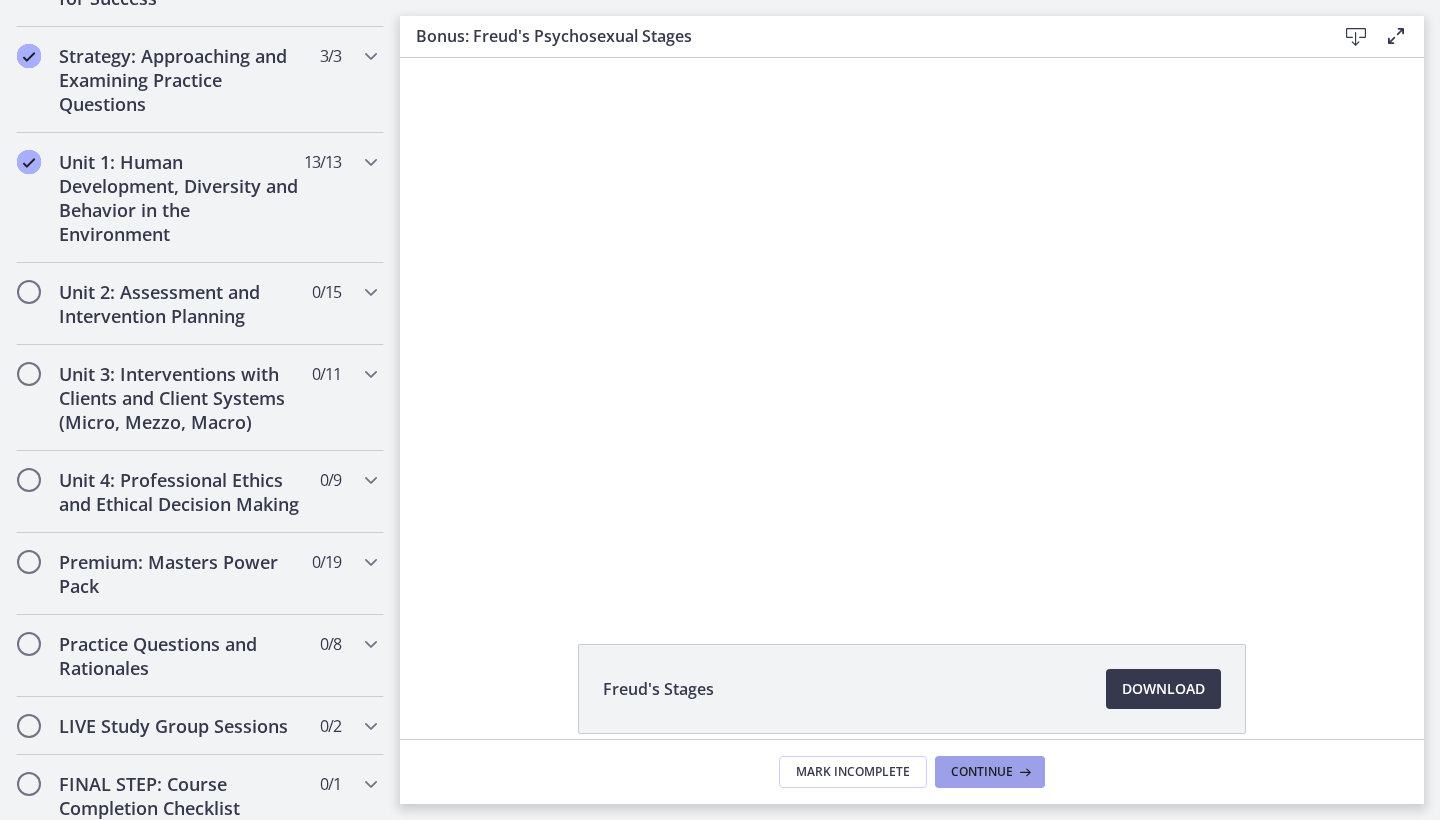 click on "Continue" at bounding box center [982, 772] 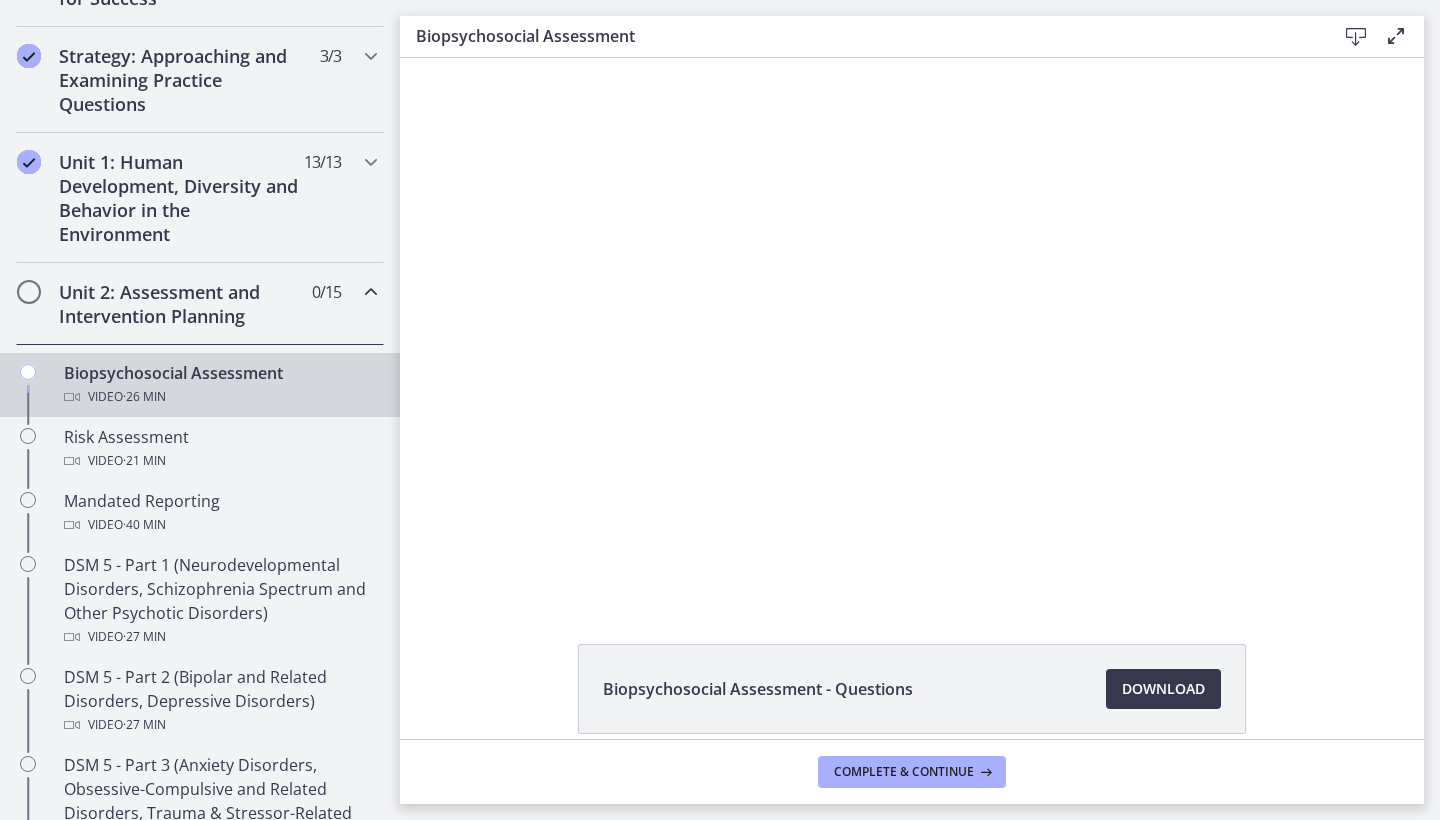 scroll, scrollTop: 0, scrollLeft: 0, axis: both 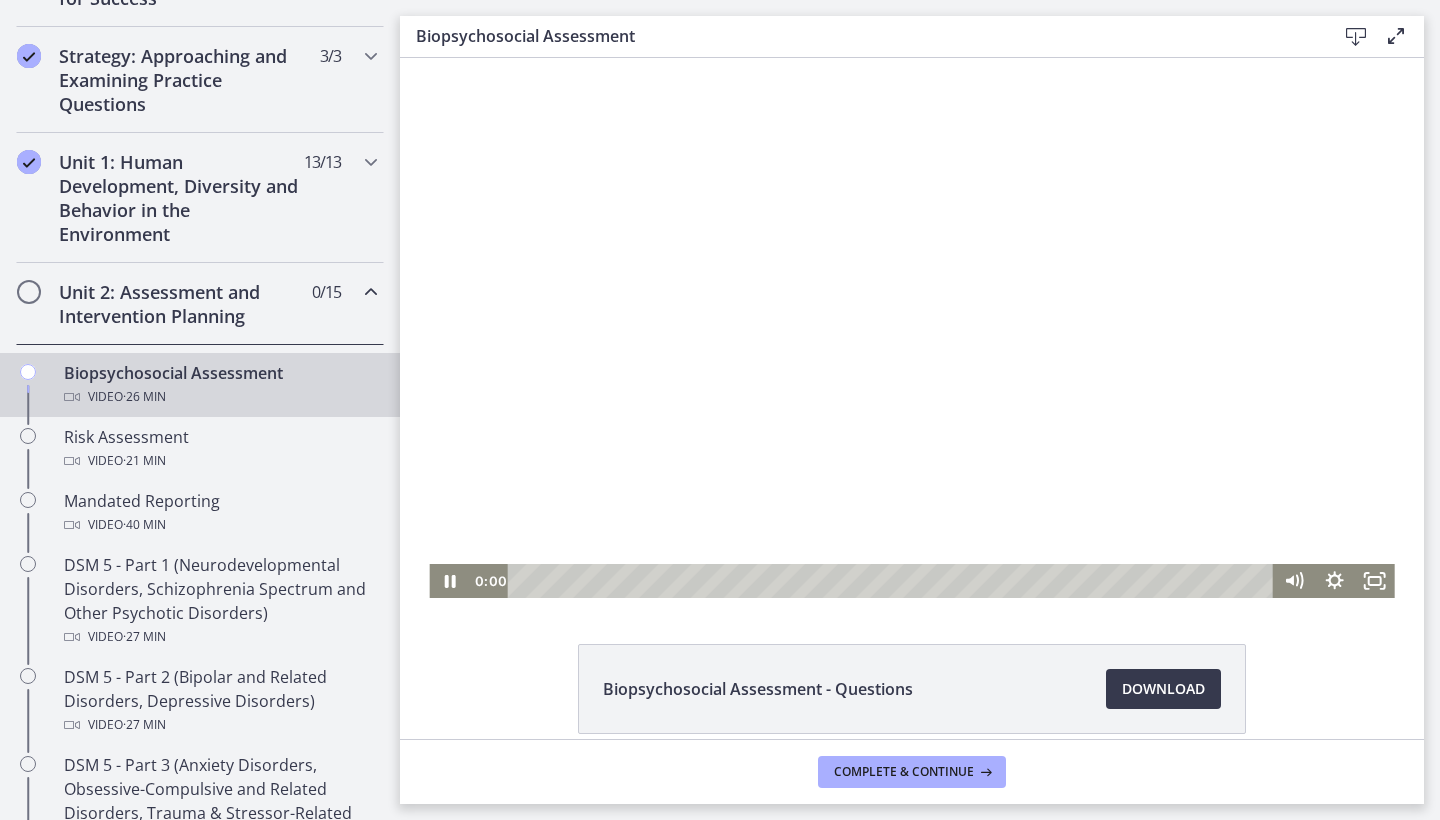 click at bounding box center [911, 328] 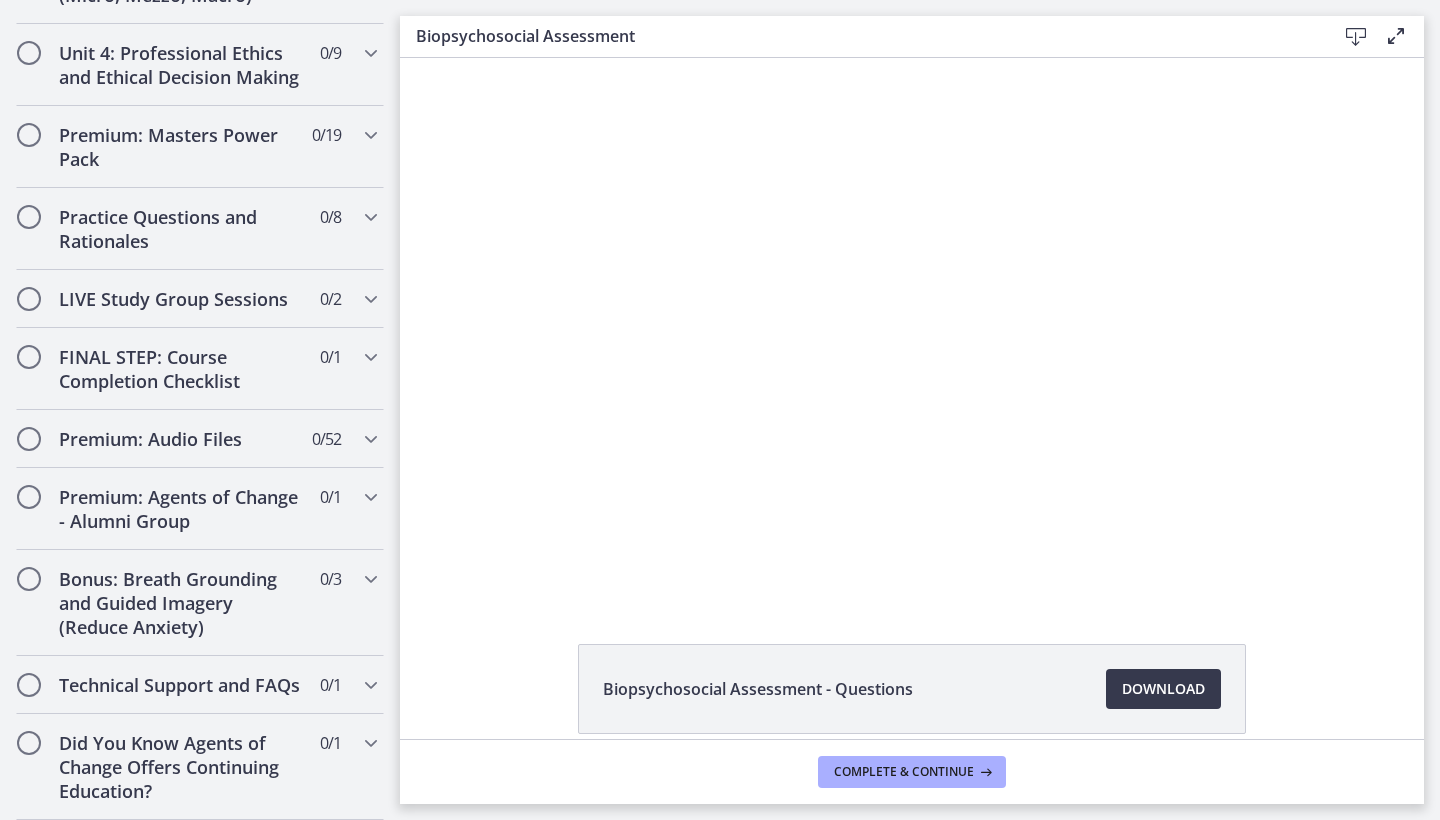 scroll, scrollTop: 2079, scrollLeft: 0, axis: vertical 